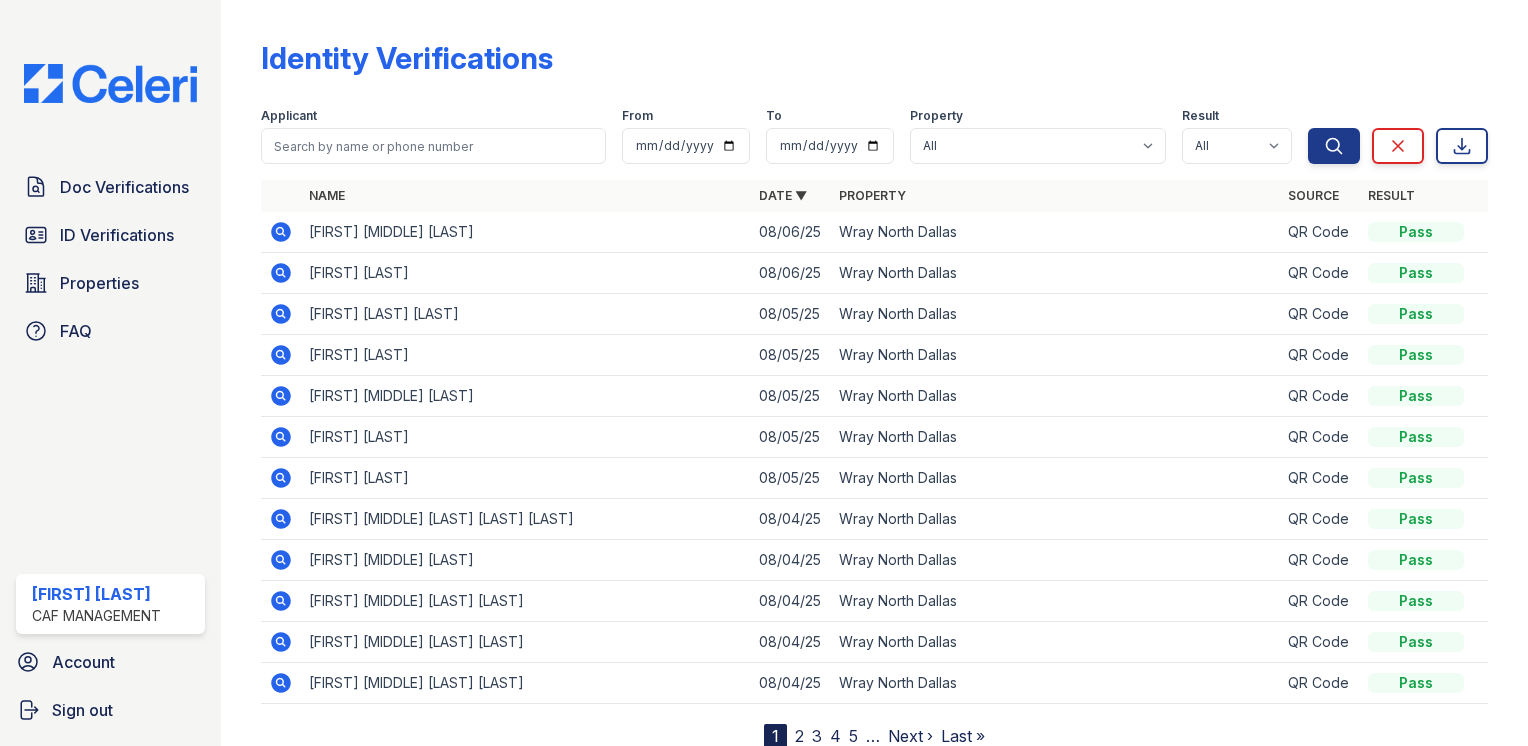 scroll, scrollTop: 0, scrollLeft: 0, axis: both 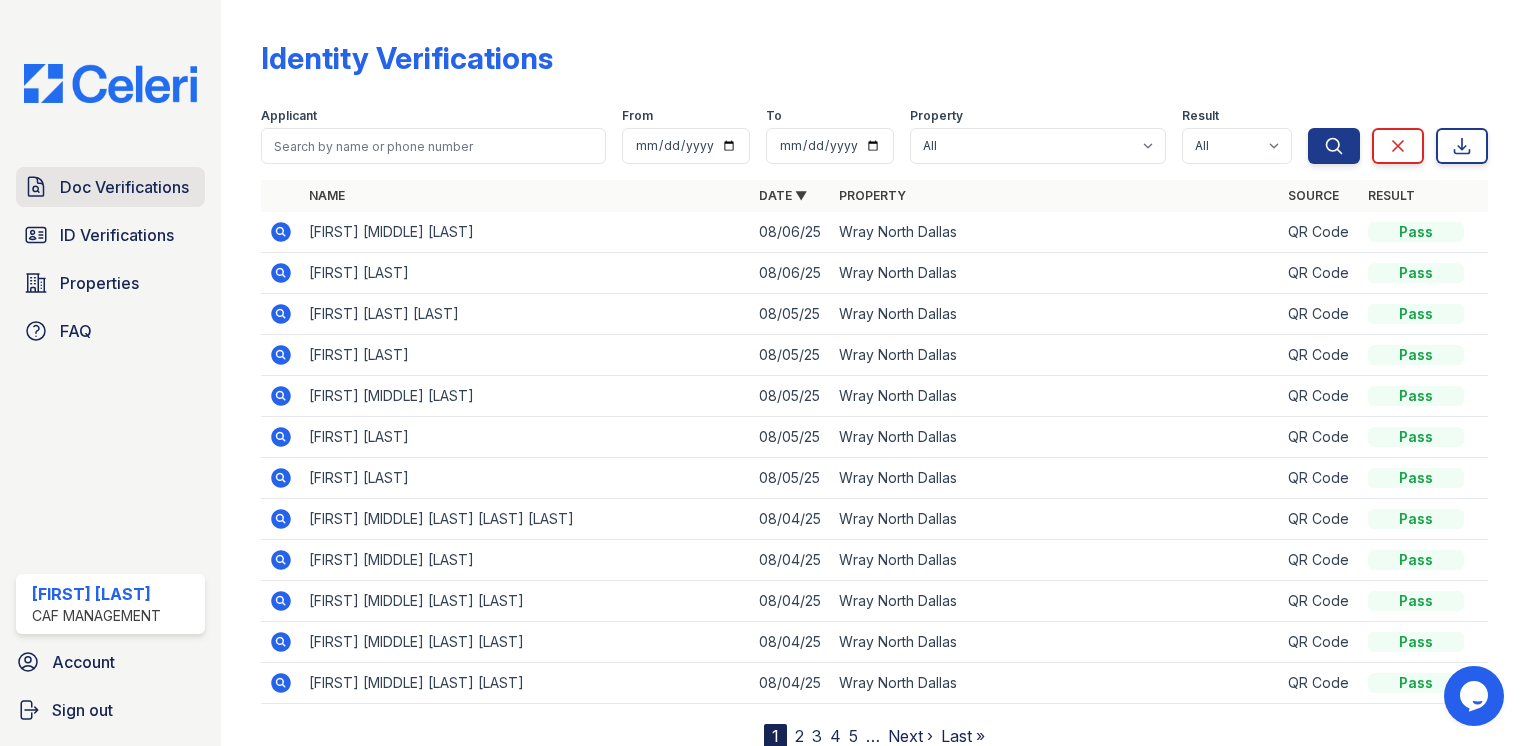 click on "Doc Verifications" at bounding box center (124, 187) 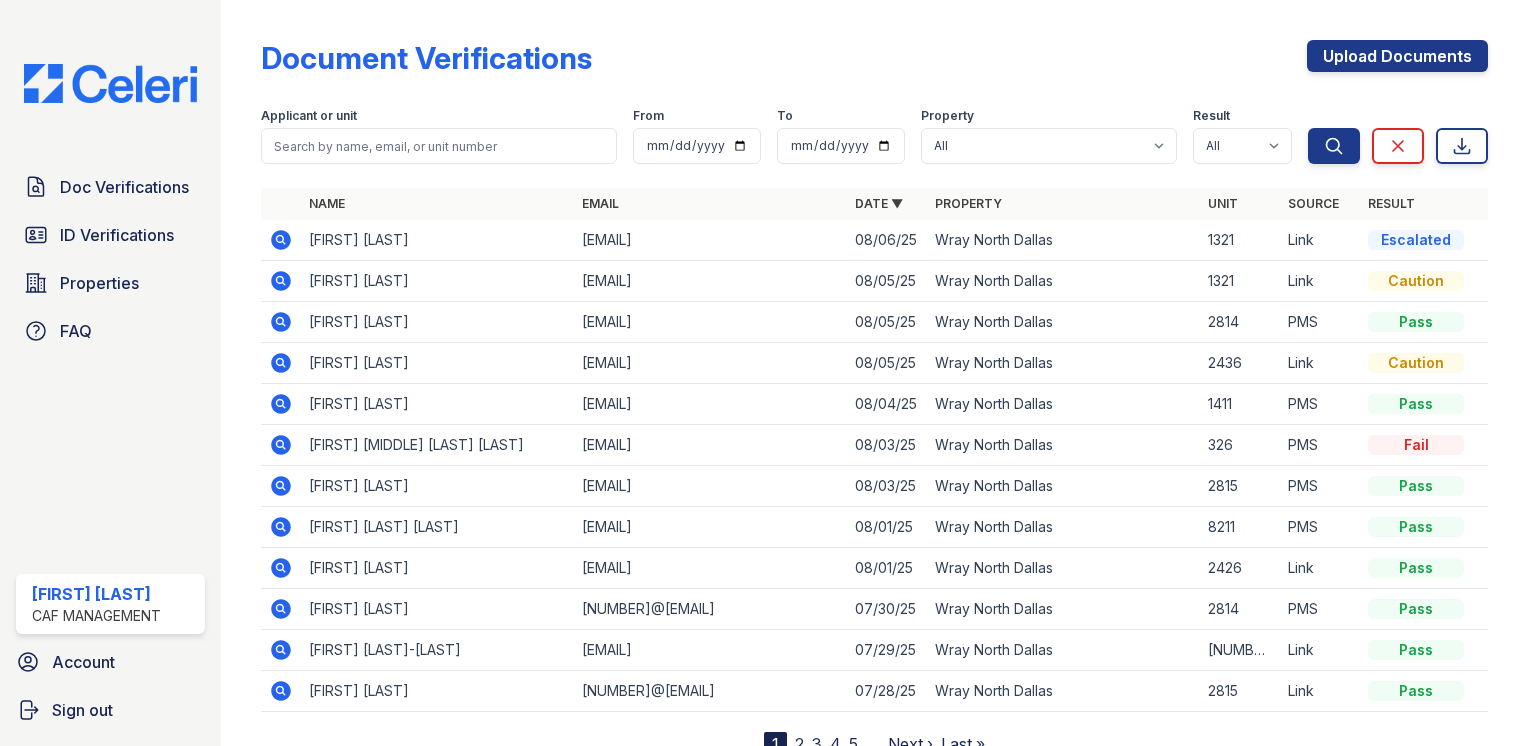 click 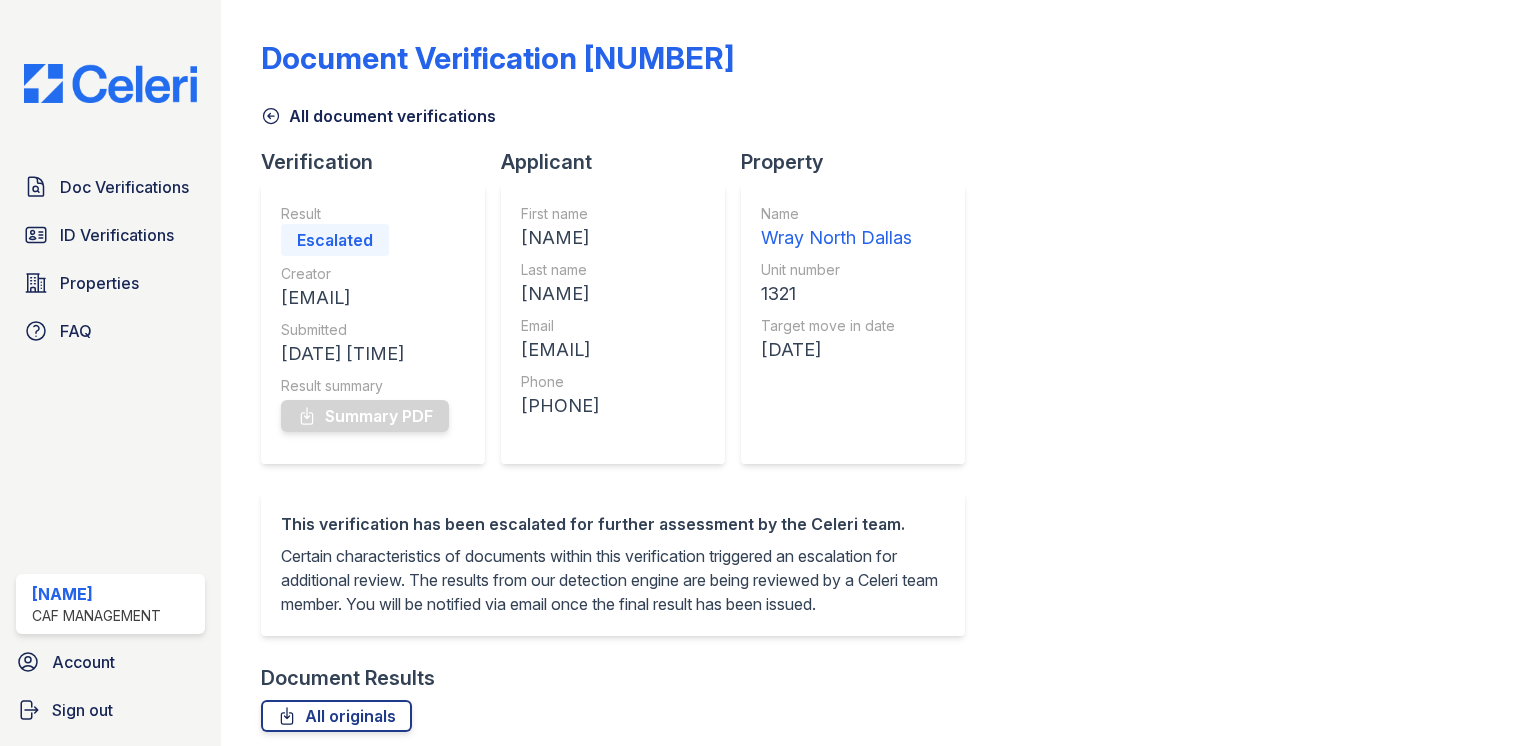 scroll, scrollTop: 0, scrollLeft: 0, axis: both 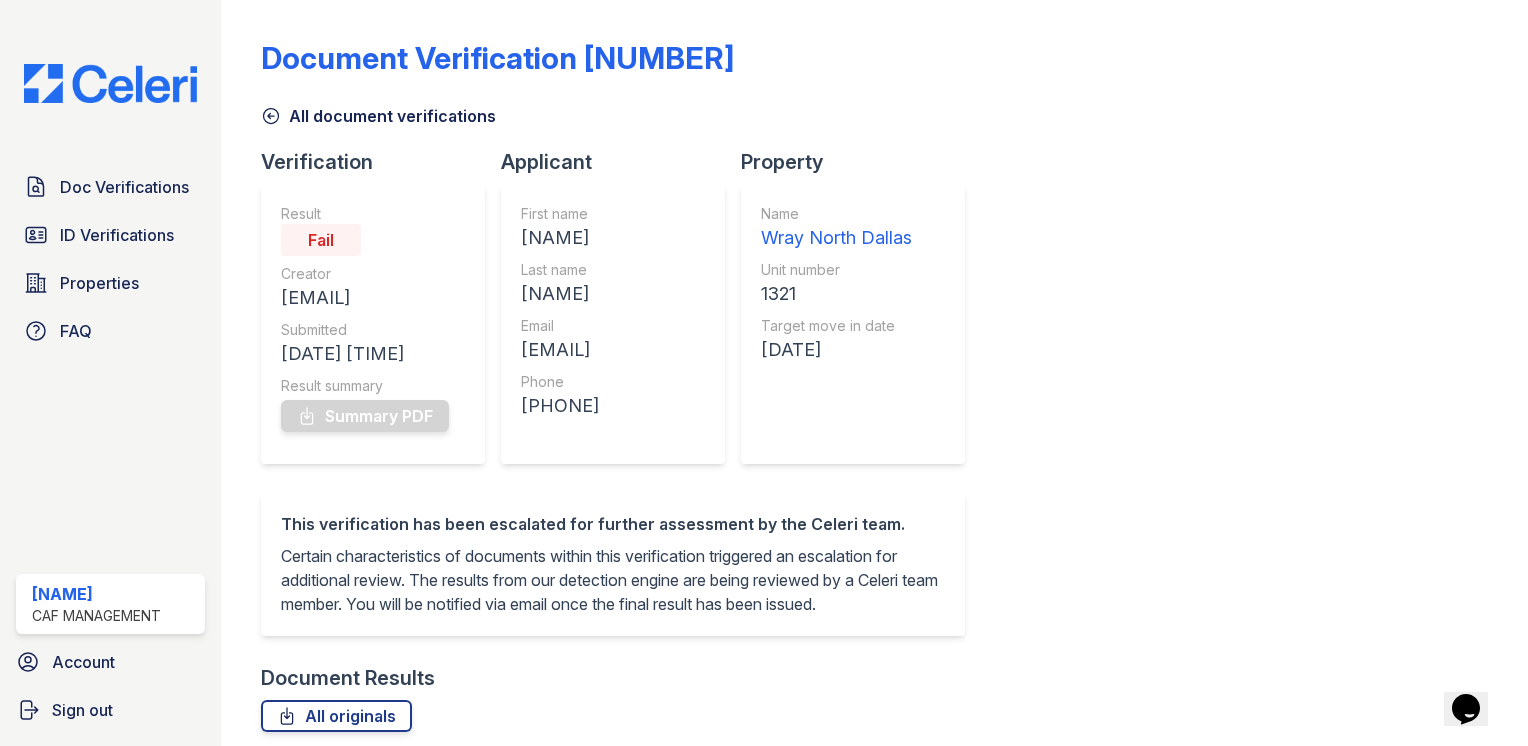 click 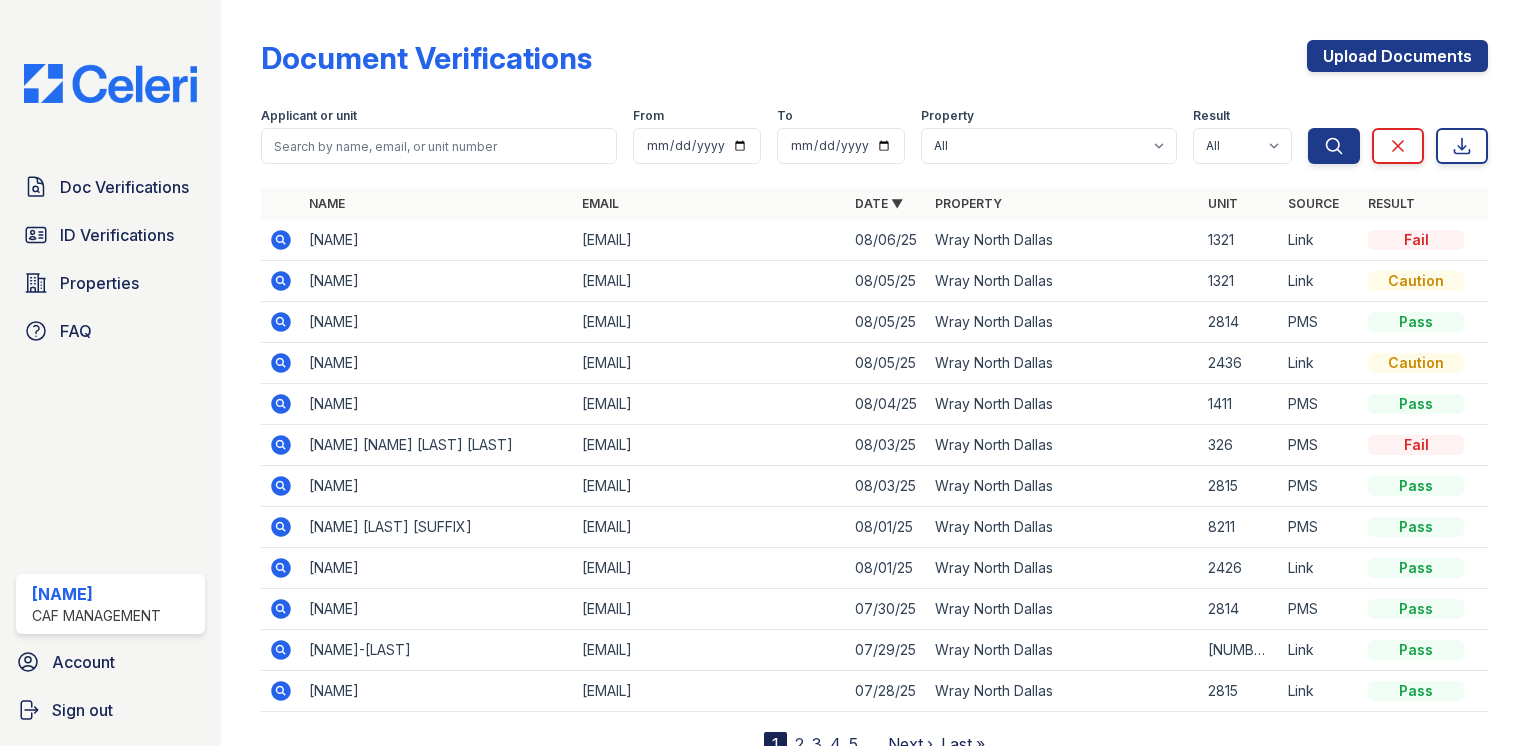 click 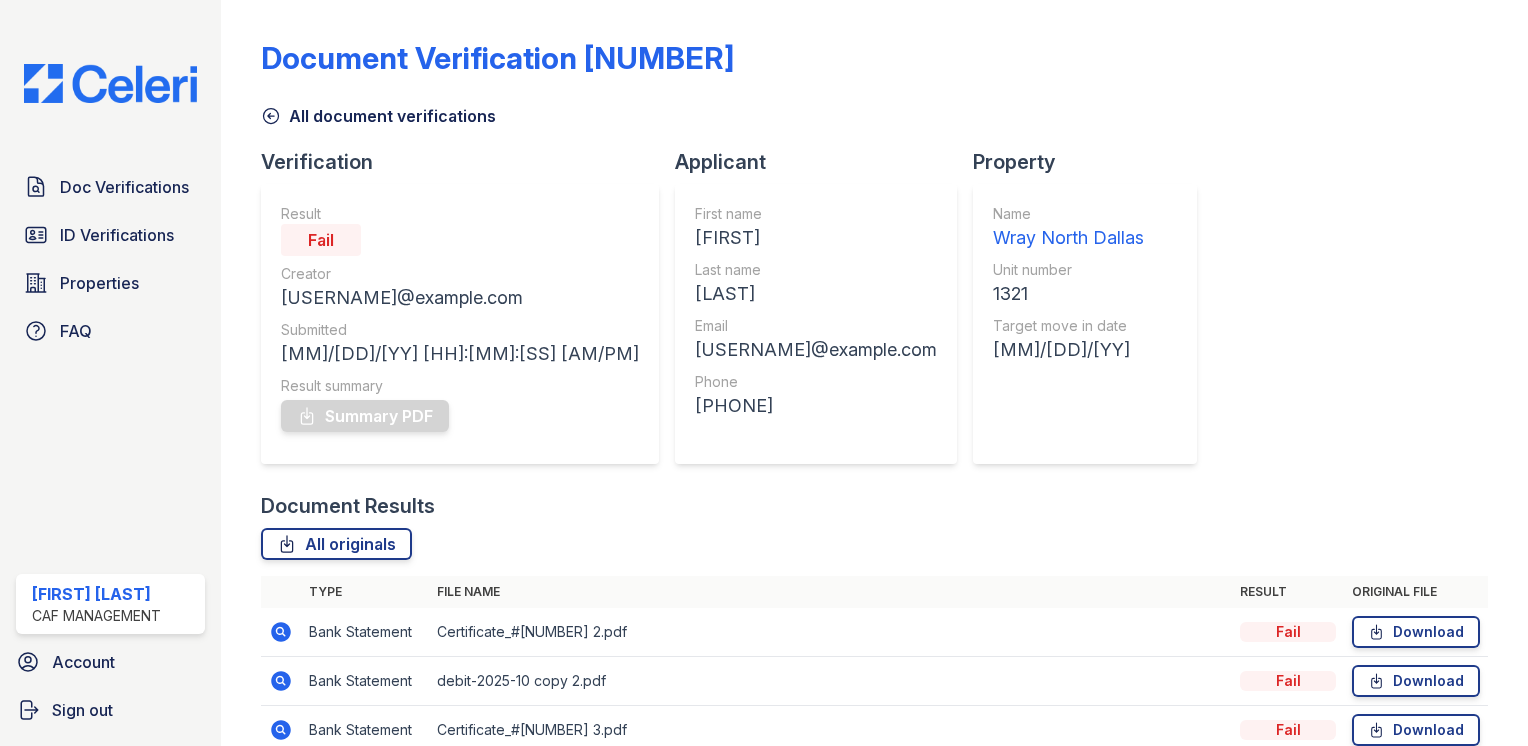 scroll, scrollTop: 0, scrollLeft: 0, axis: both 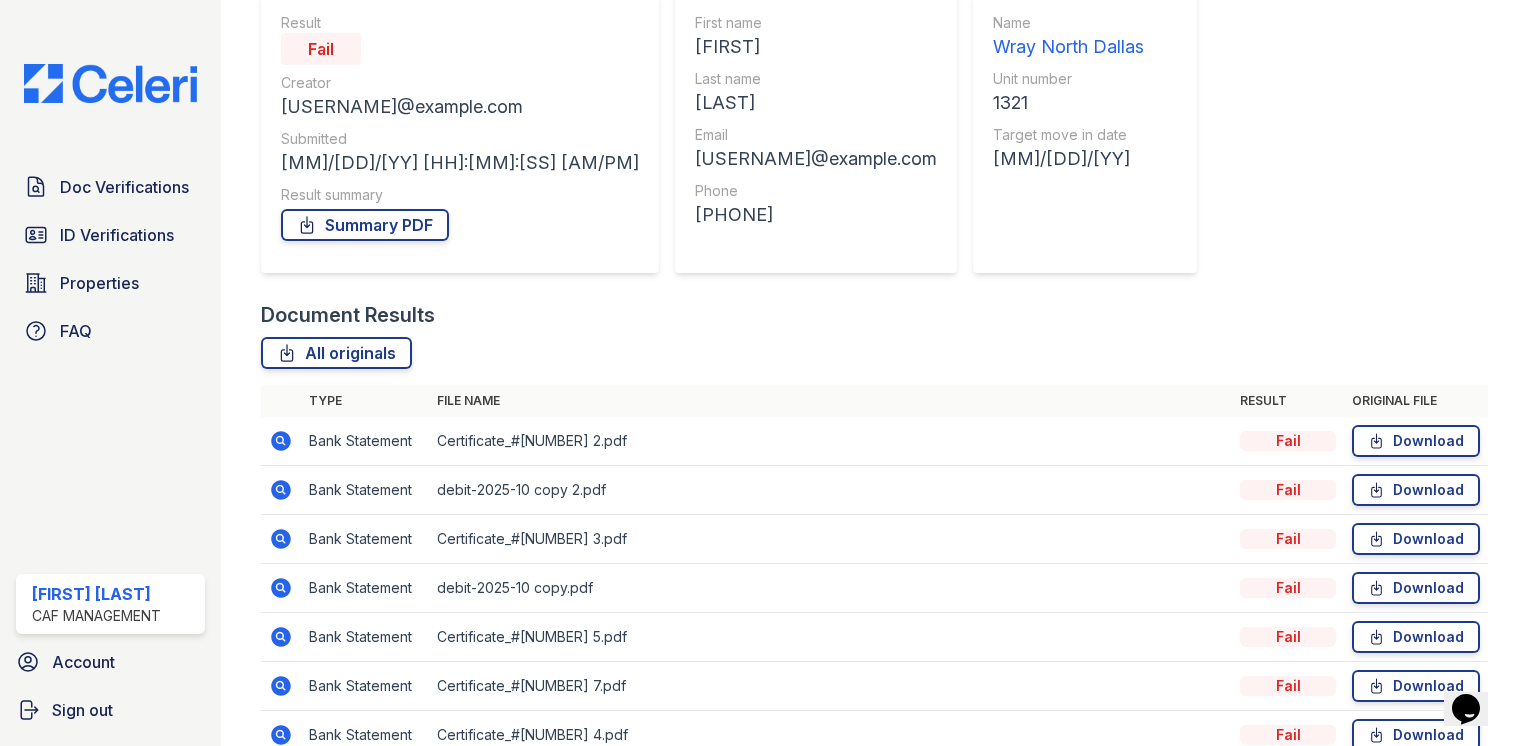 click 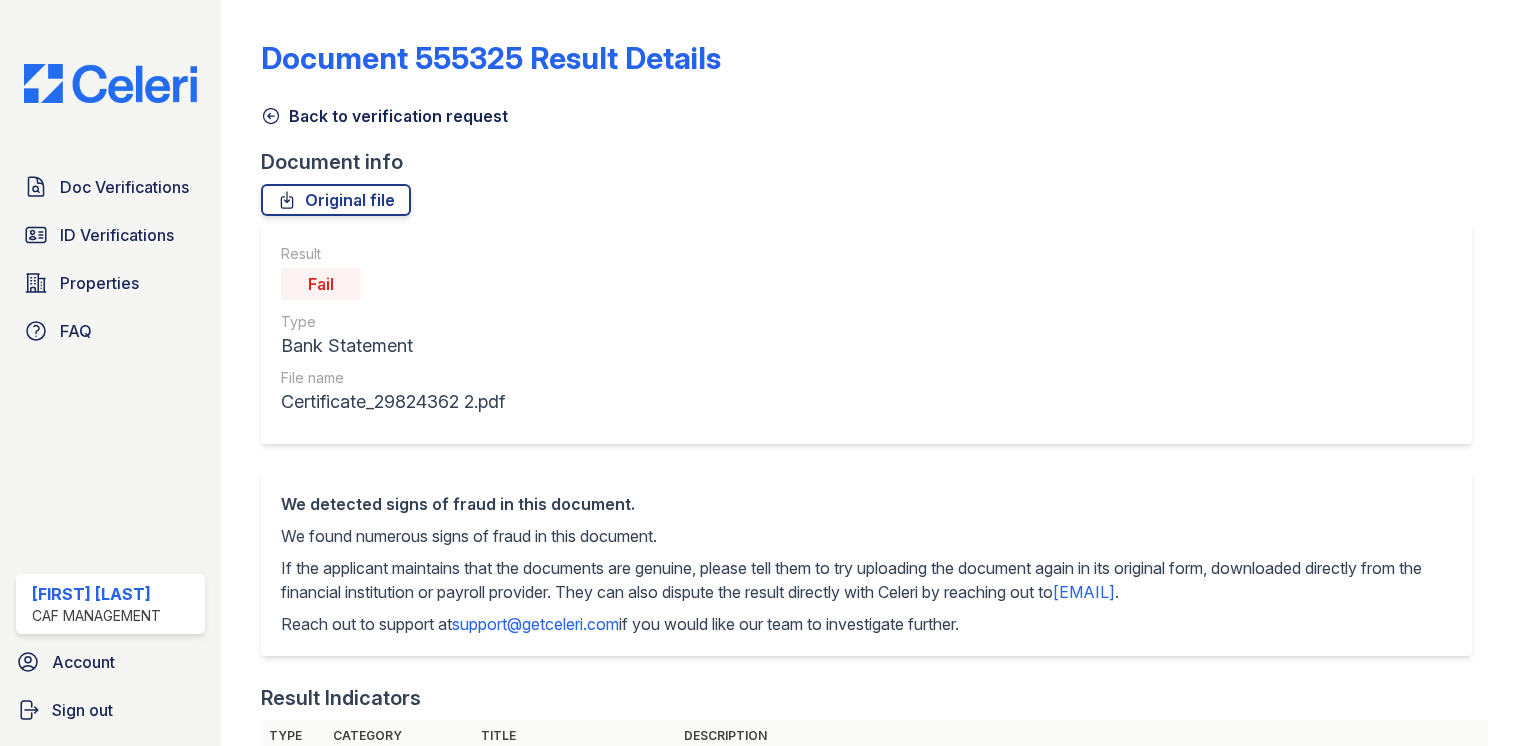 scroll, scrollTop: 0, scrollLeft: 0, axis: both 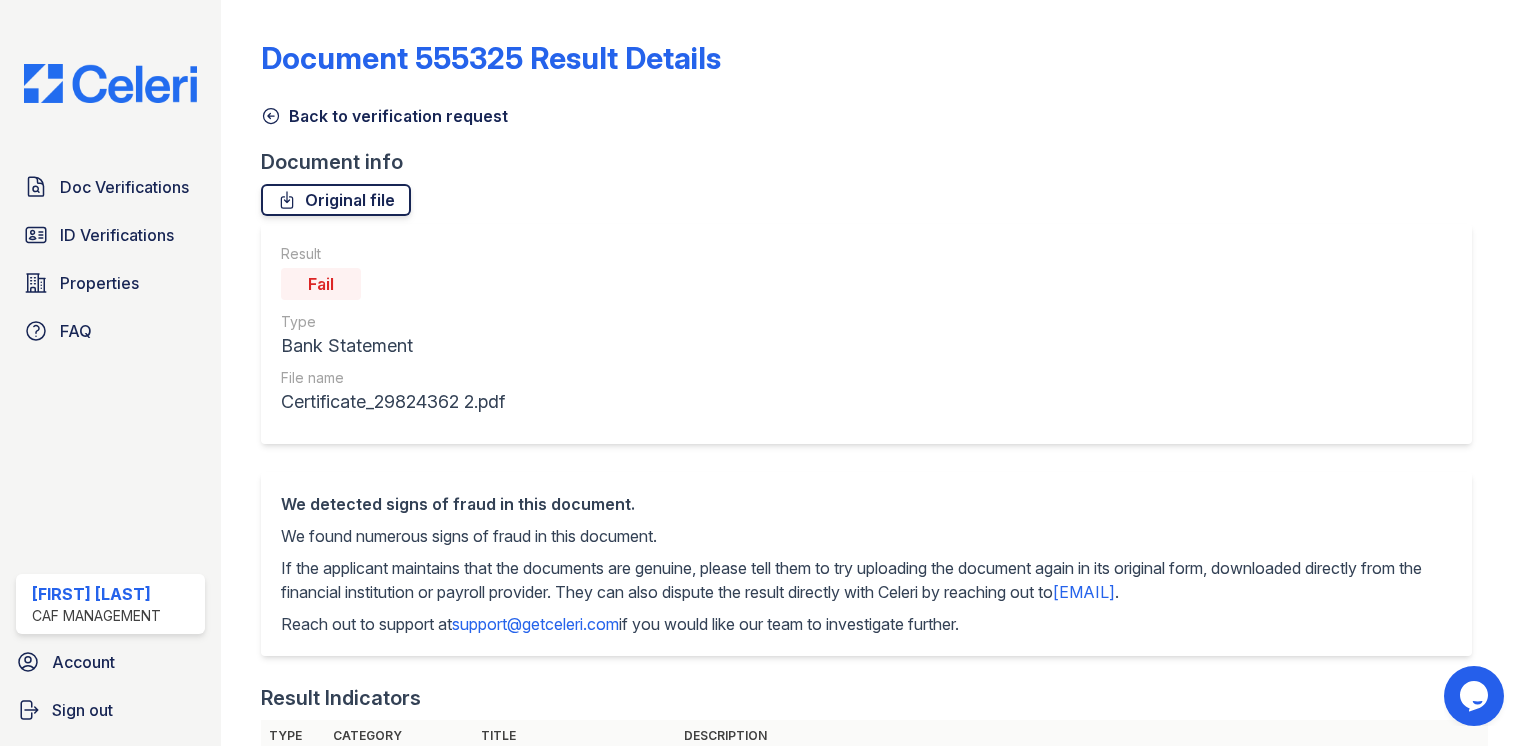click on "Original file" at bounding box center [336, 200] 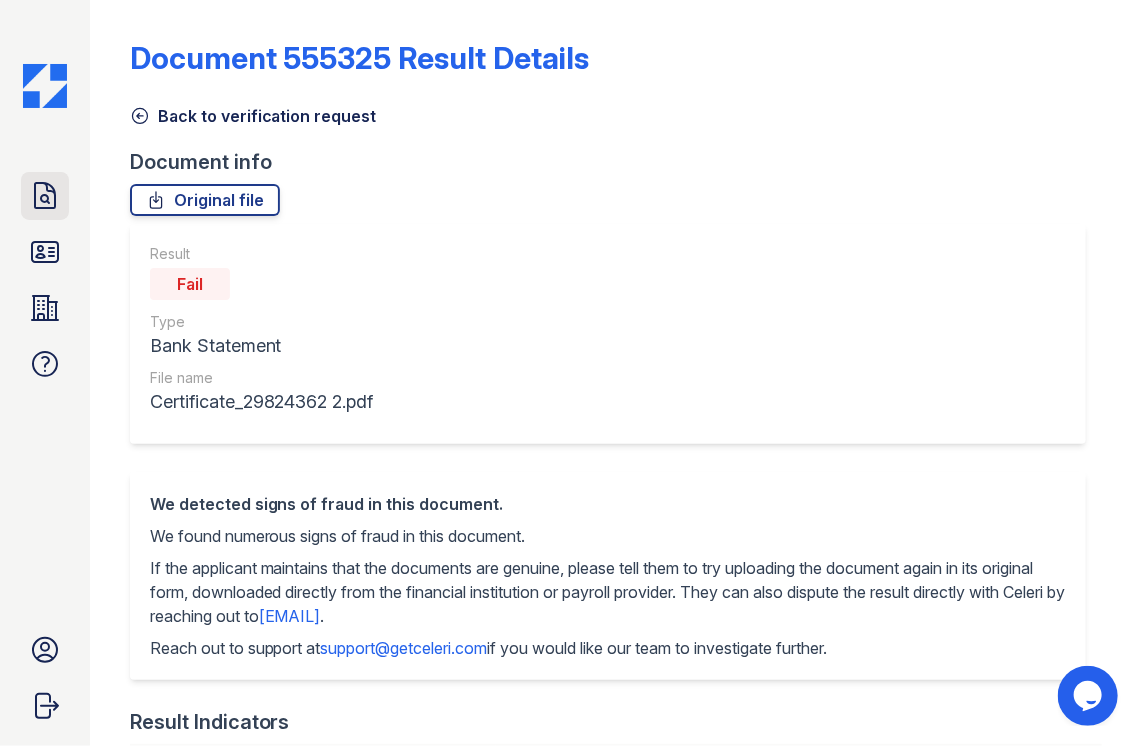 click 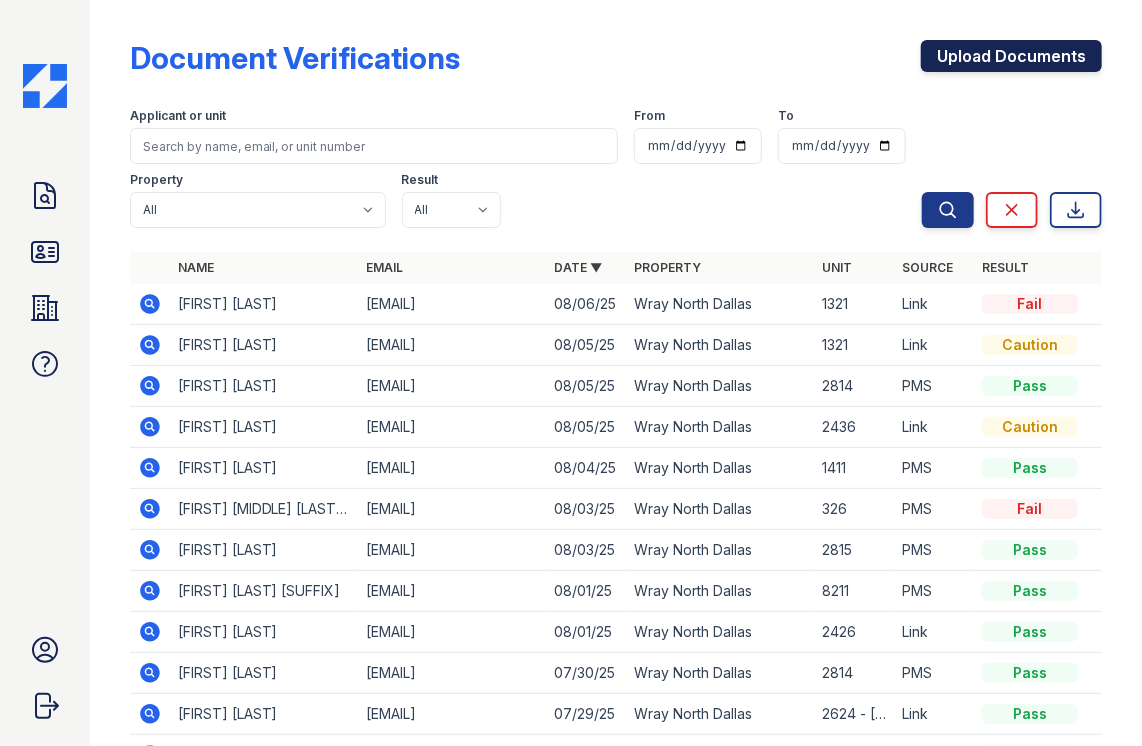 click on "Upload Documents" at bounding box center [1011, 56] 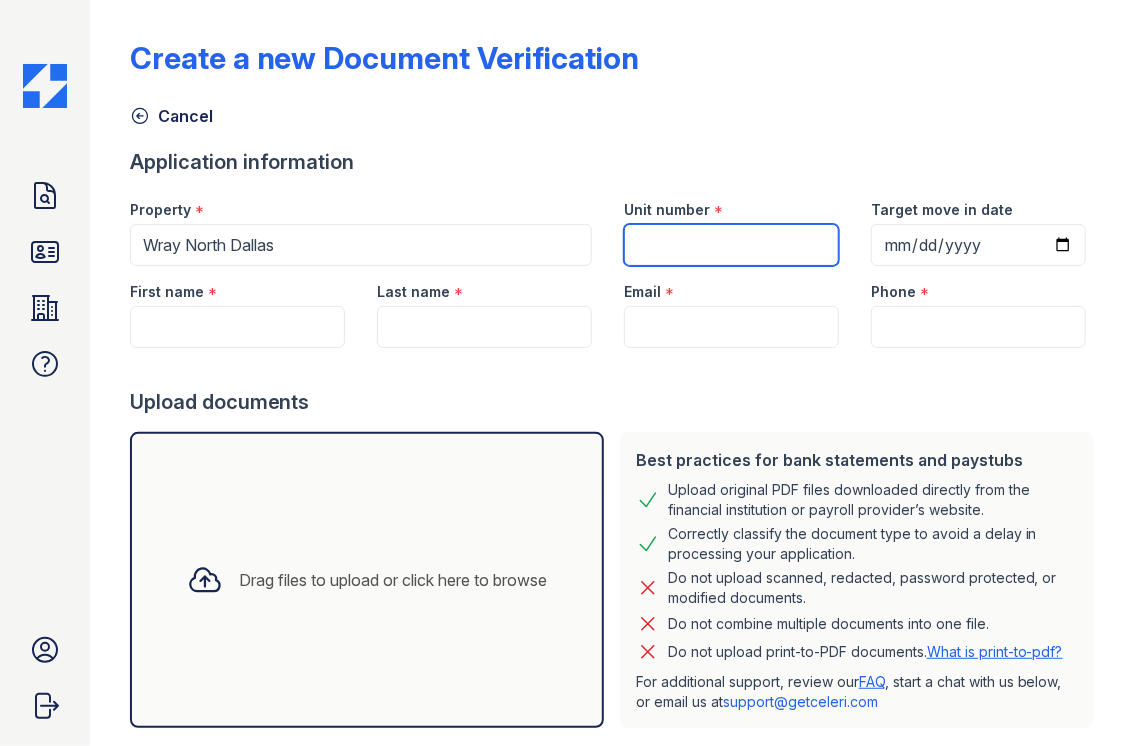 click on "Unit number" at bounding box center (731, 245) 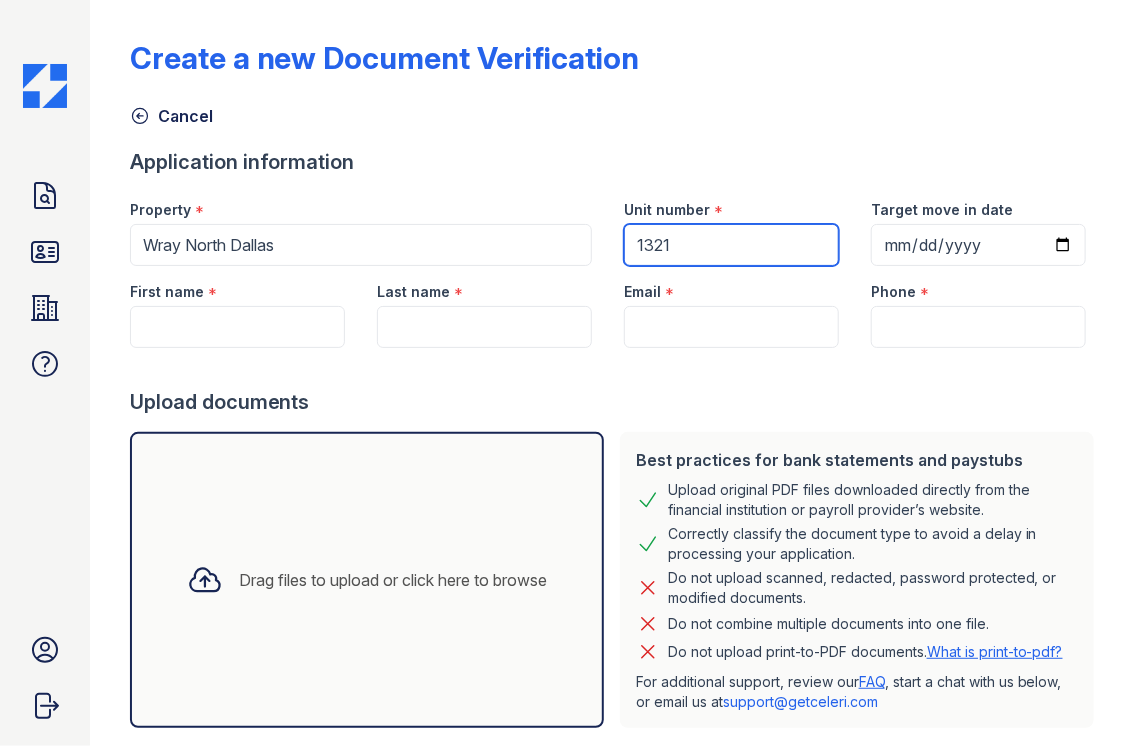 type on "1321" 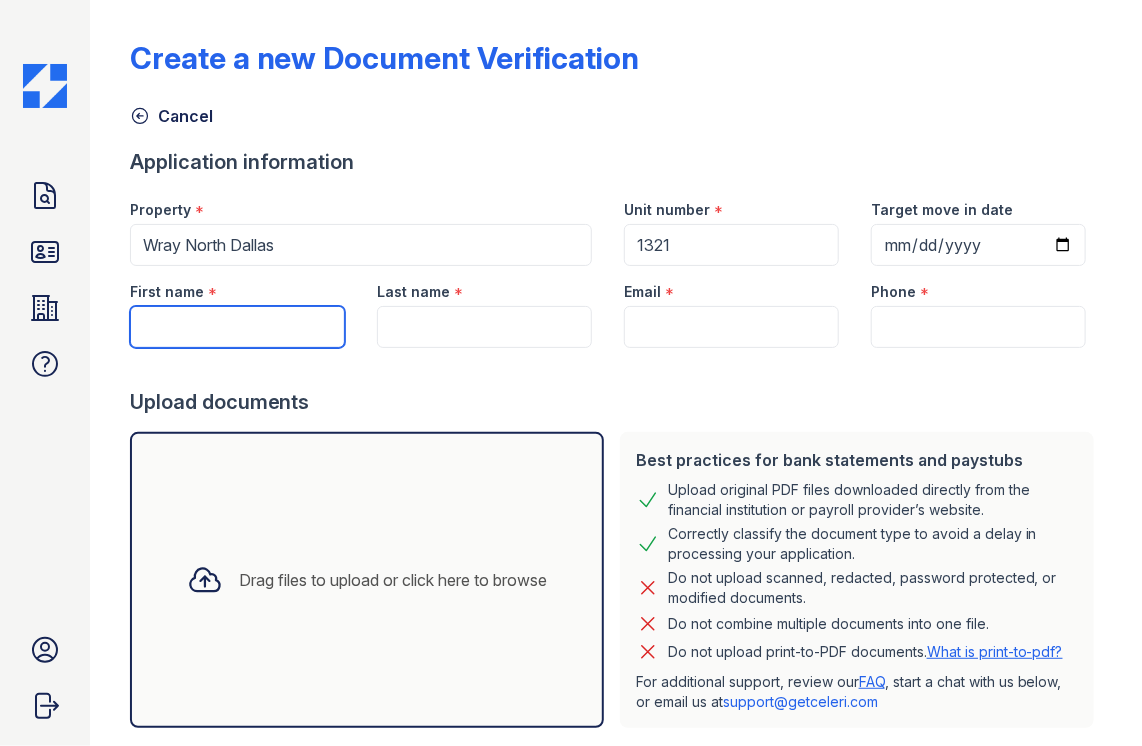 click on "First name" at bounding box center (237, 327) 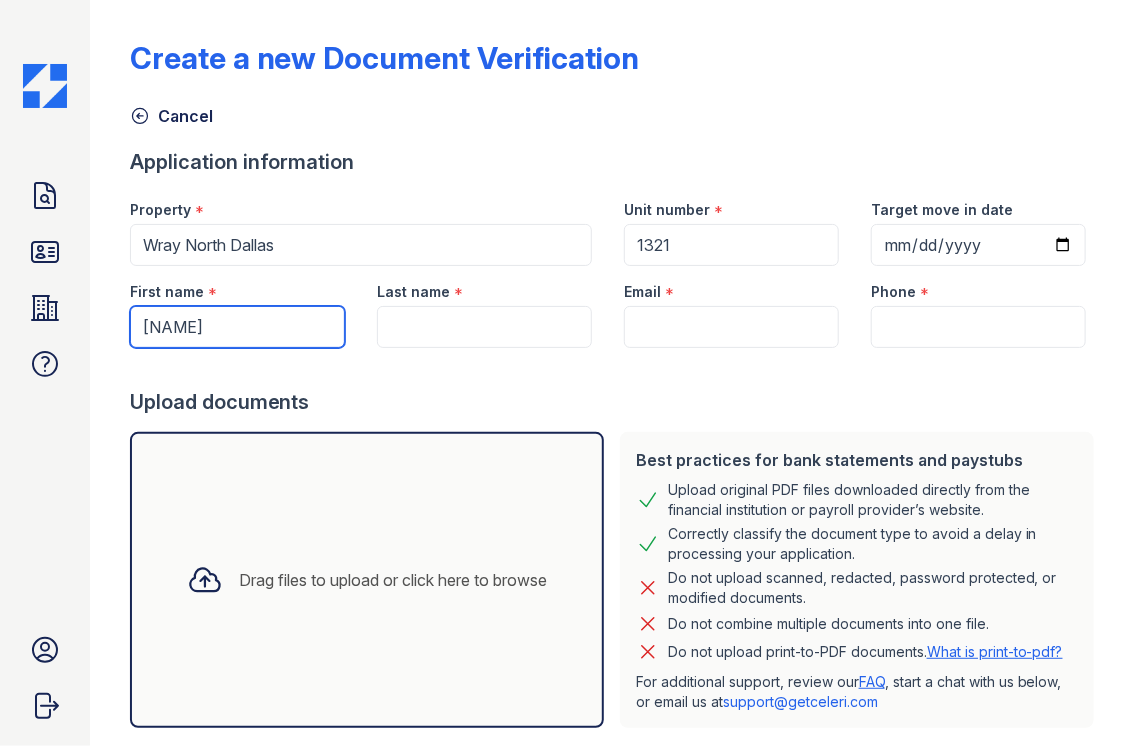 type on "Darius" 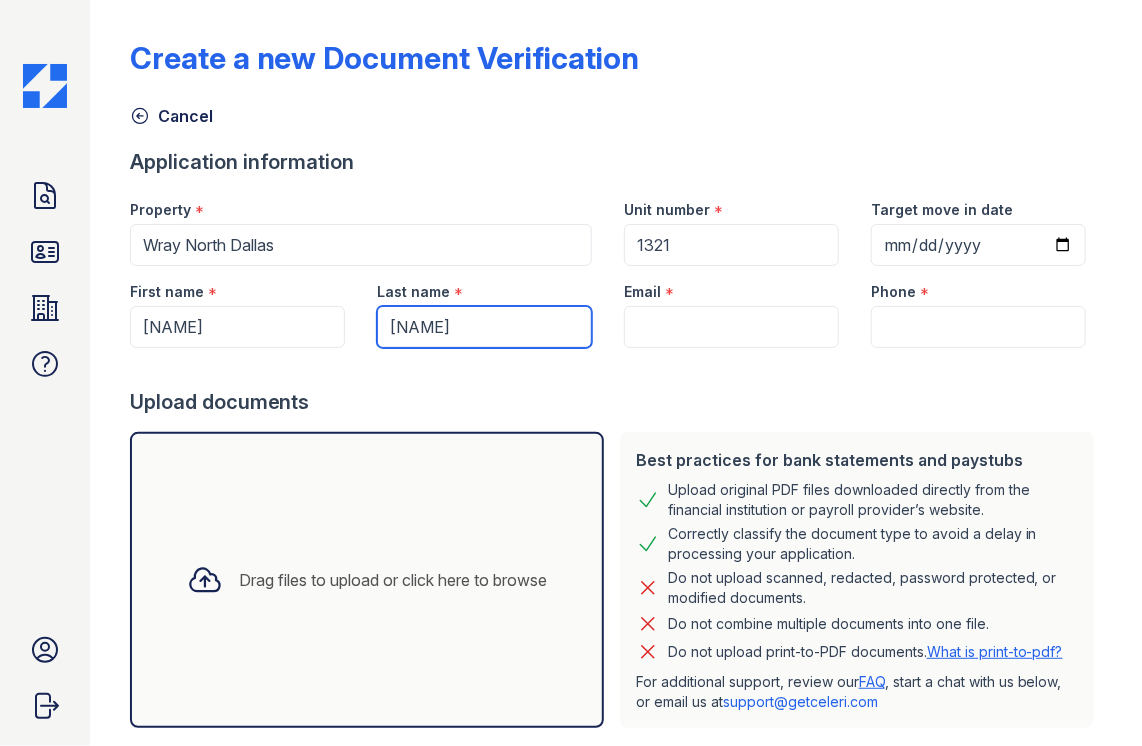 type on "Taylor" 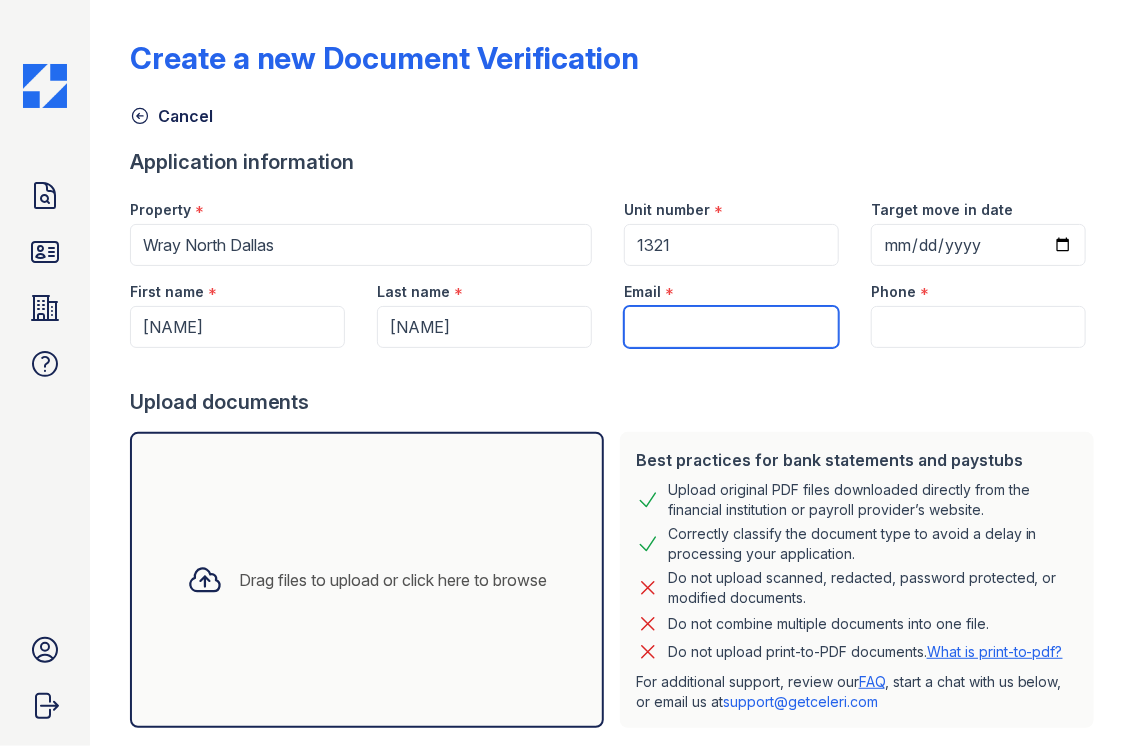paste on "[USERNAME]@[DOMAIN].com" 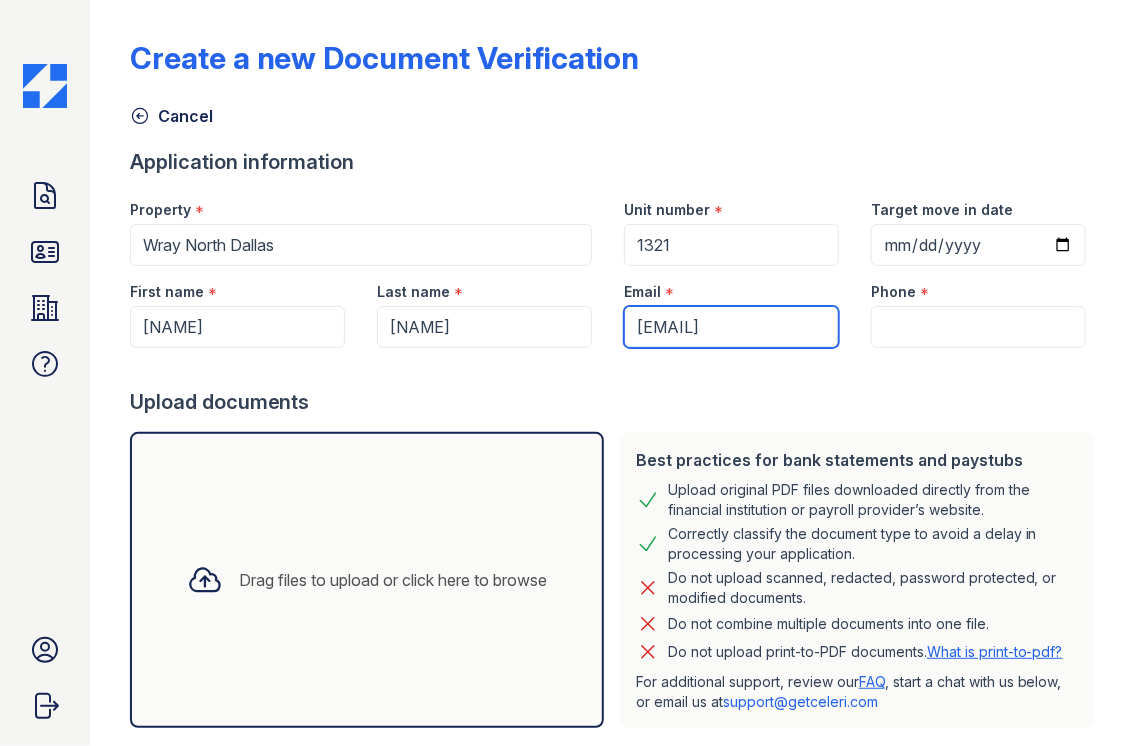 scroll, scrollTop: 0, scrollLeft: 20, axis: horizontal 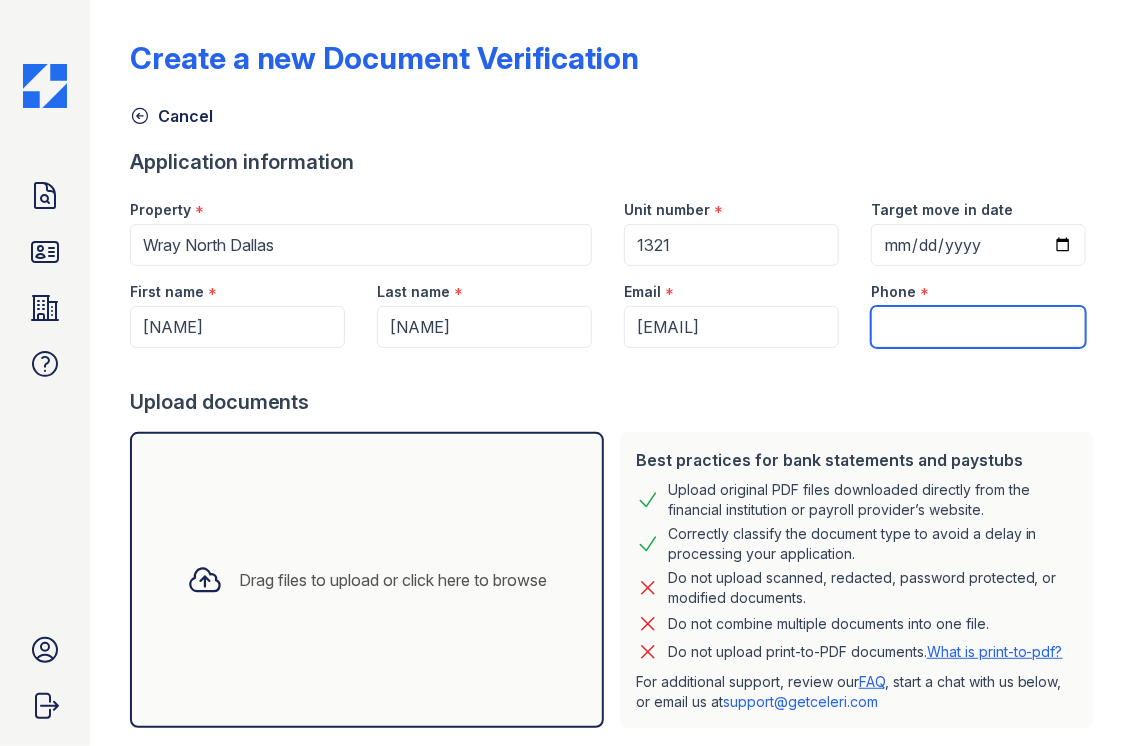 click on "Phone" at bounding box center (978, 327) 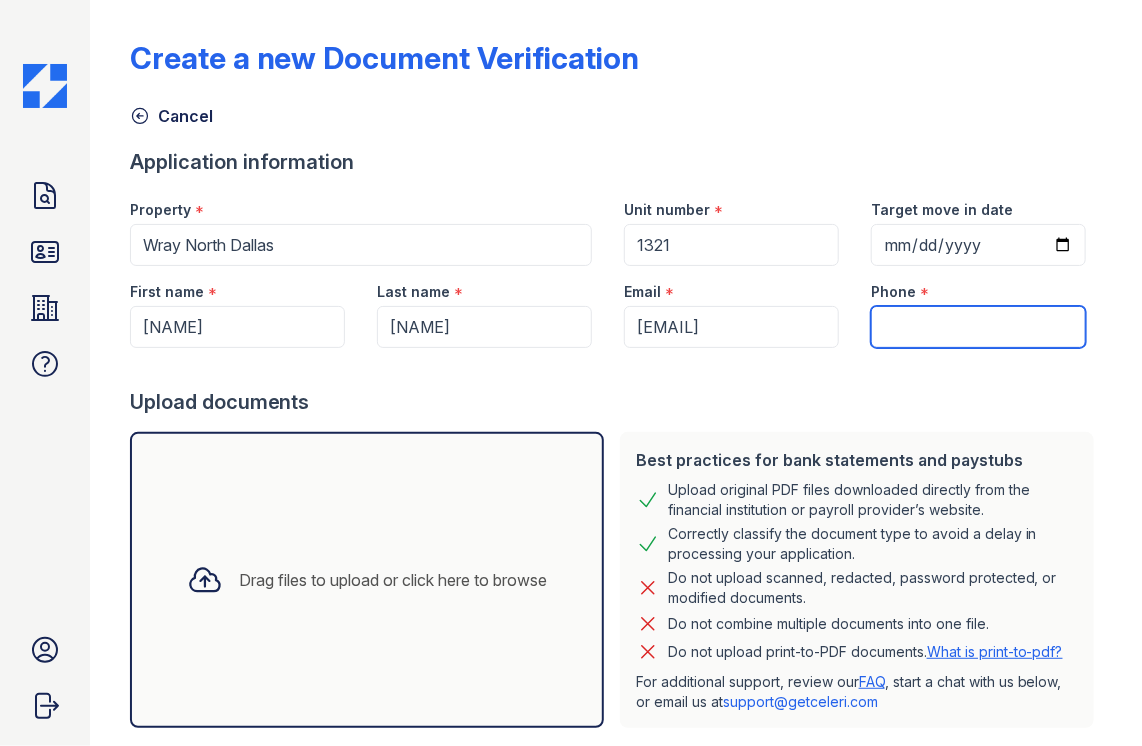 paste on "469) 431-9794" 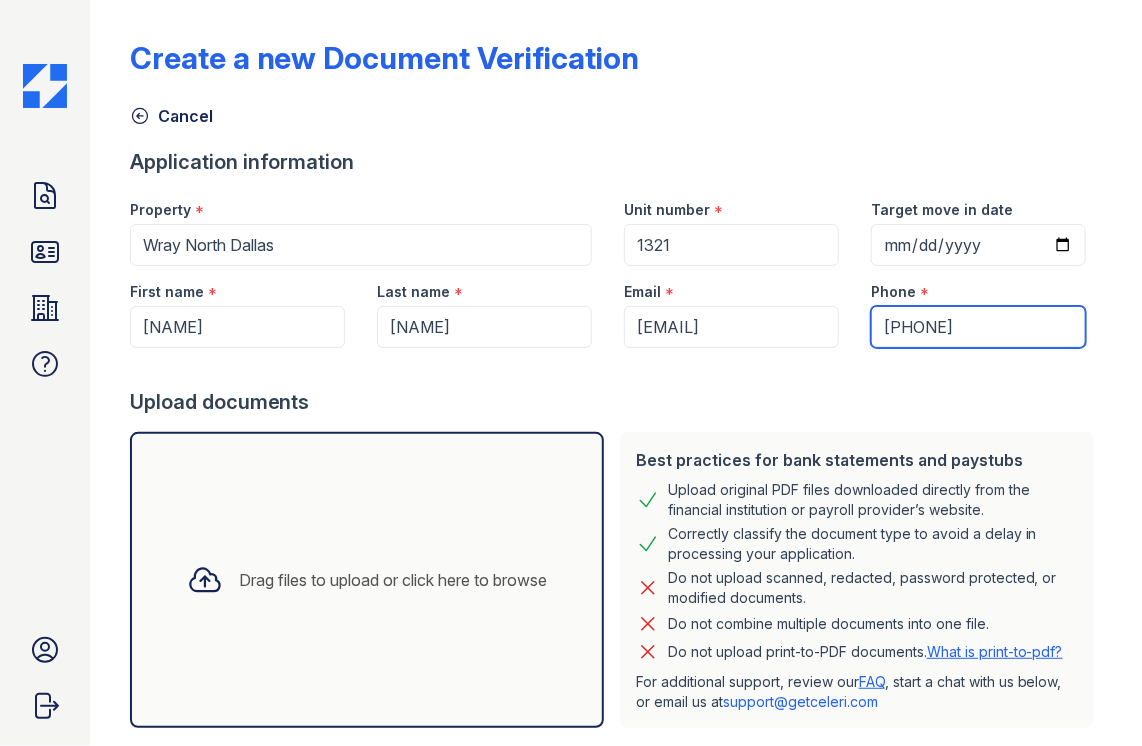 click on "469) 431-9794" at bounding box center (978, 327) 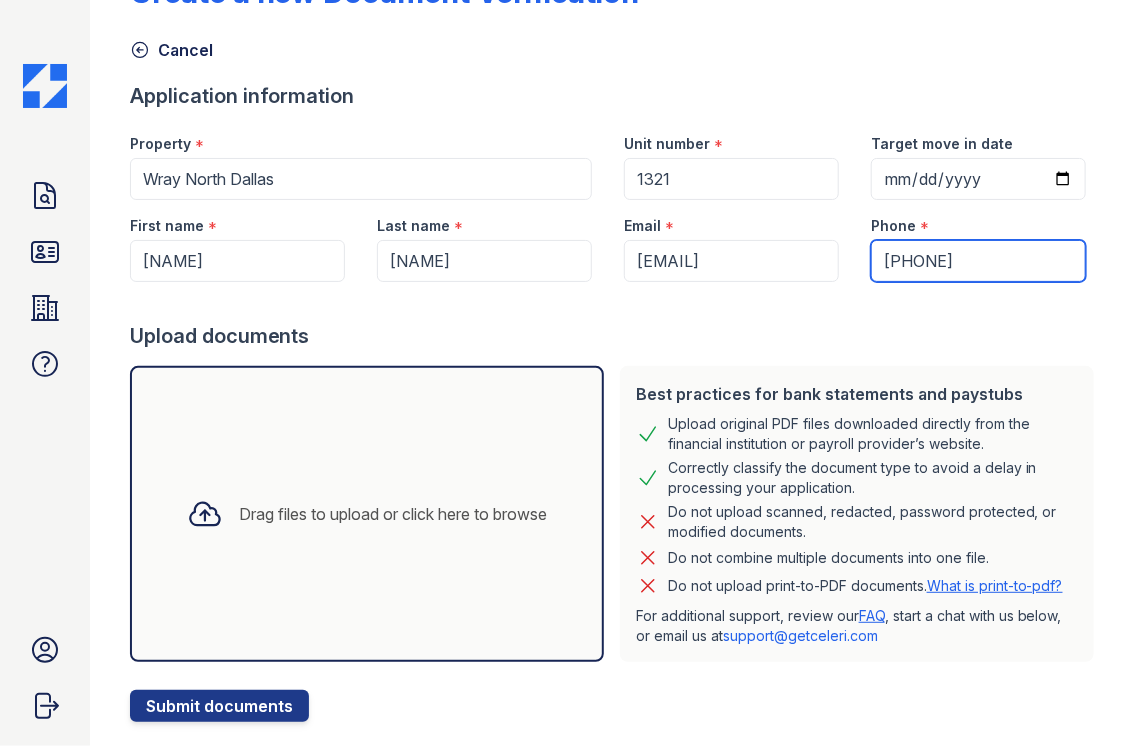 scroll, scrollTop: 124, scrollLeft: 0, axis: vertical 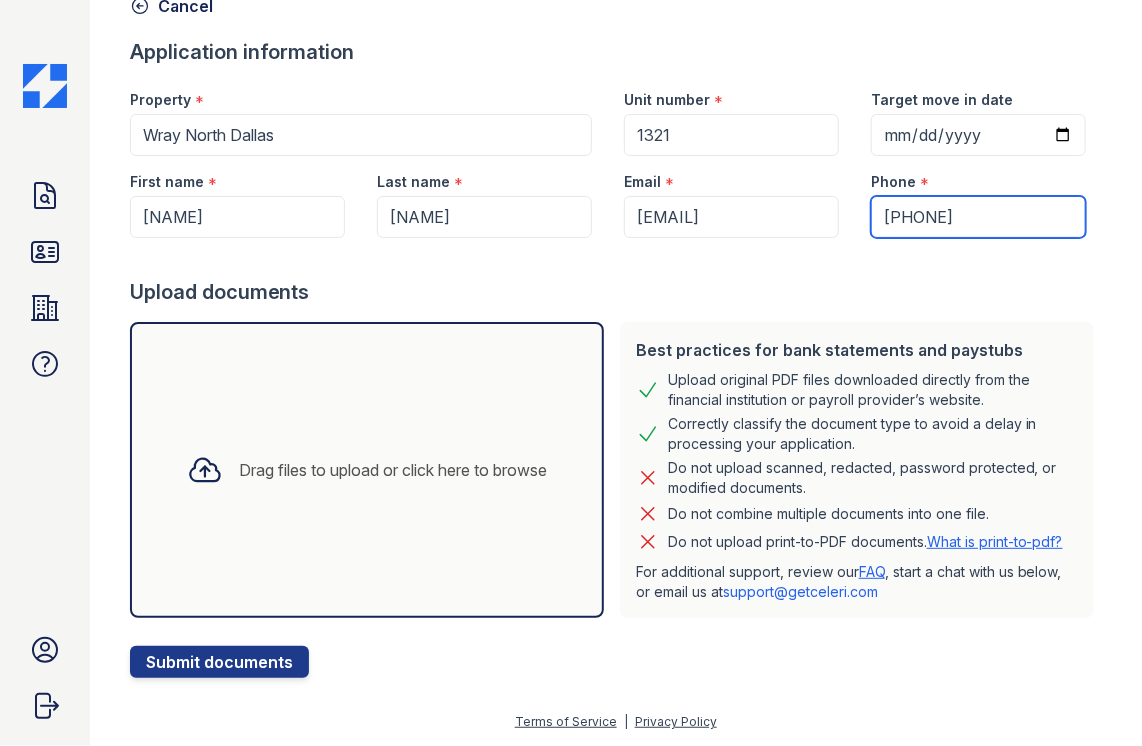 type on "469-431-9794" 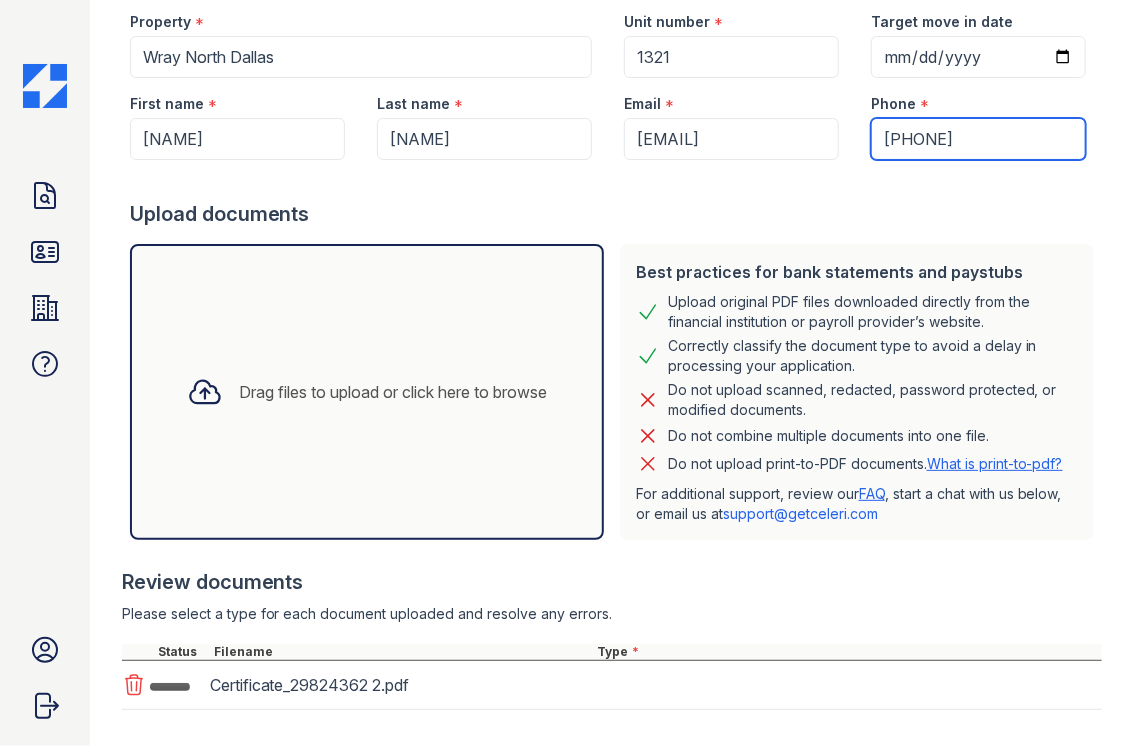 scroll, scrollTop: 306, scrollLeft: 0, axis: vertical 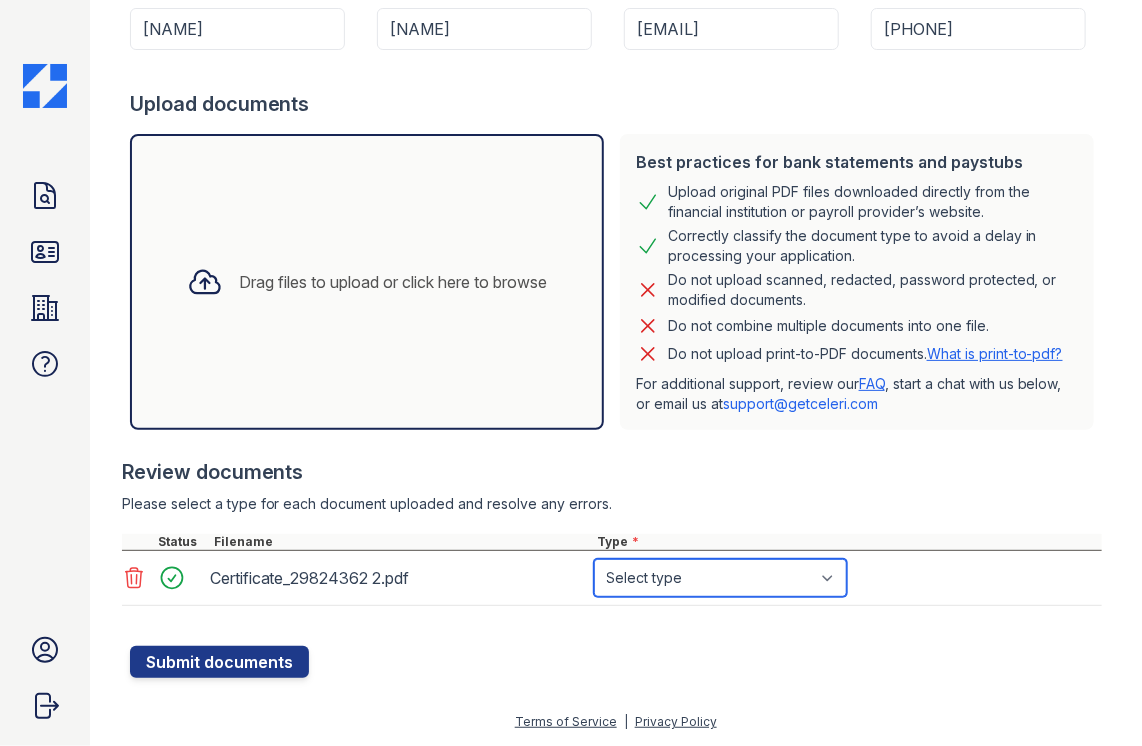 click on "Select type
Paystub
Bank Statement
Offer Letter
Tax Documents
Benefit Award Letter
Investment Account Statement
Other" at bounding box center [720, 578] 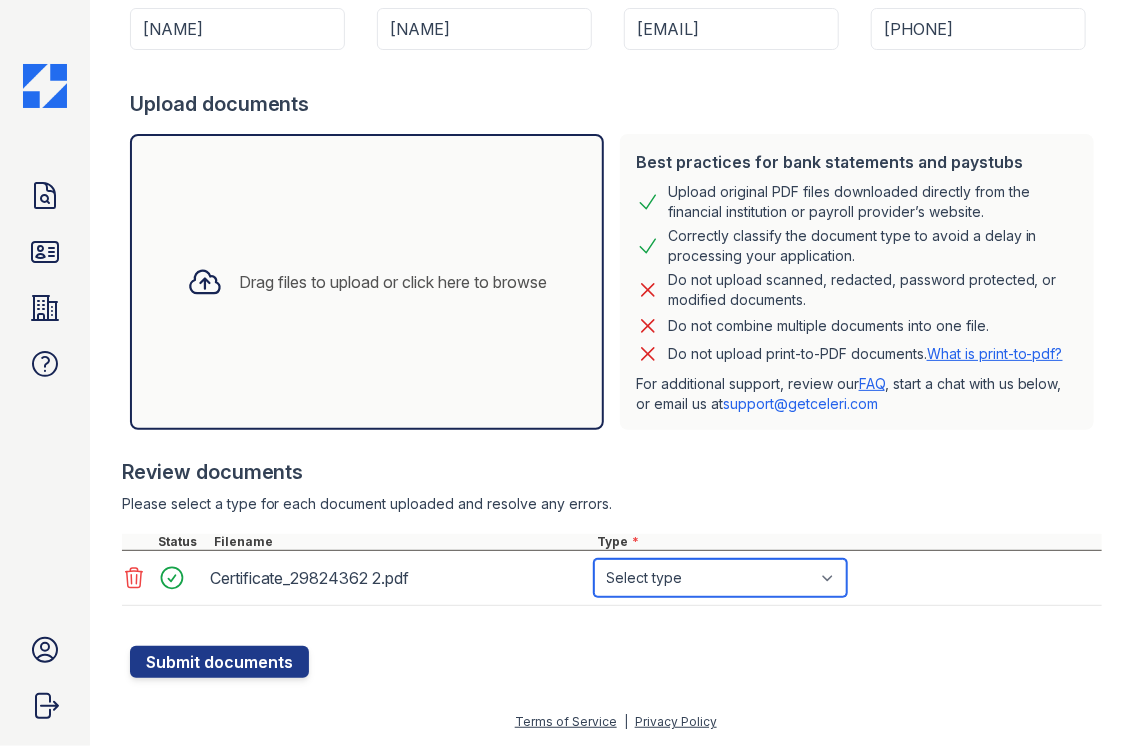 select on "bank_statement" 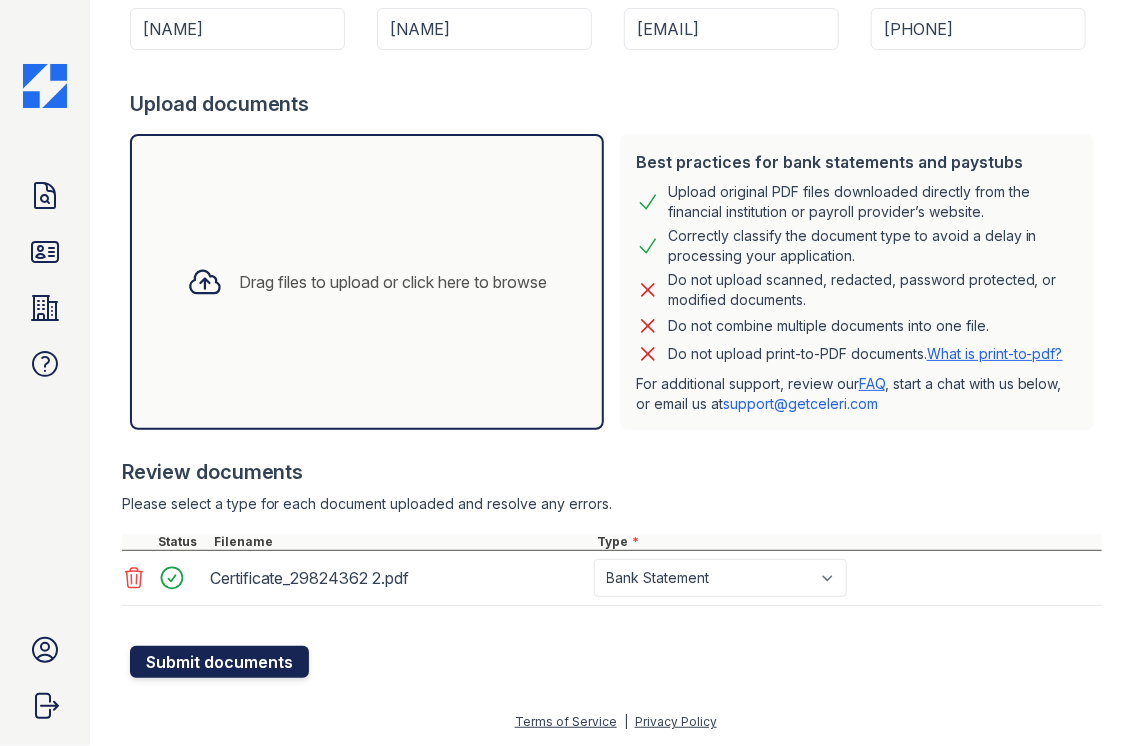 click on "Submit documents" at bounding box center (219, 662) 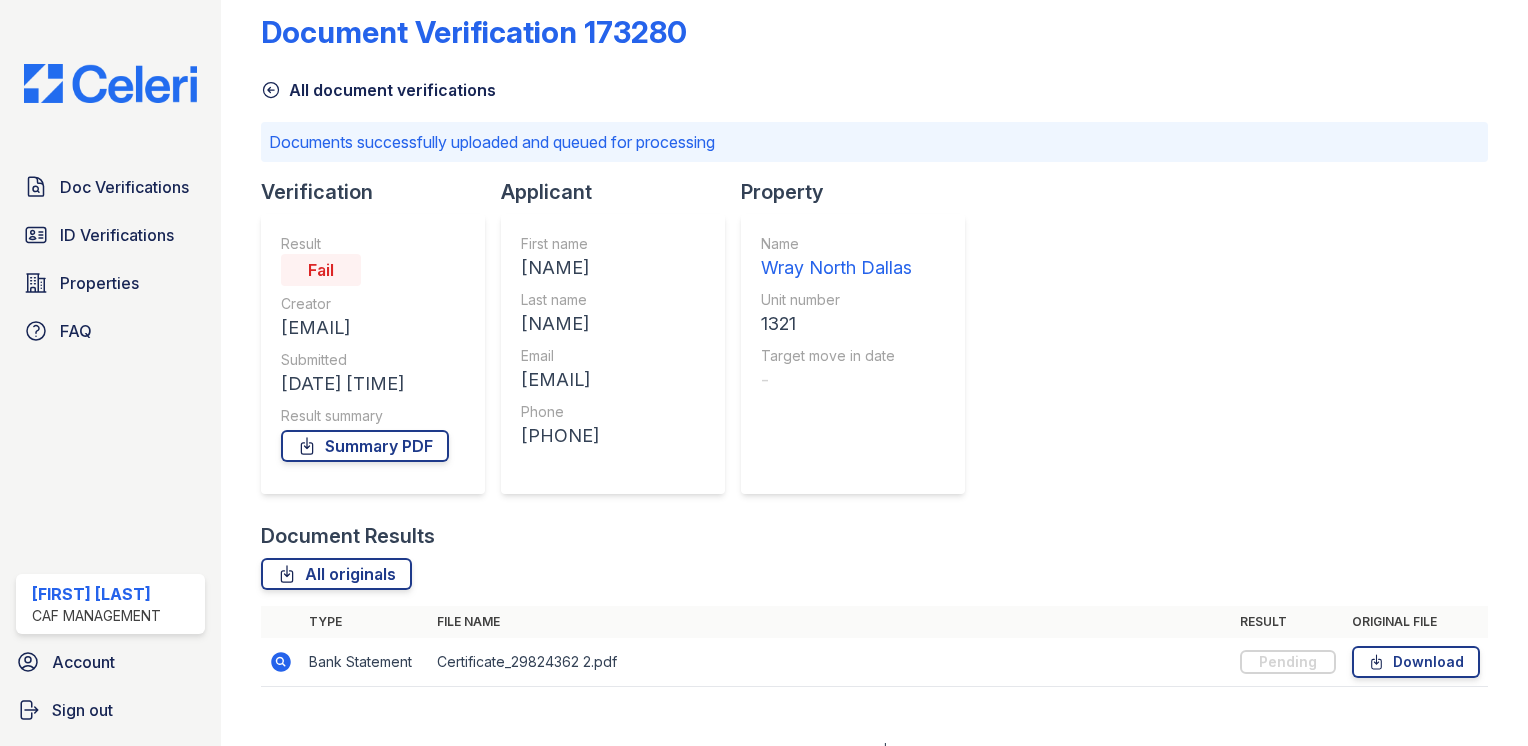 scroll, scrollTop: 0, scrollLeft: 0, axis: both 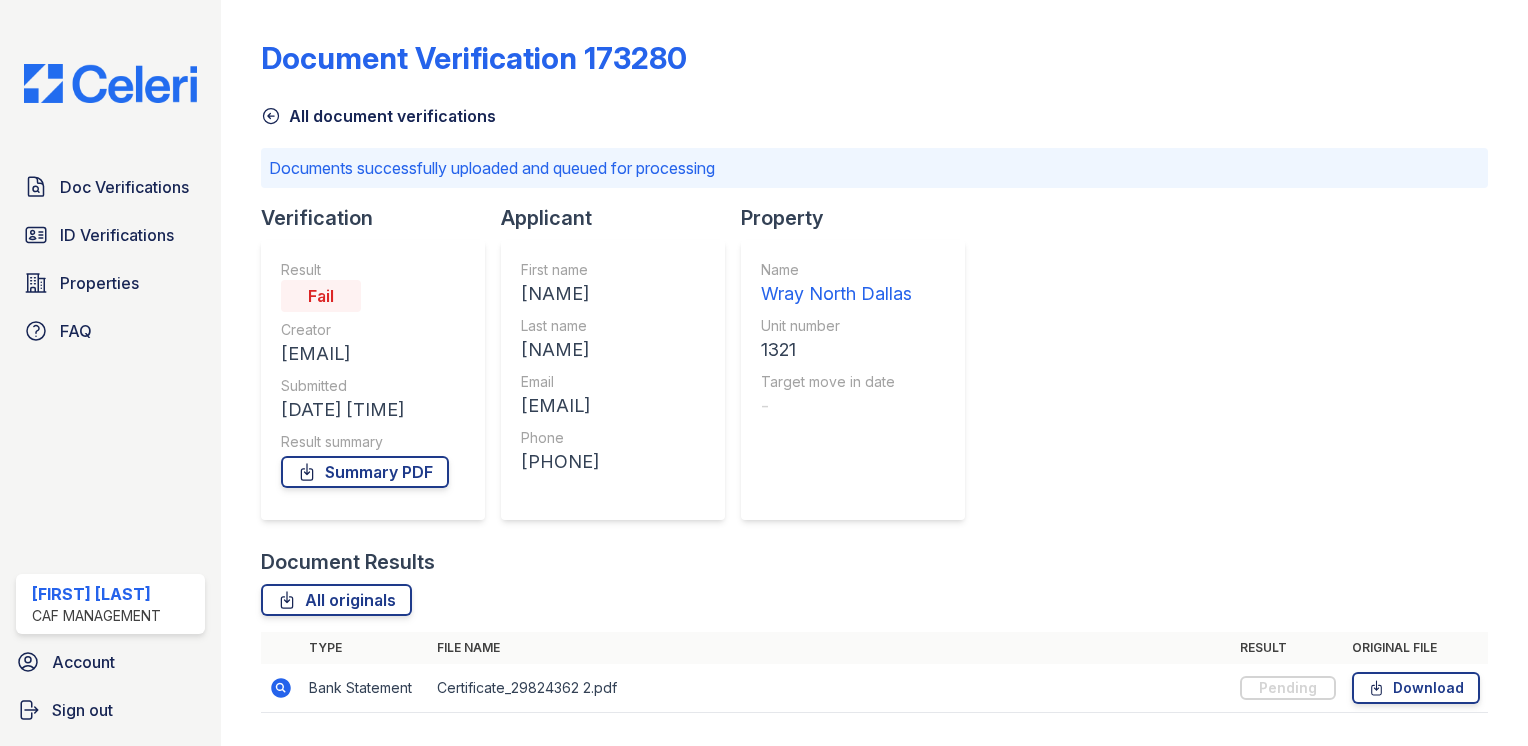 click on "Fail" at bounding box center [321, 296] 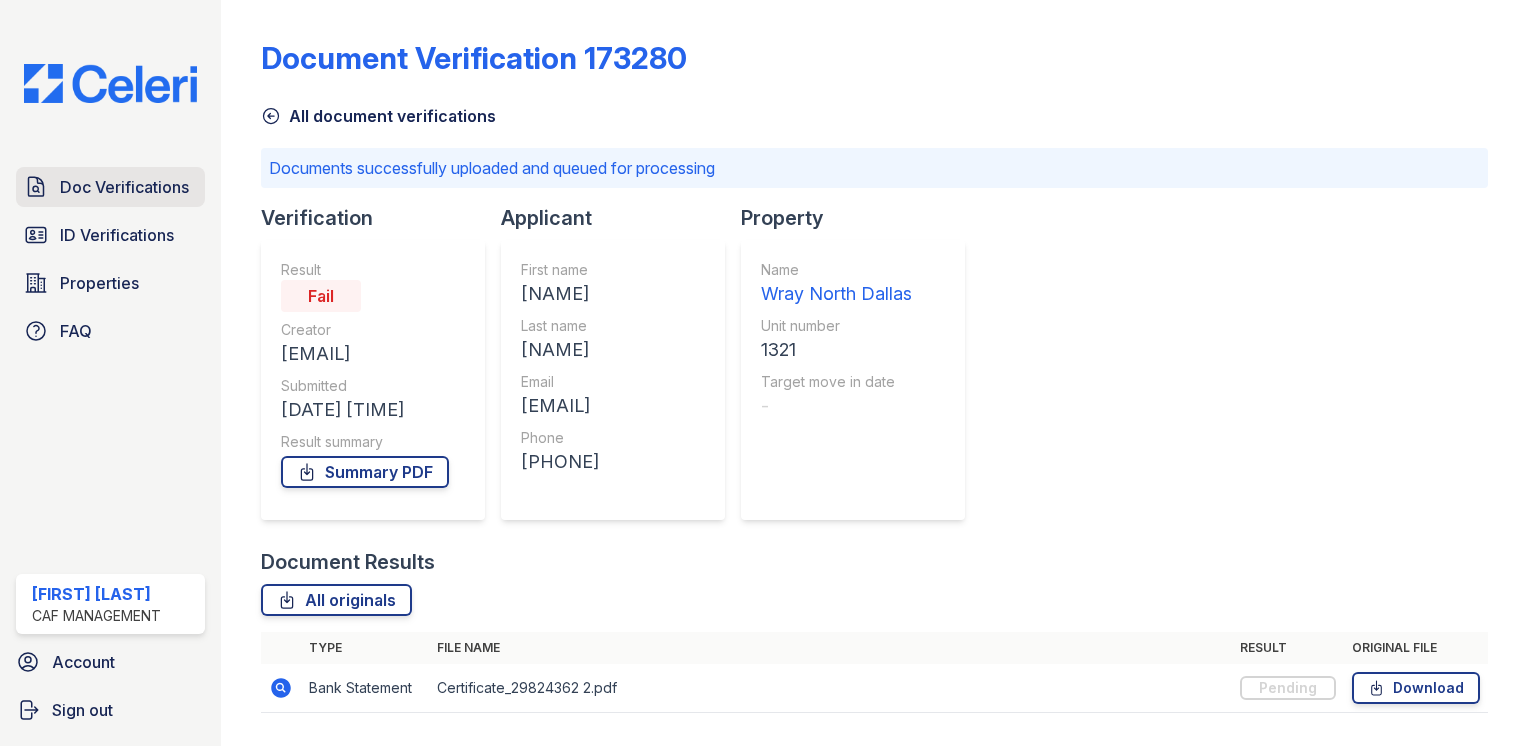 click on "Doc Verifications" at bounding box center [110, 187] 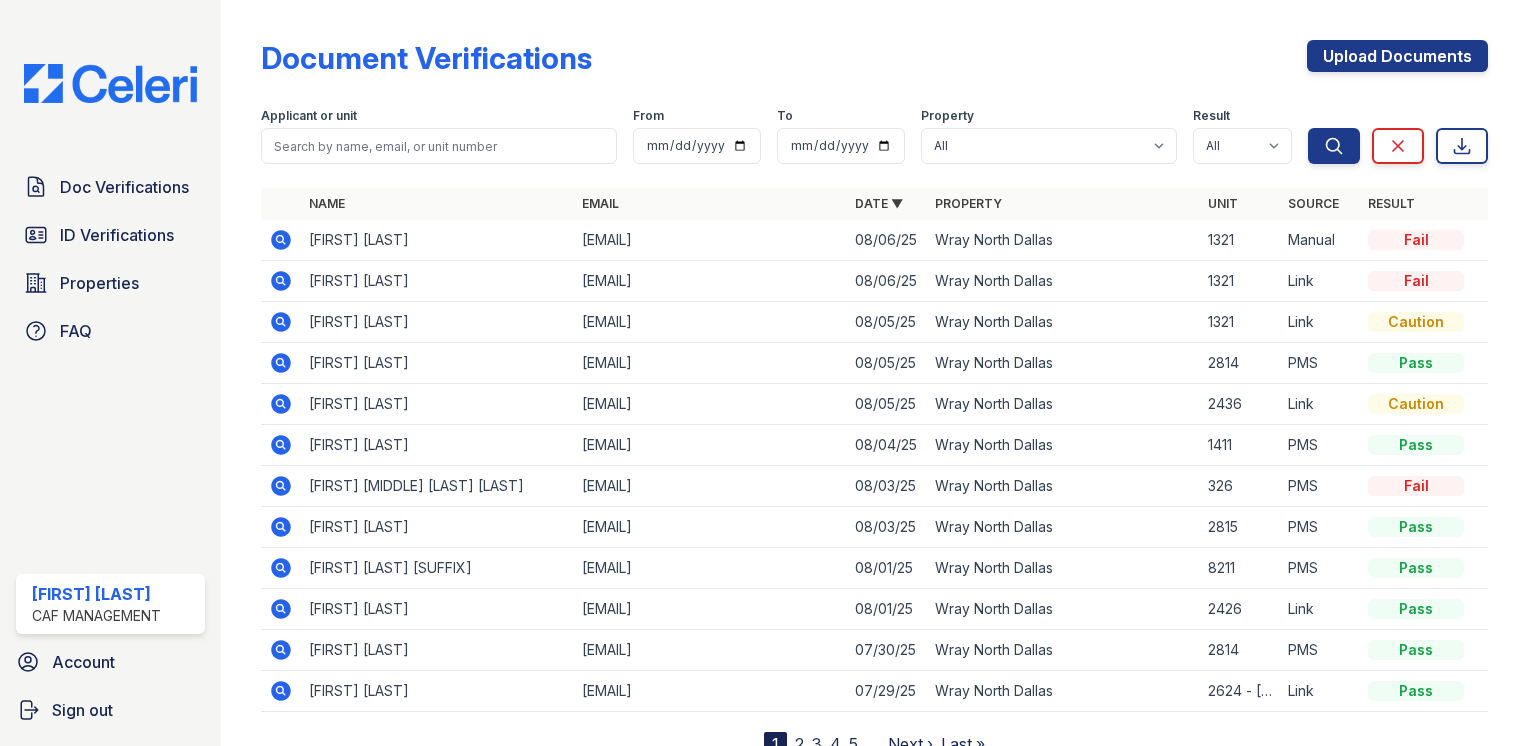 click 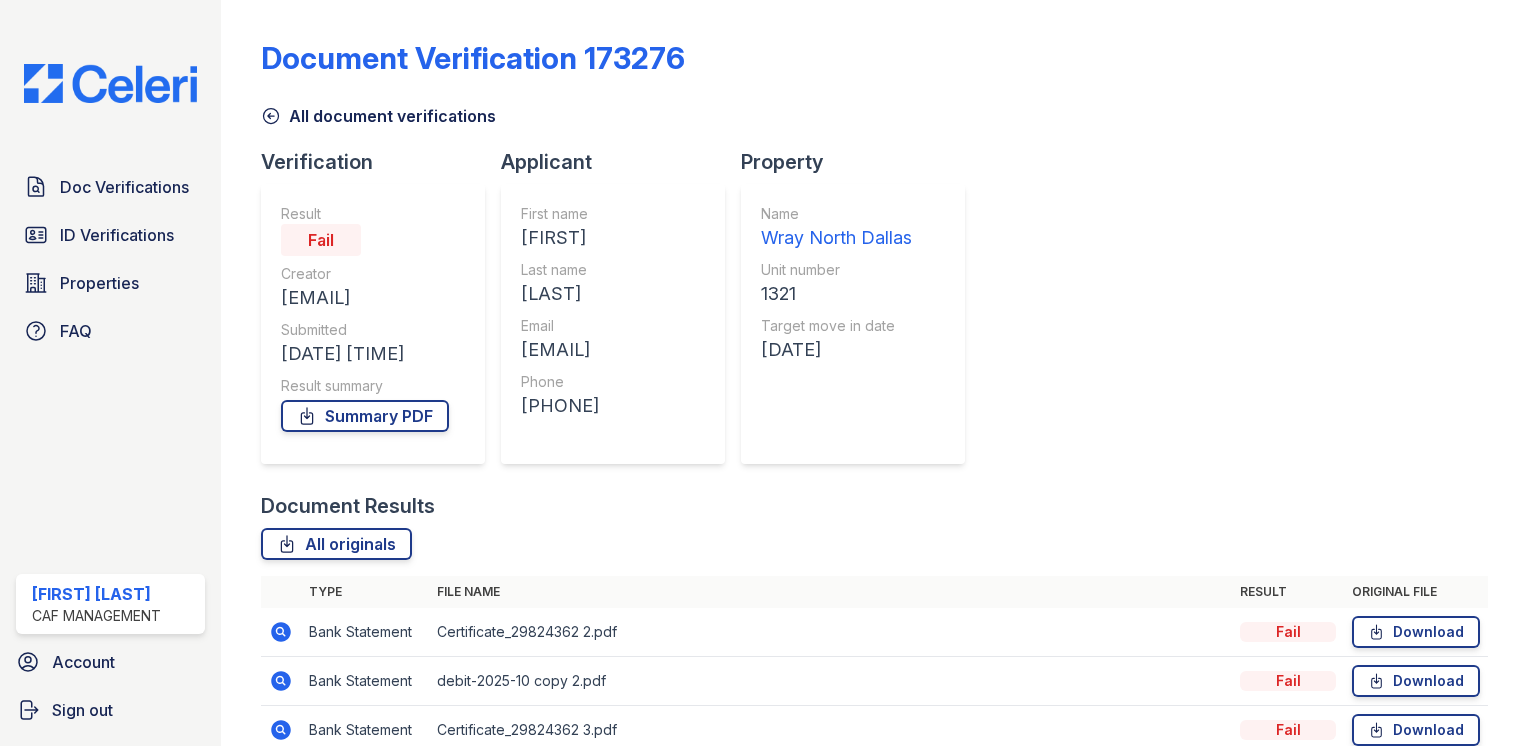 scroll, scrollTop: 0, scrollLeft: 0, axis: both 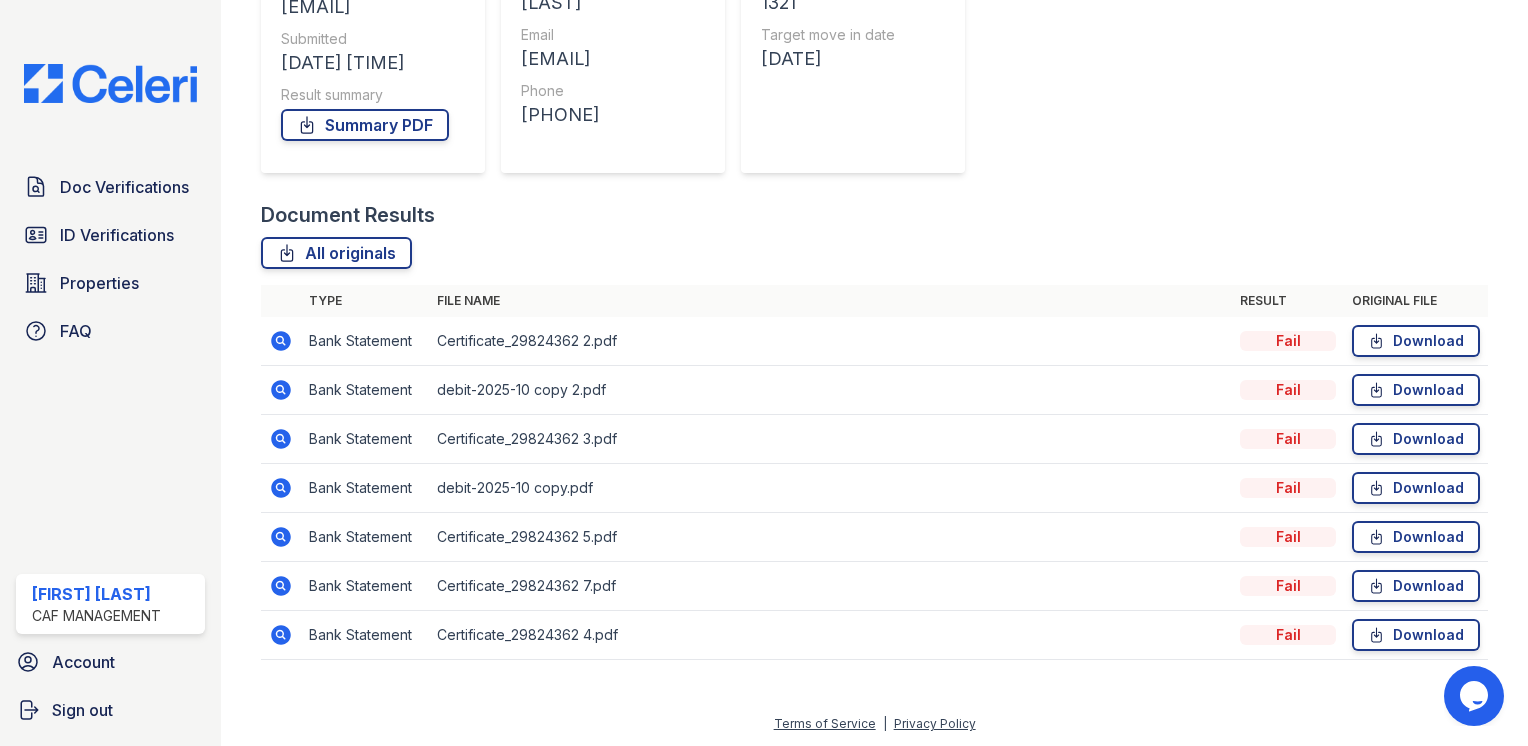 click 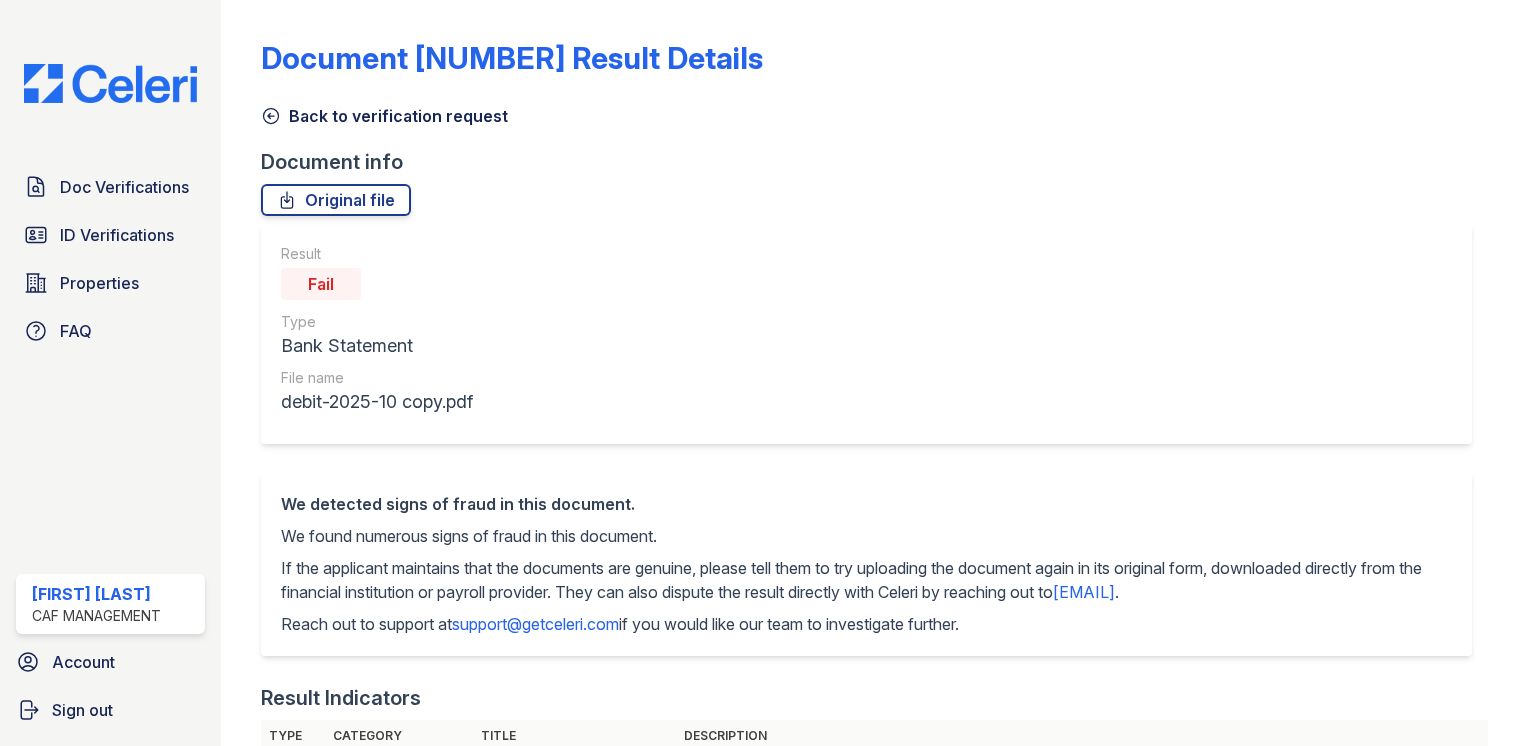 scroll, scrollTop: 0, scrollLeft: 0, axis: both 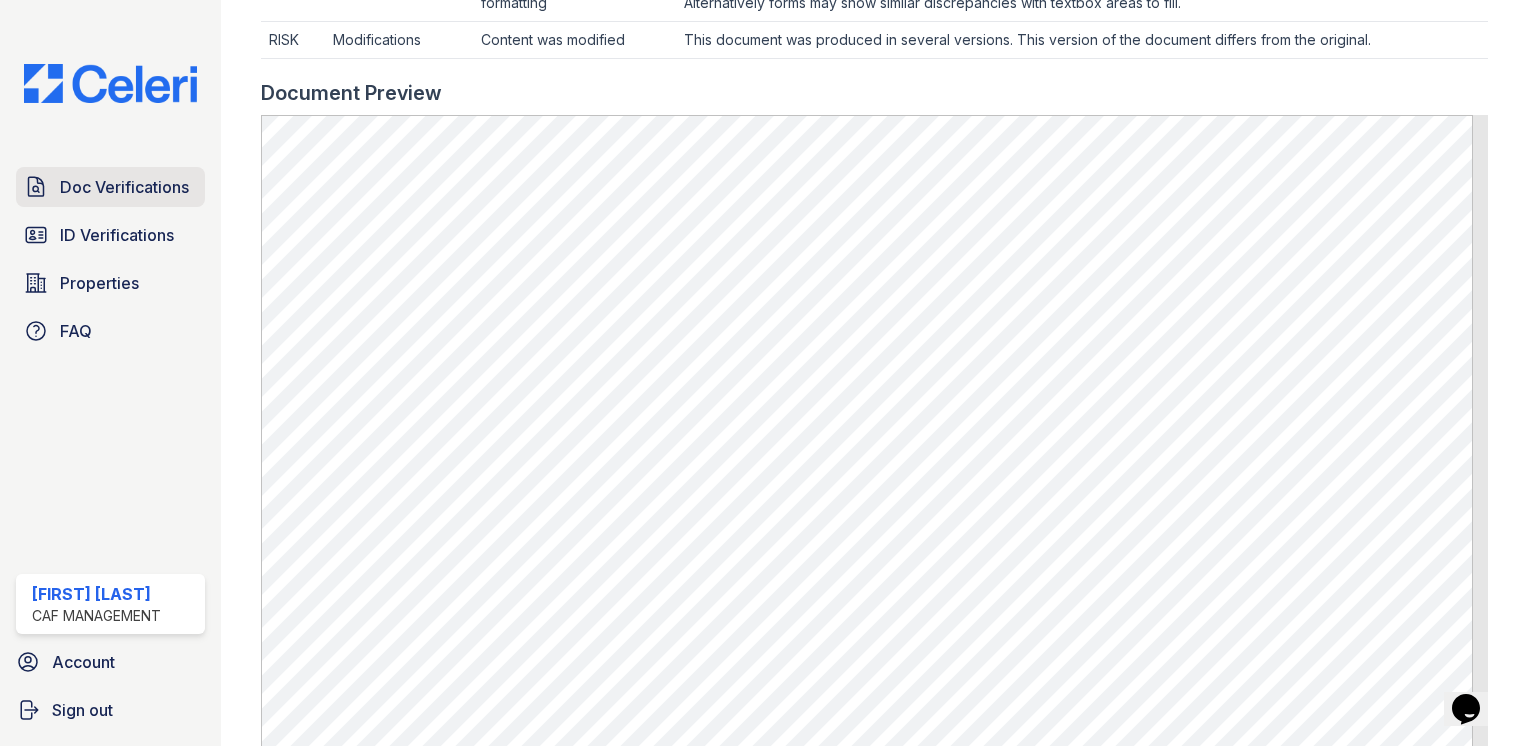 click on "Doc Verifications" at bounding box center (110, 187) 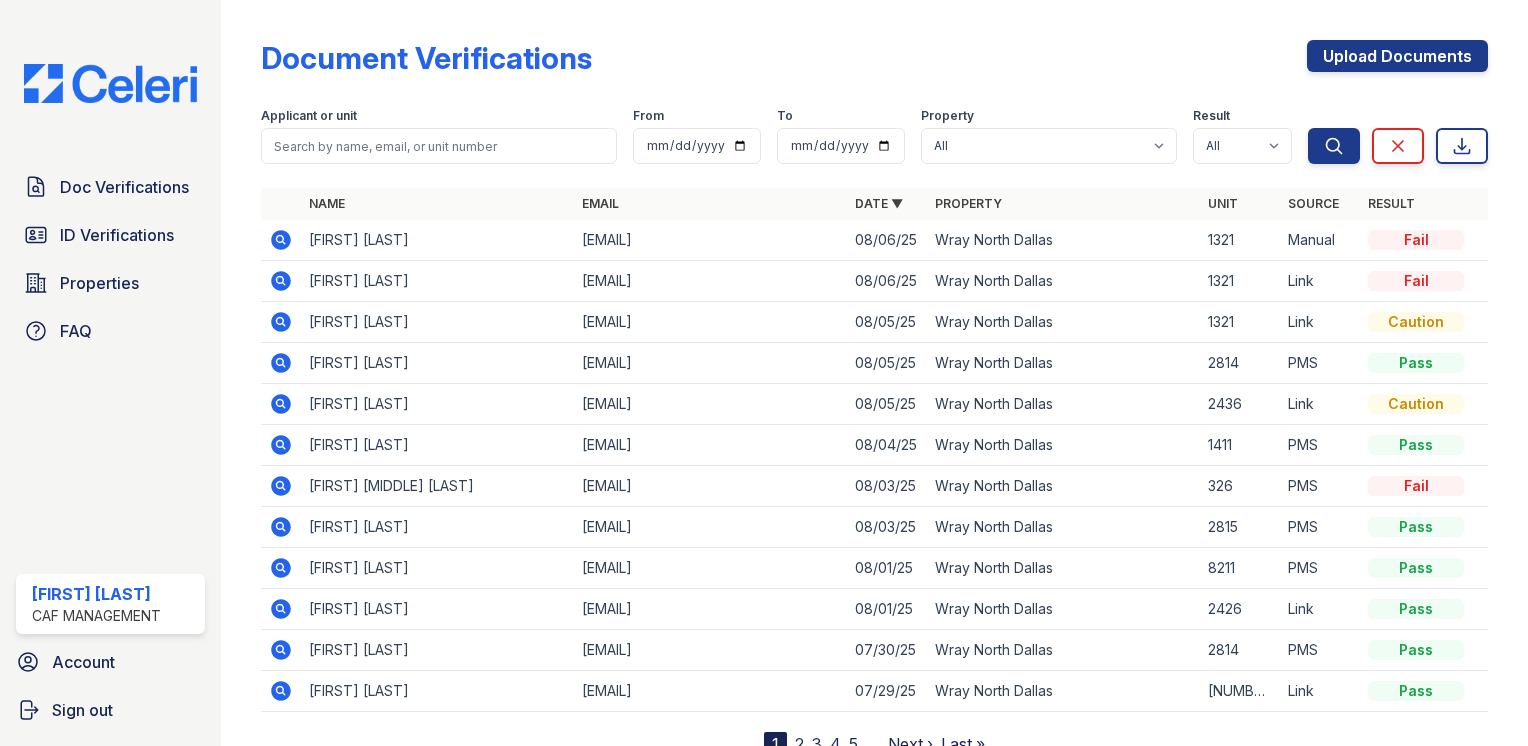 scroll, scrollTop: 75, scrollLeft: 0, axis: vertical 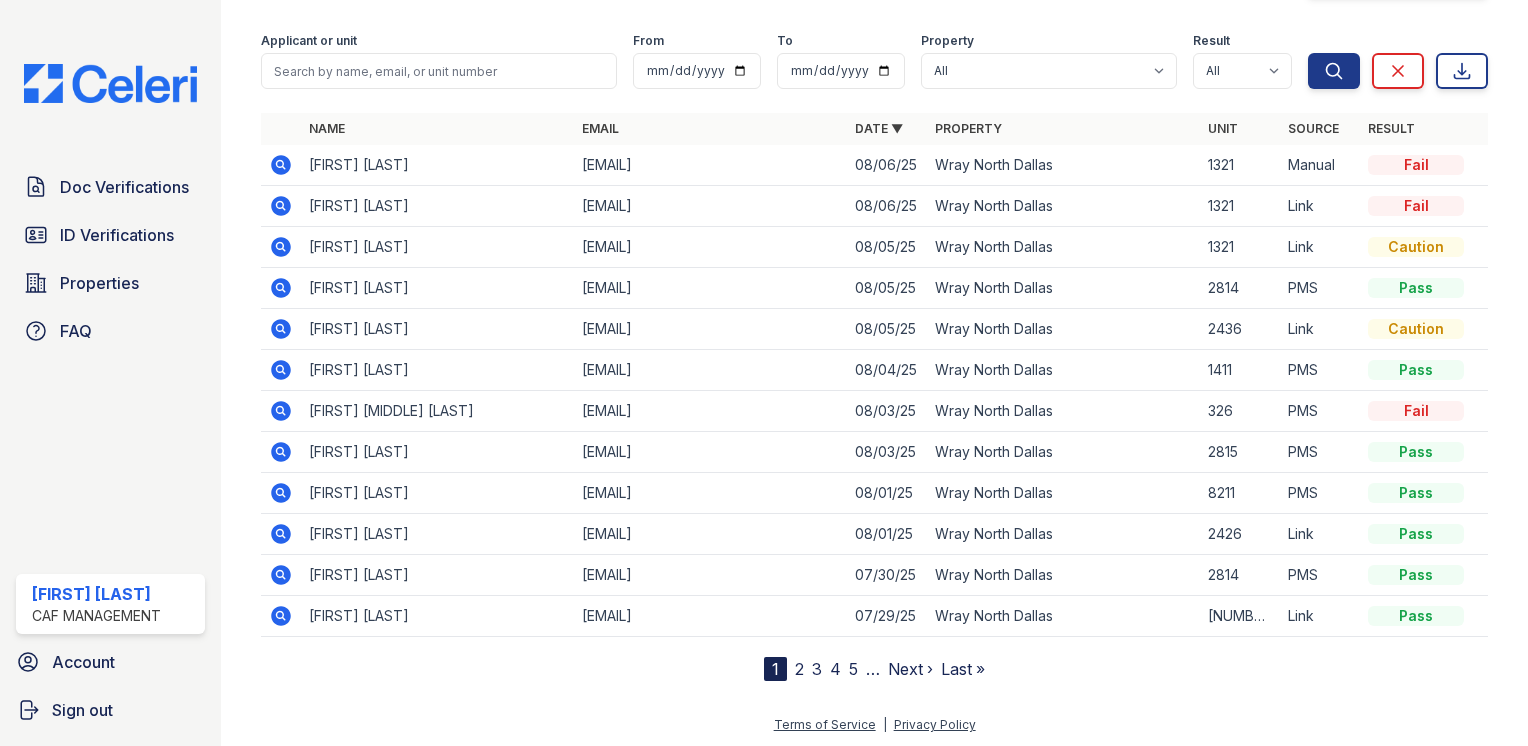 click 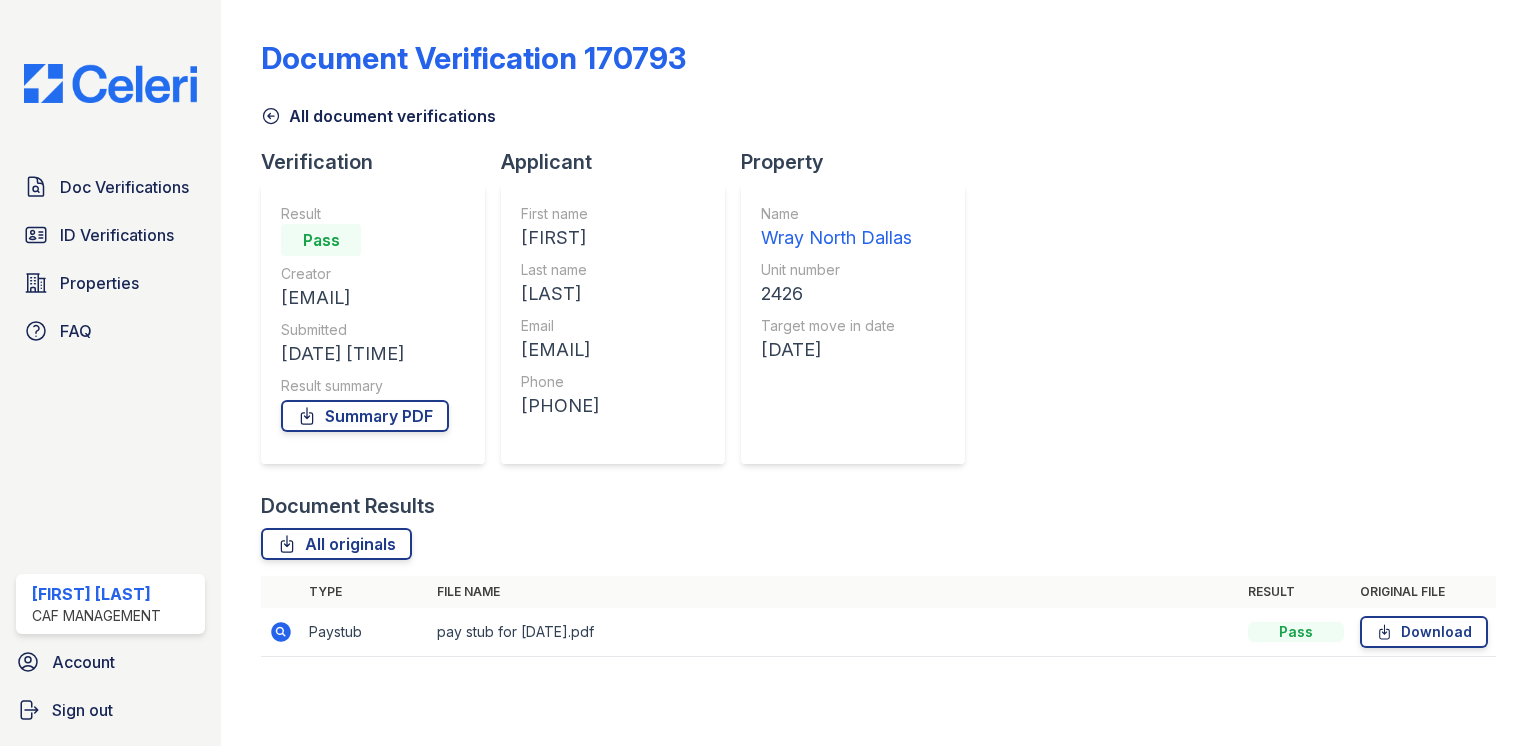 scroll, scrollTop: 0, scrollLeft: 0, axis: both 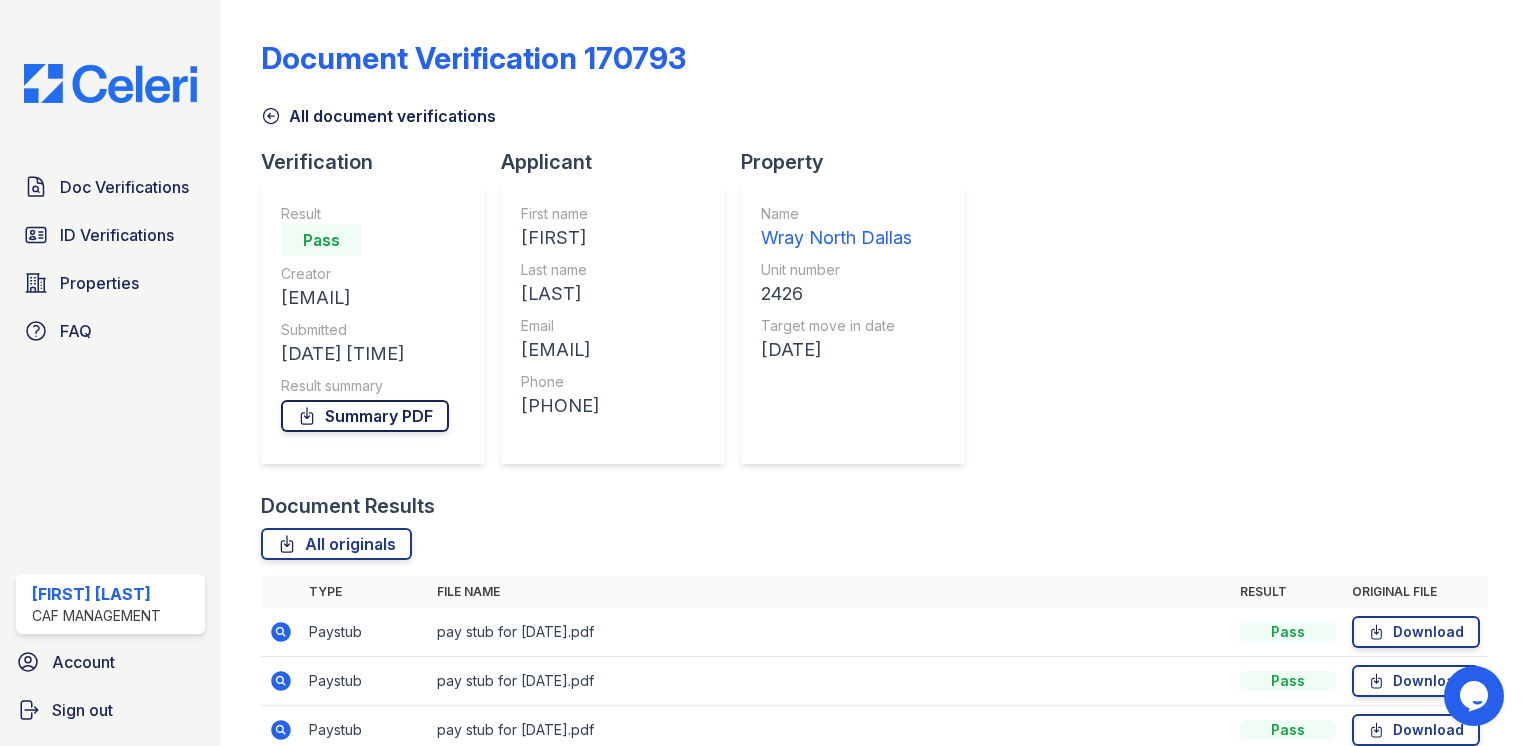 click on "Summary PDF" at bounding box center [365, 416] 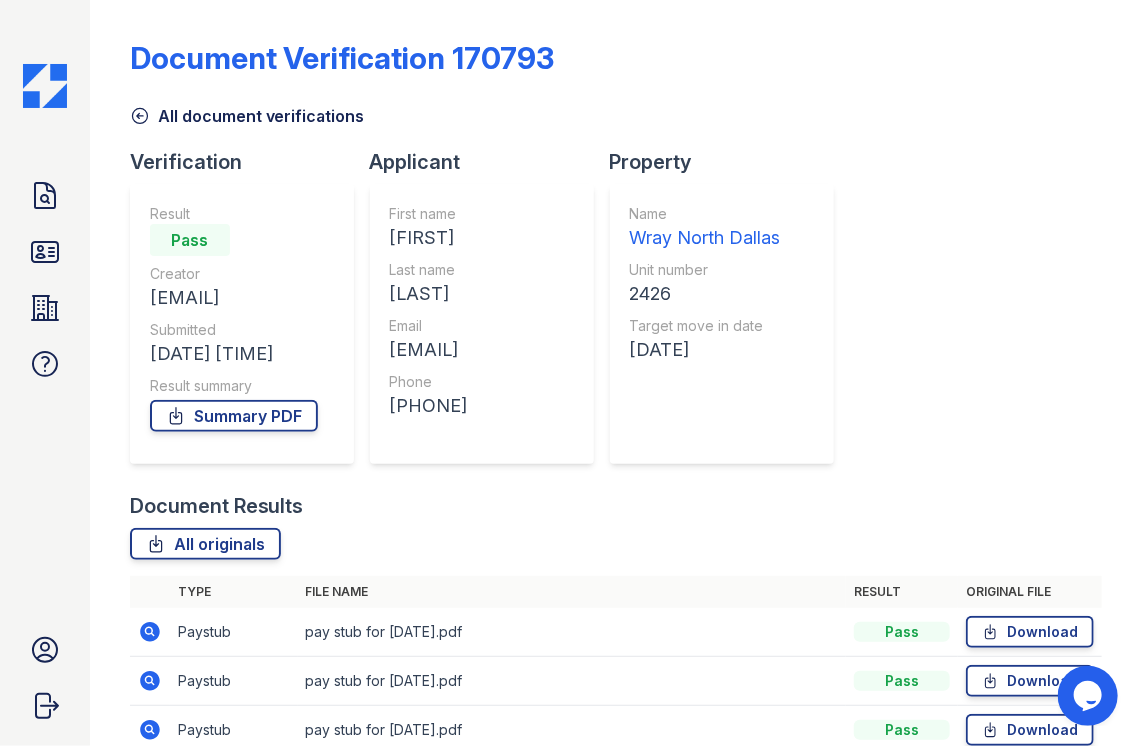 click 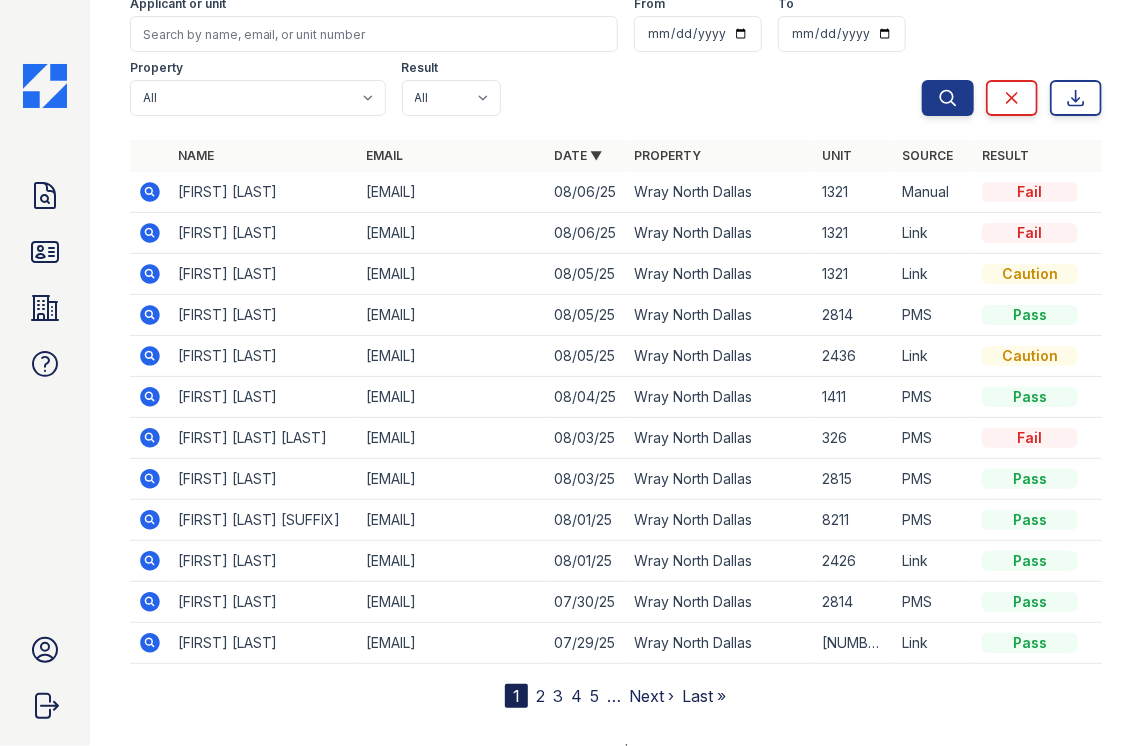 scroll, scrollTop: 139, scrollLeft: 0, axis: vertical 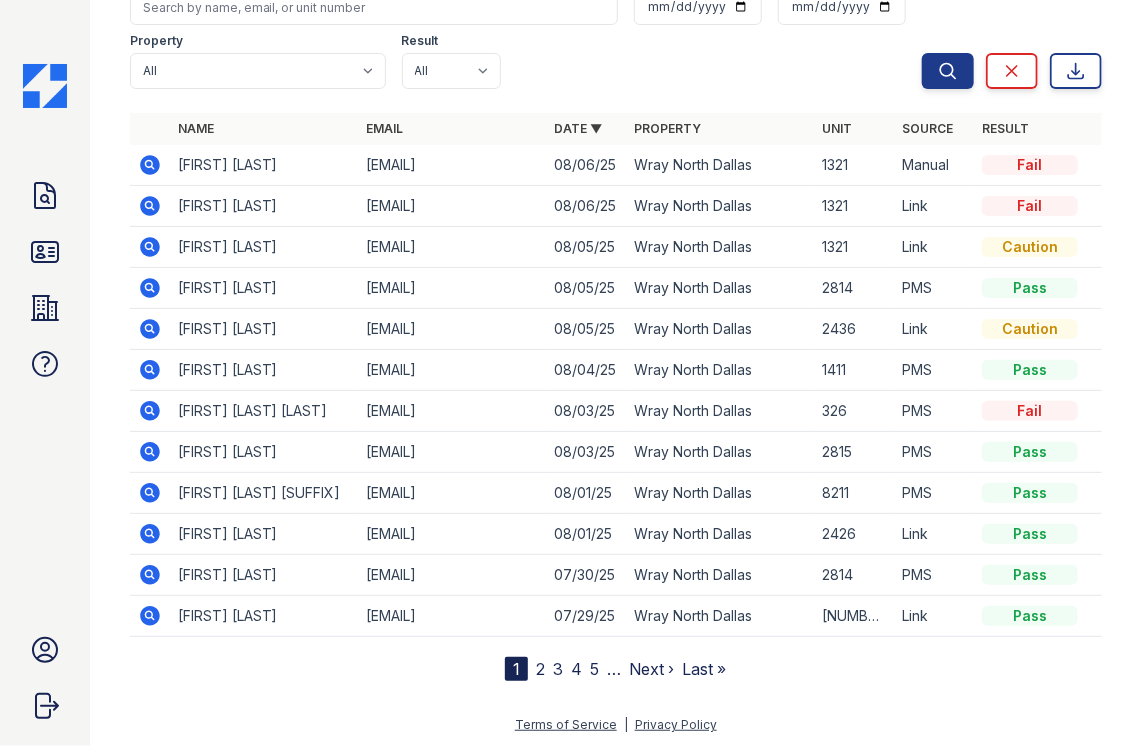 click 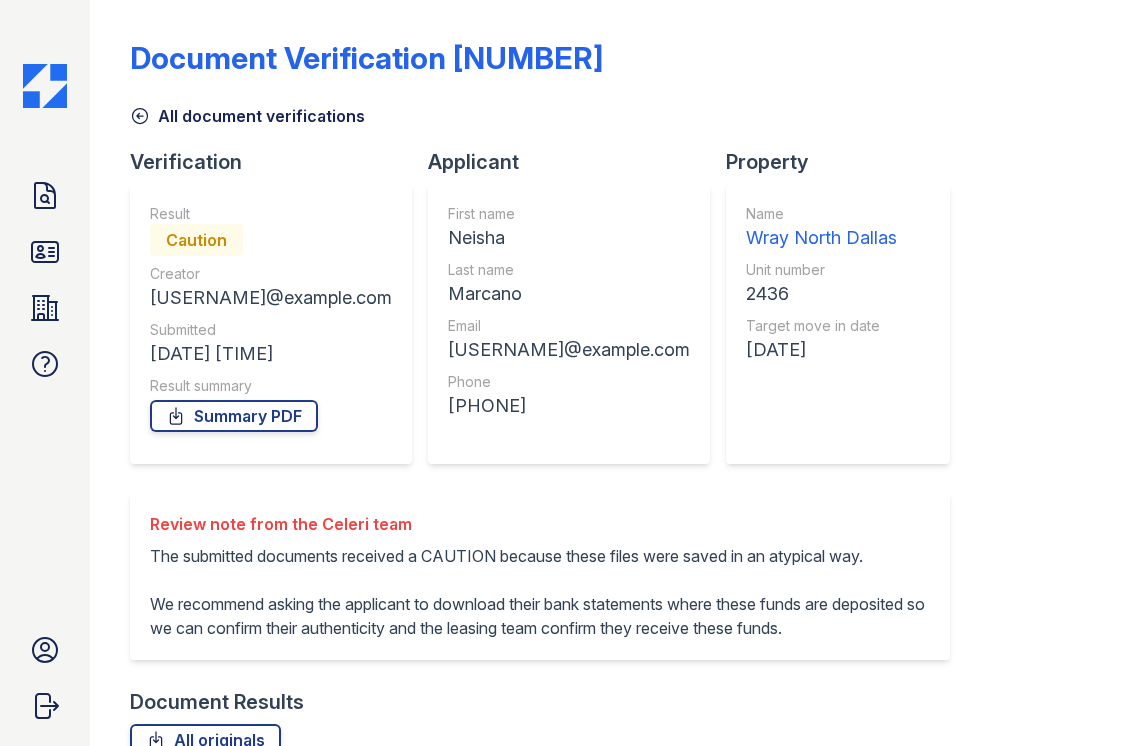 scroll, scrollTop: 0, scrollLeft: 0, axis: both 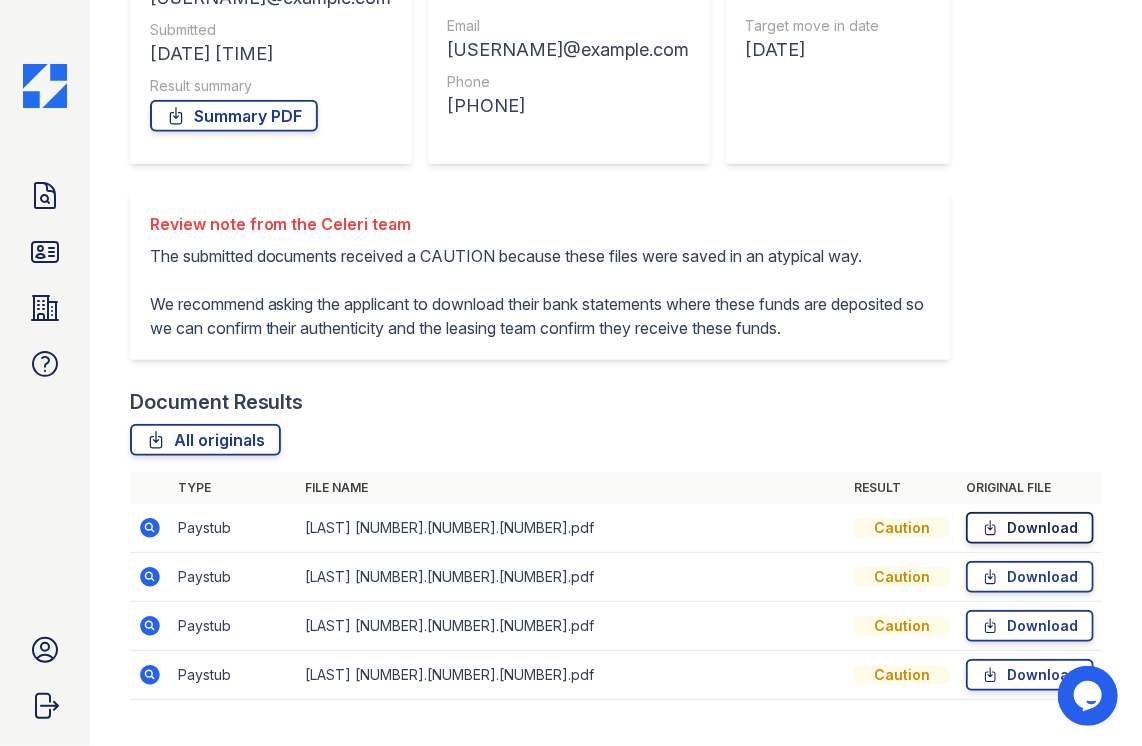 click on "Download" at bounding box center [1030, 528] 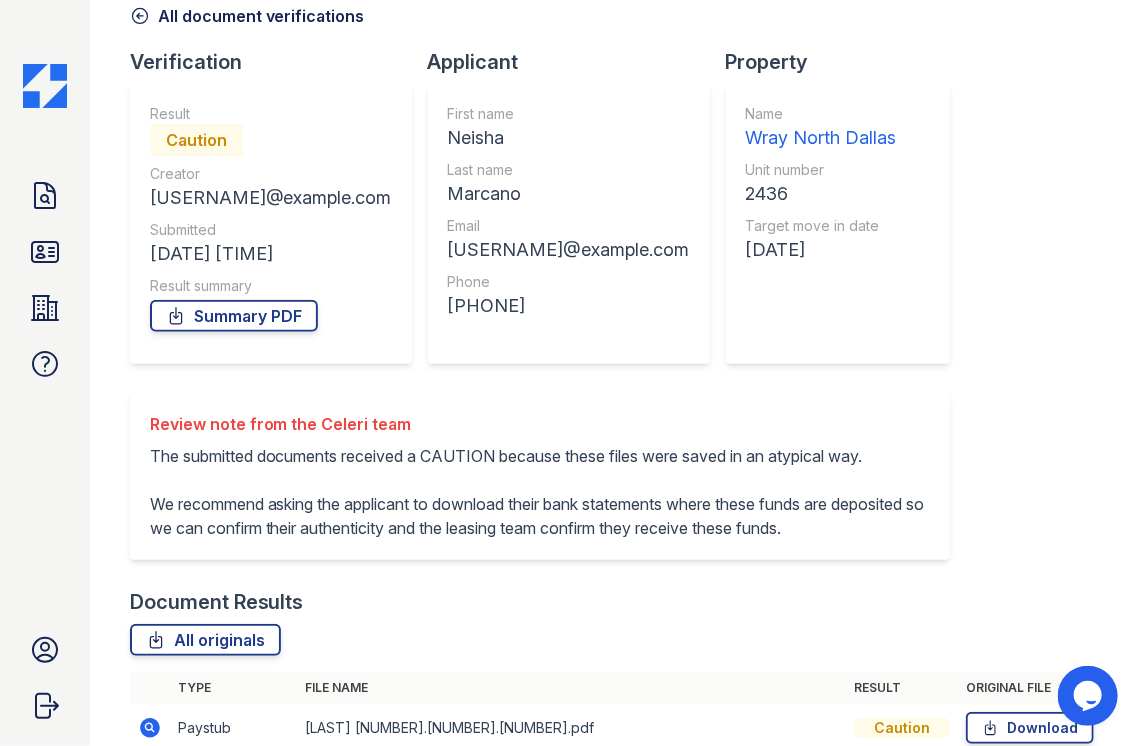 scroll, scrollTop: 0, scrollLeft: 0, axis: both 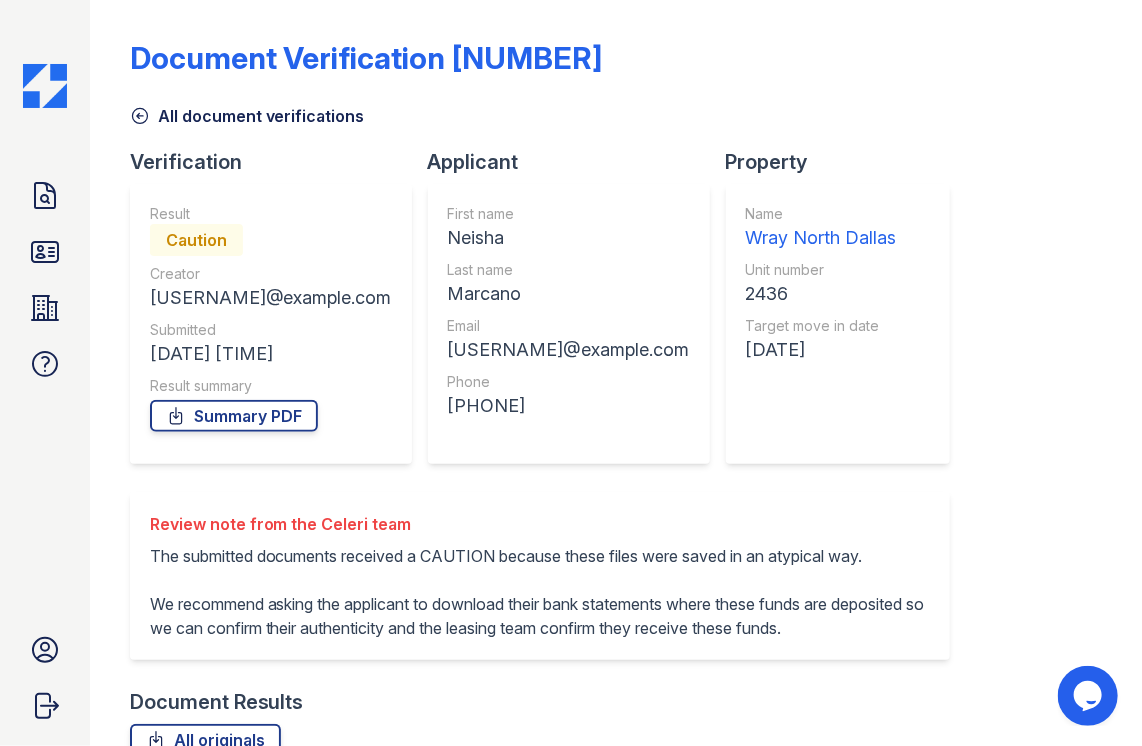 click 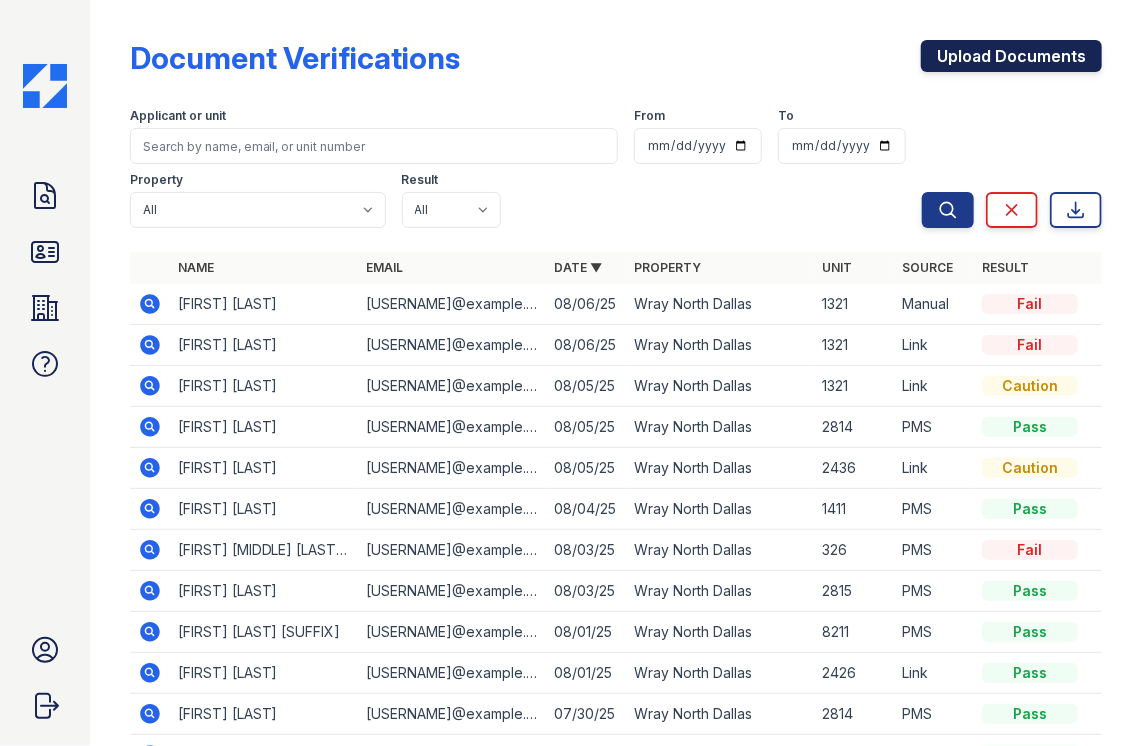 click on "Upload Documents" at bounding box center [1011, 56] 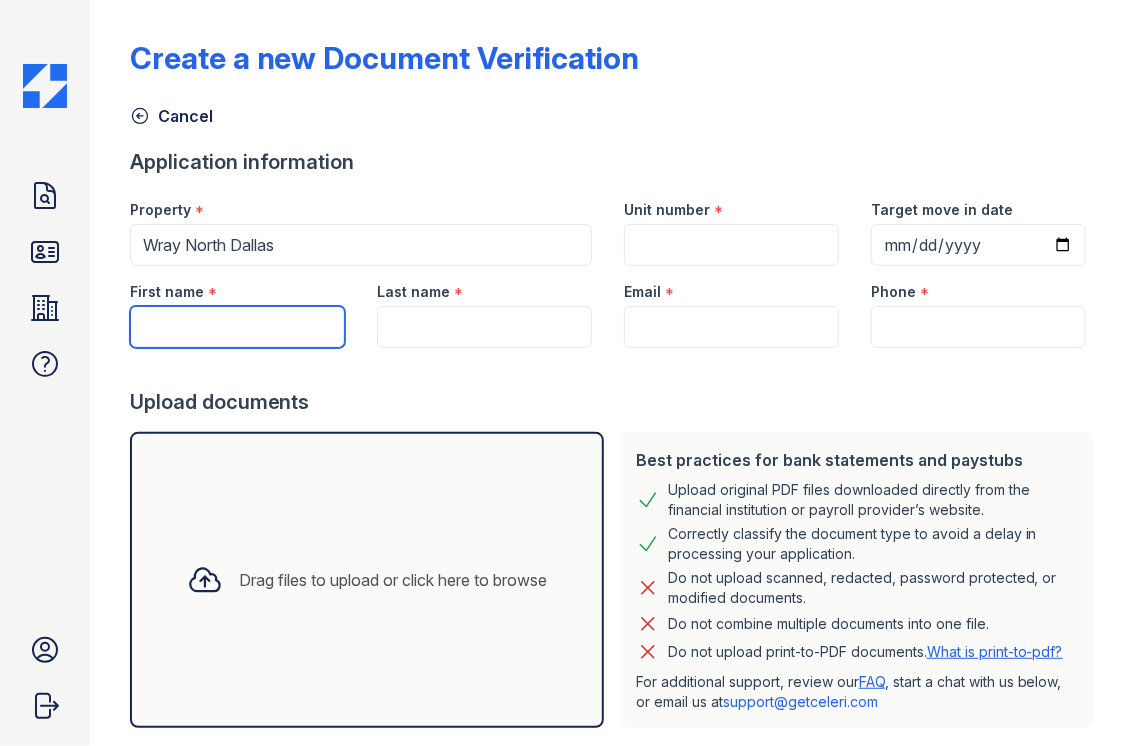 click on "First name" at bounding box center [237, 327] 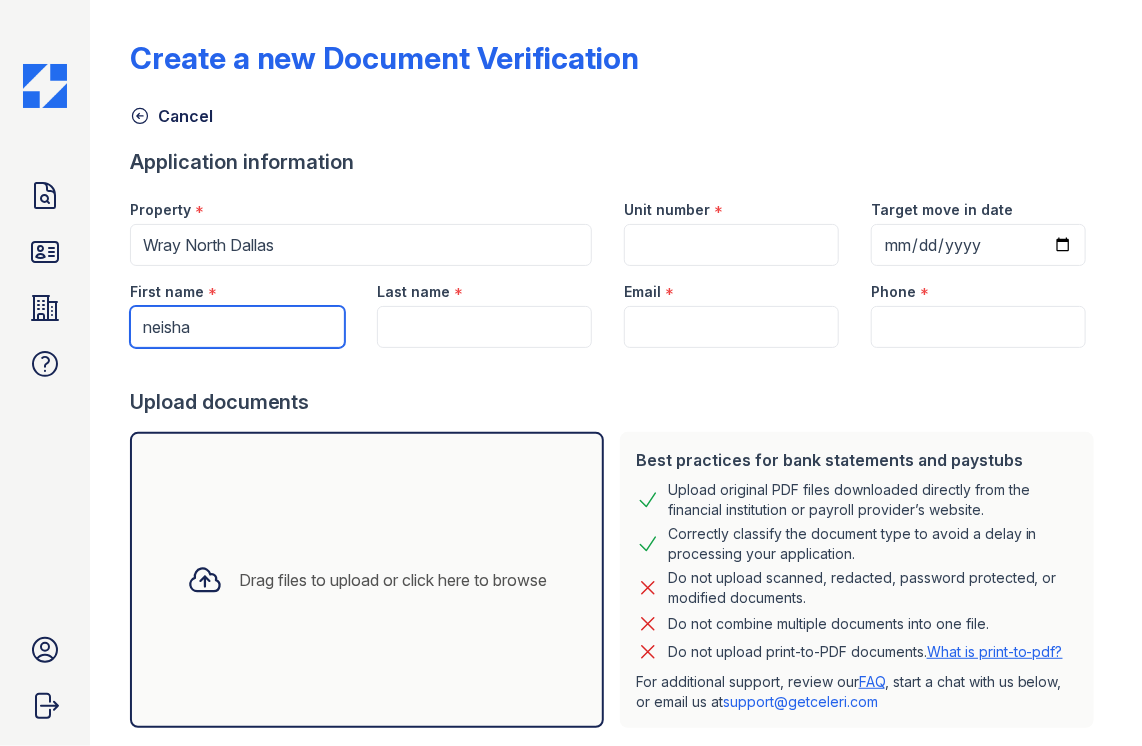 type on "neisha" 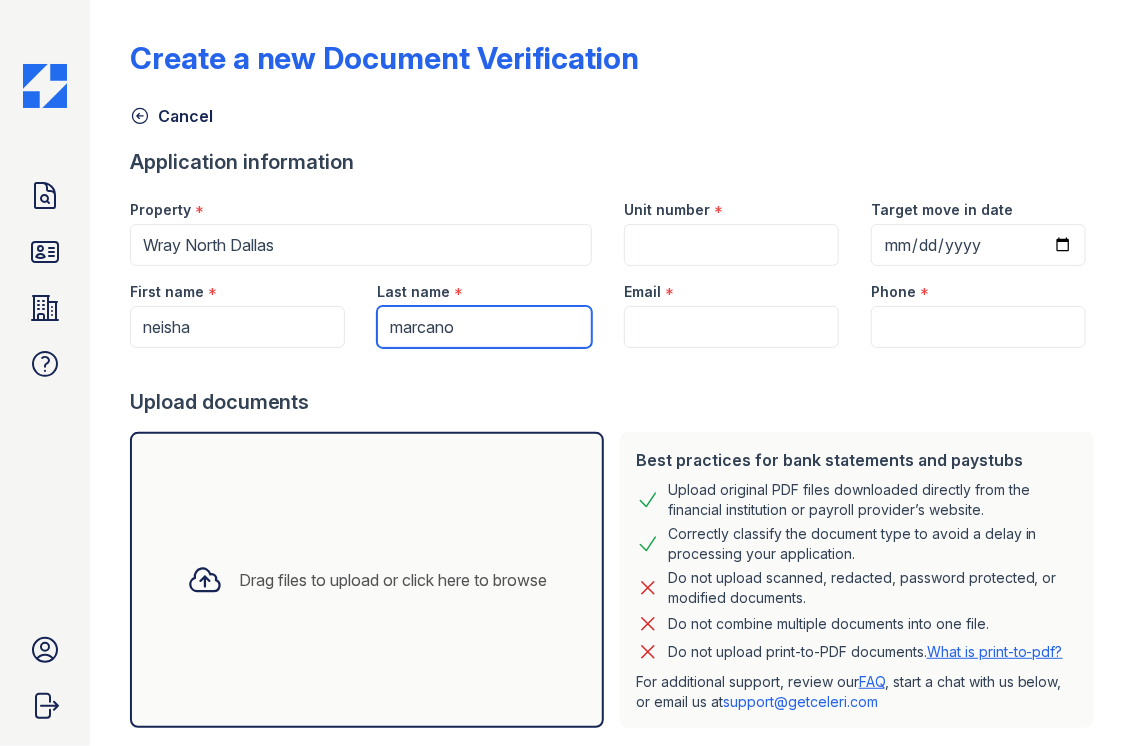 type on "marcano" 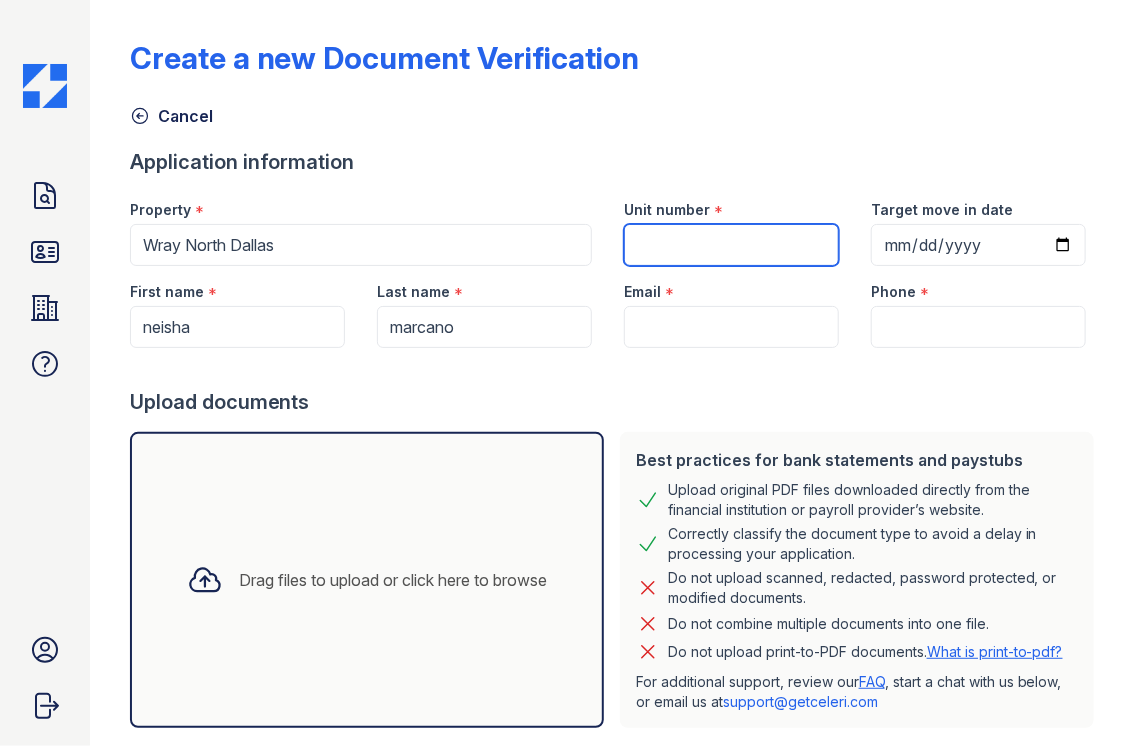 click on "Unit number" at bounding box center [731, 245] 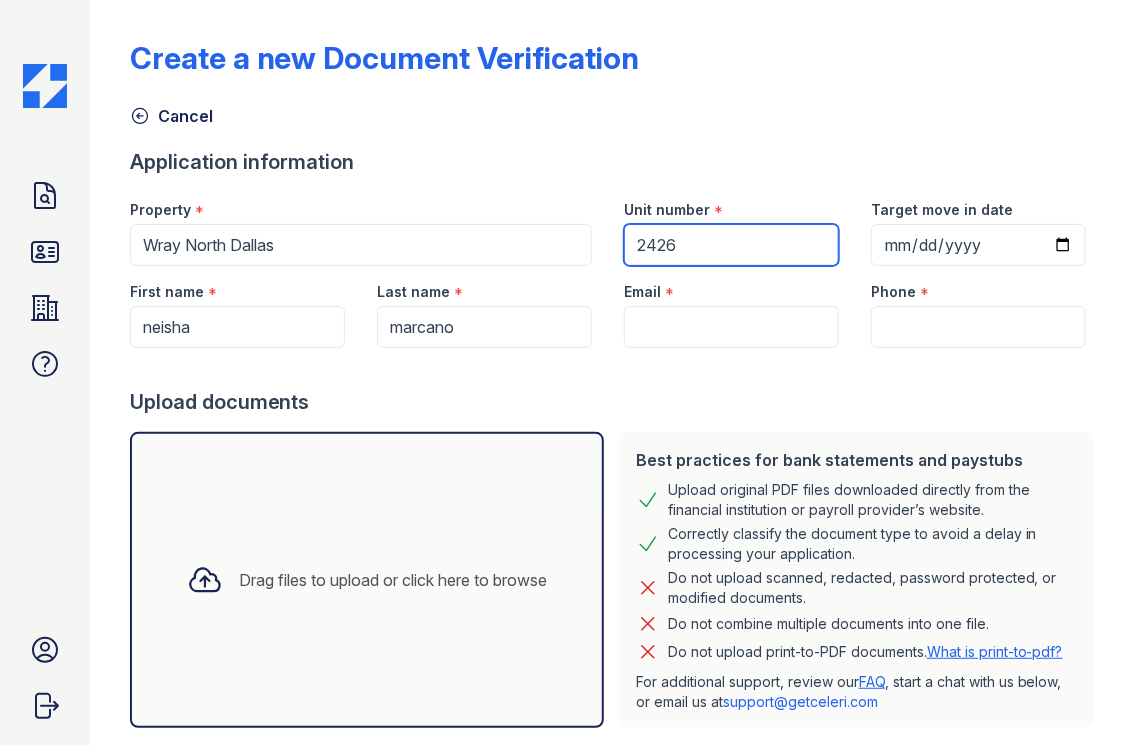 type on "2426" 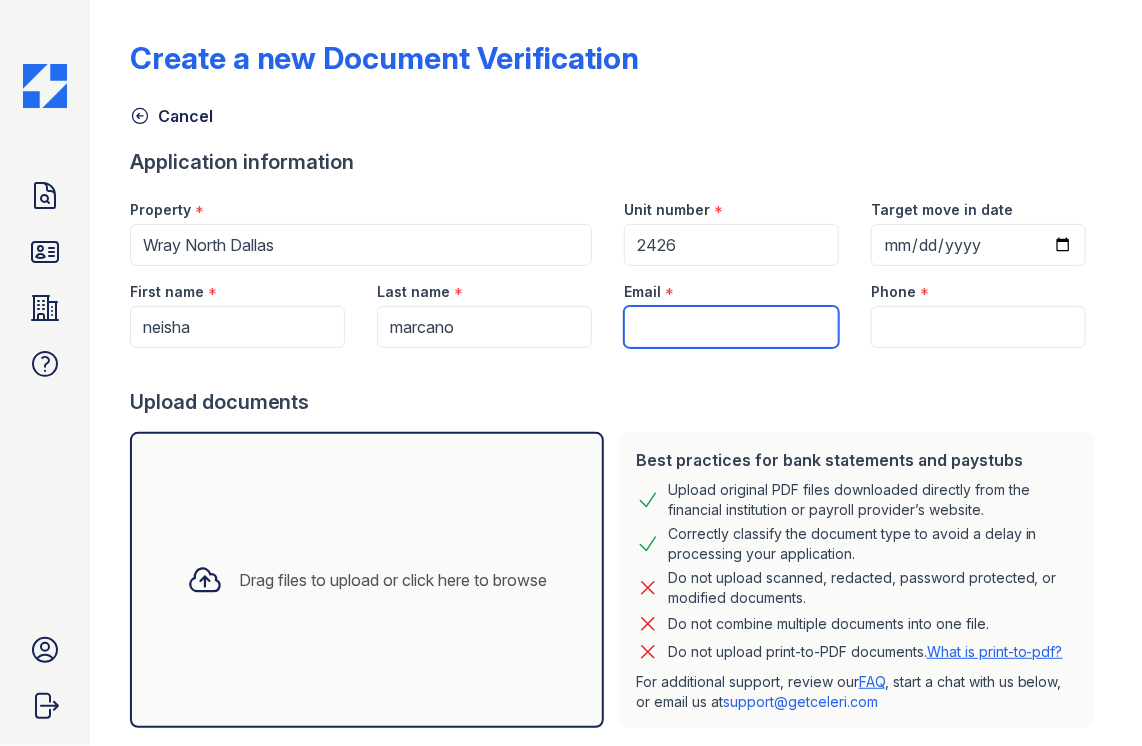 click on "Email" at bounding box center (731, 327) 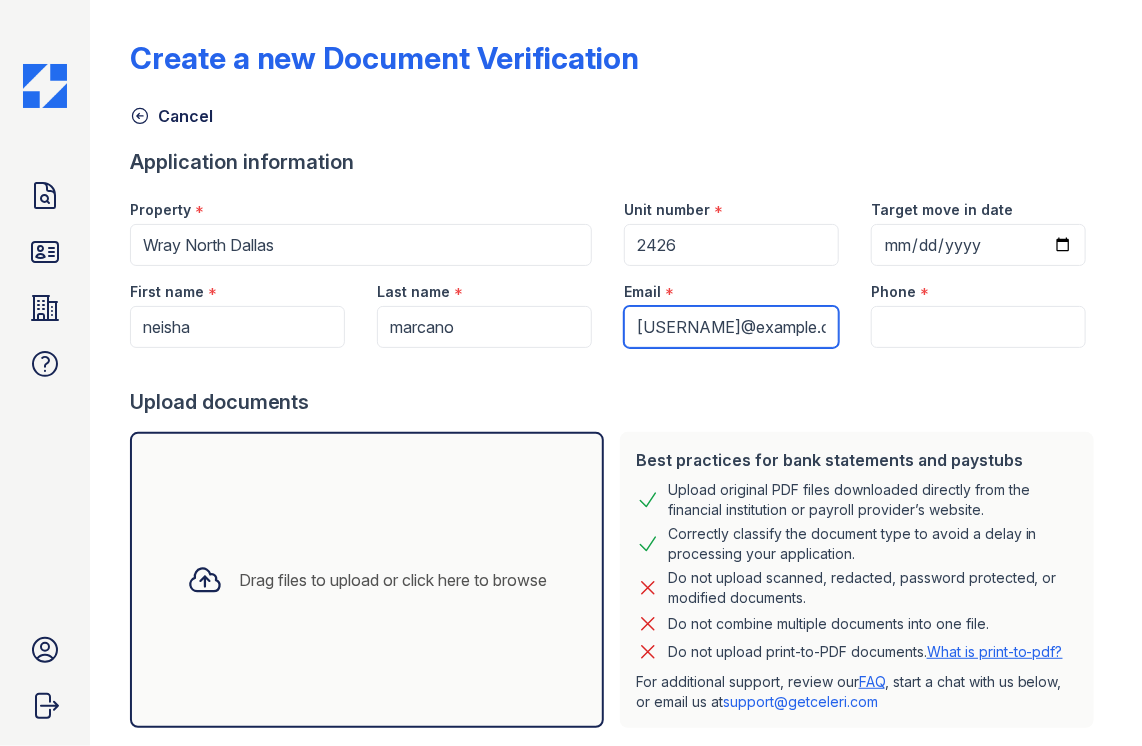 scroll, scrollTop: 0, scrollLeft: 35, axis: horizontal 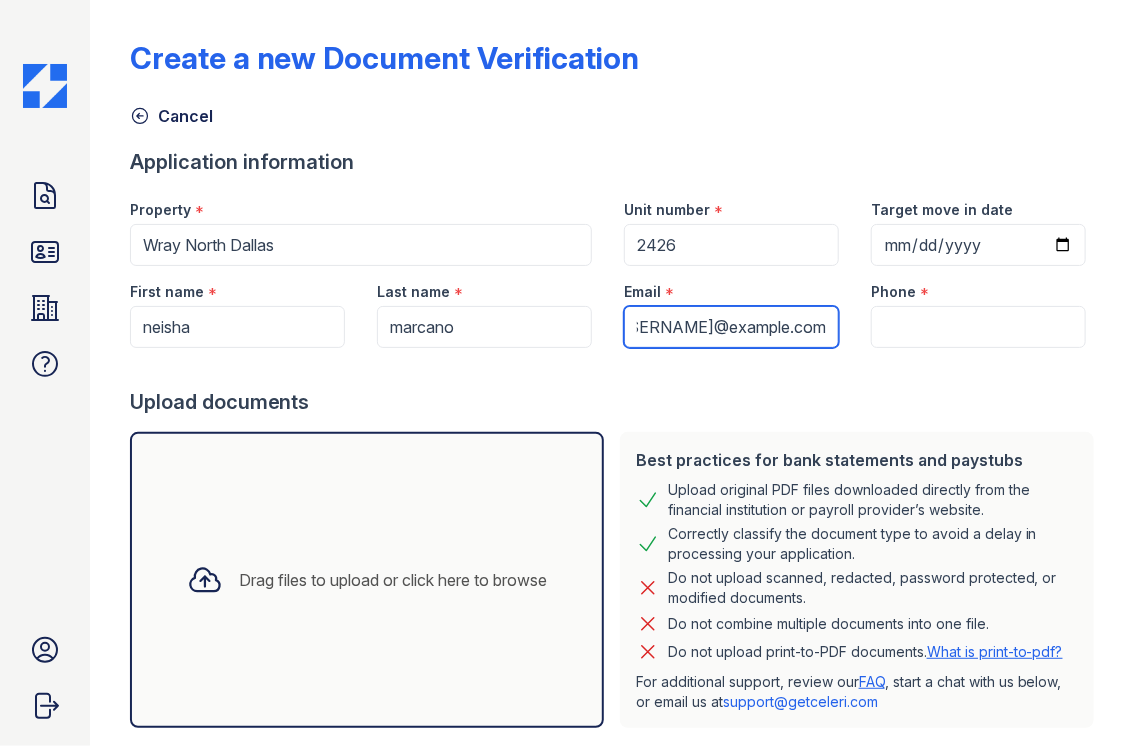 type on "[EMAIL]" 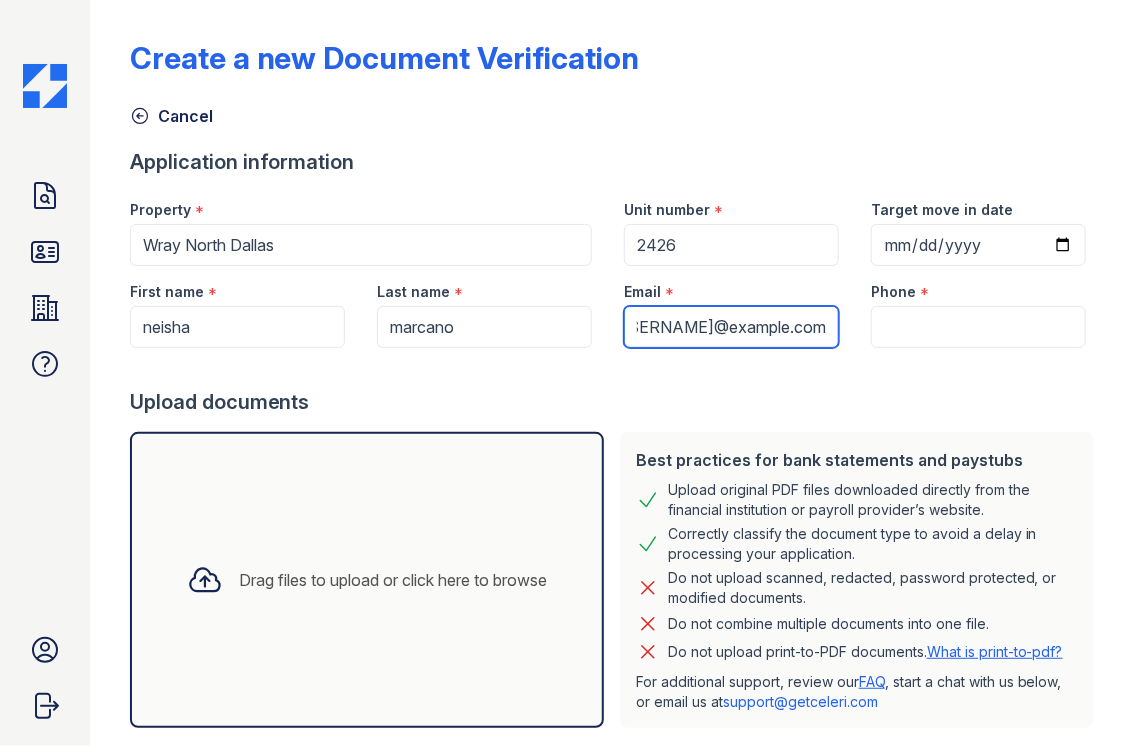 scroll, scrollTop: 0, scrollLeft: 0, axis: both 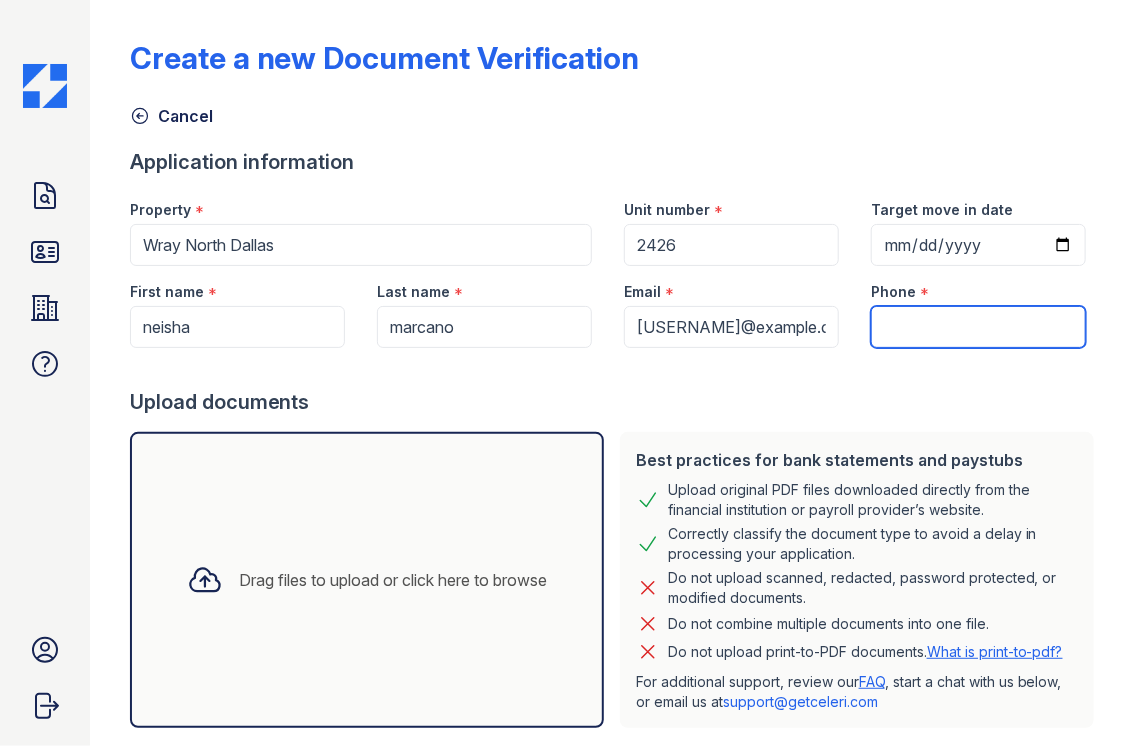 click on "Phone" at bounding box center [978, 327] 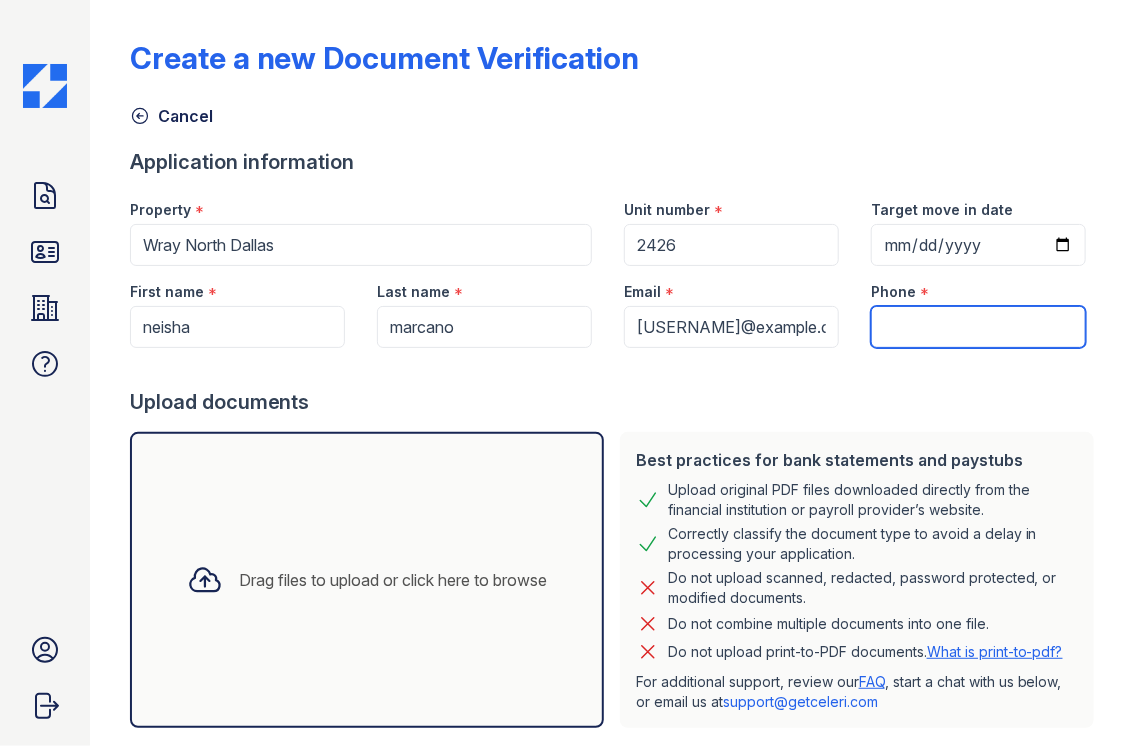 paste on "[PHONE]" 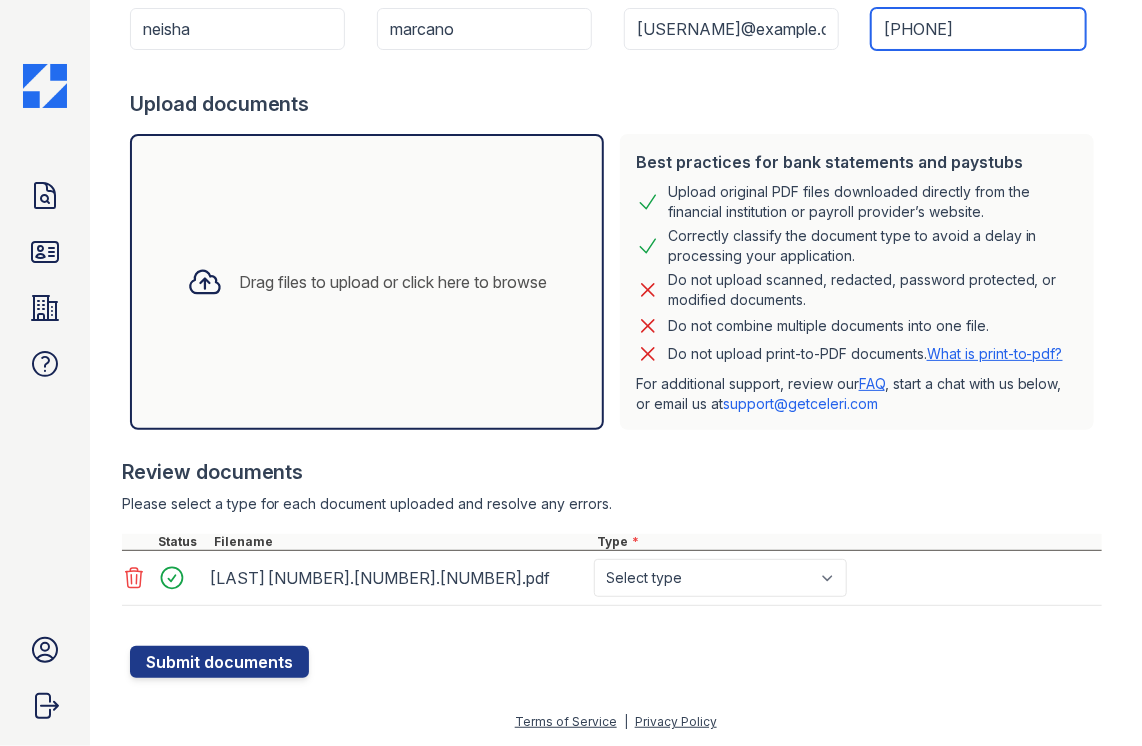 scroll, scrollTop: 312, scrollLeft: 0, axis: vertical 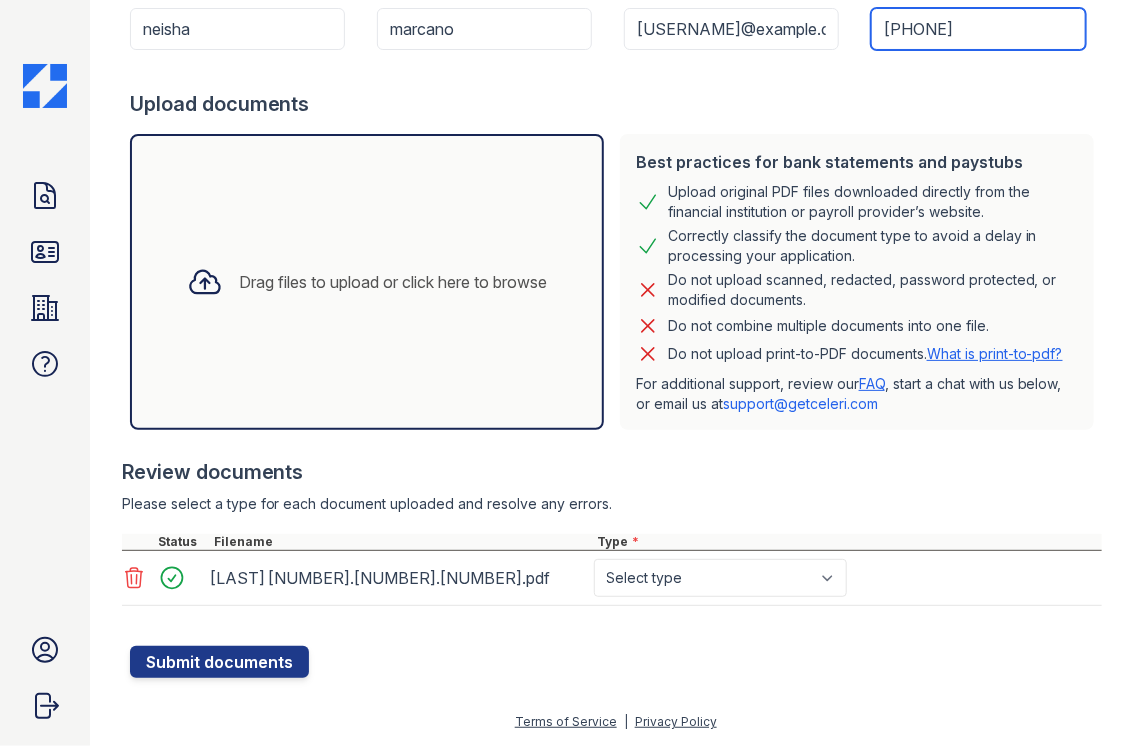 type on "[PHONE]" 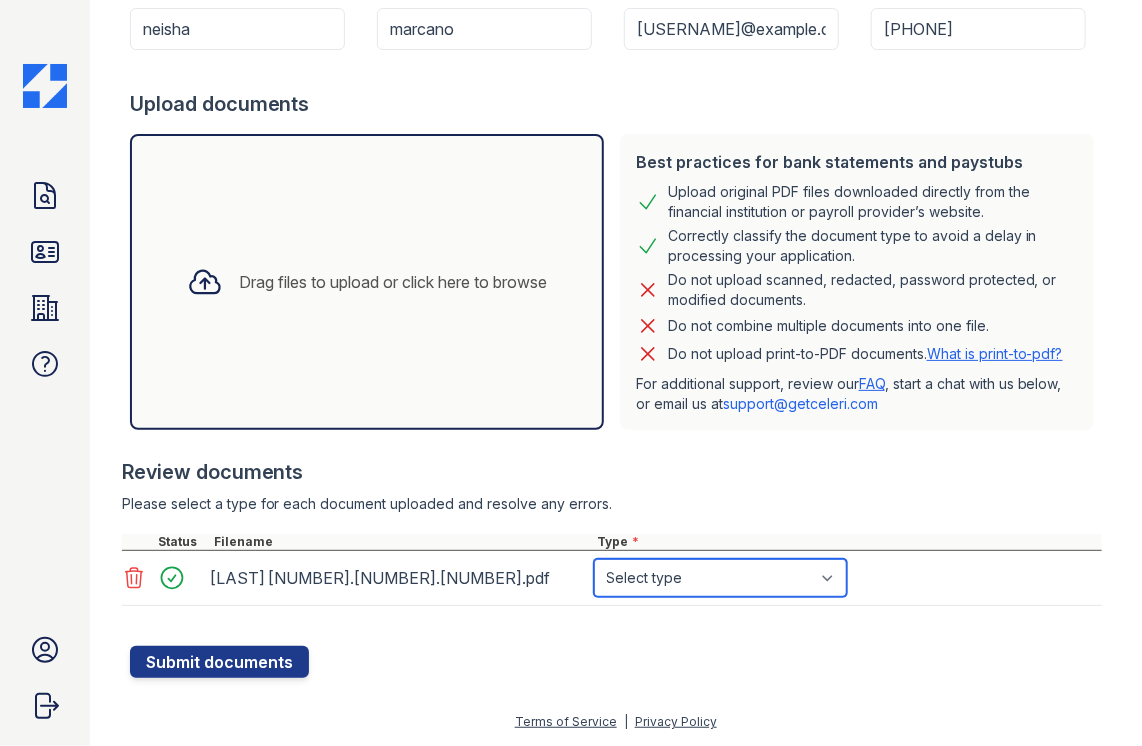 click on "Select type
Paystub
Bank Statement
Offer Letter
Tax Documents
Benefit Award Letter
Investment Account Statement
Other" at bounding box center [720, 578] 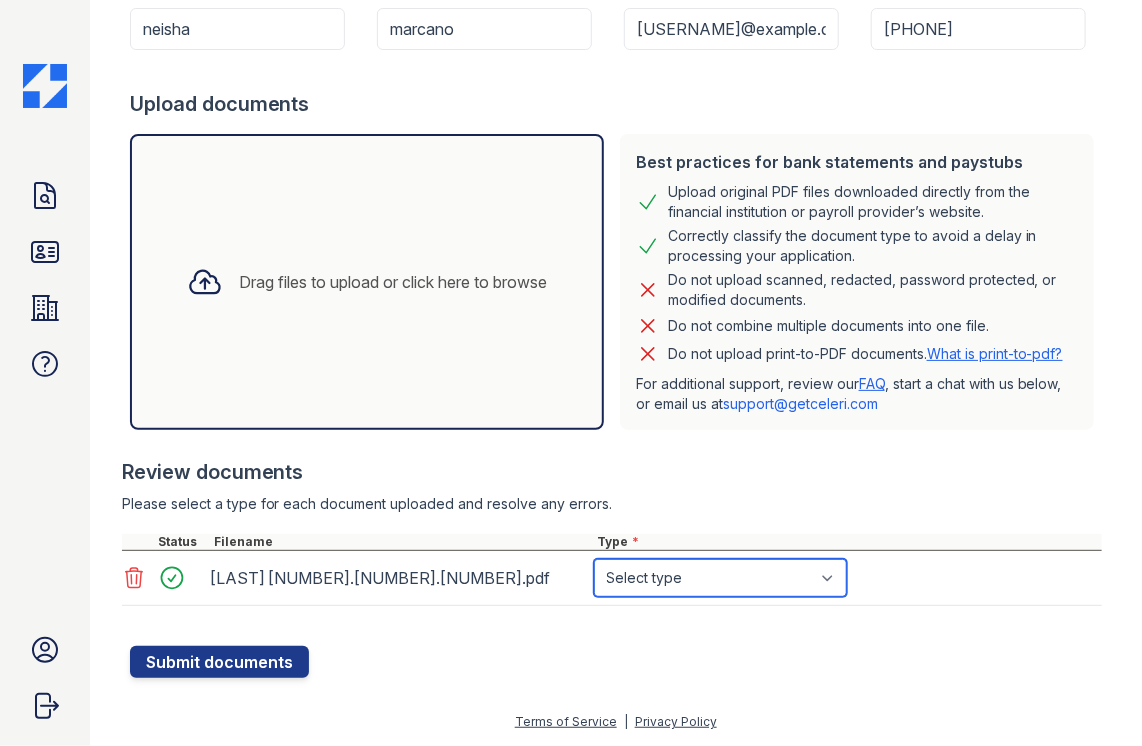 select on "paystub" 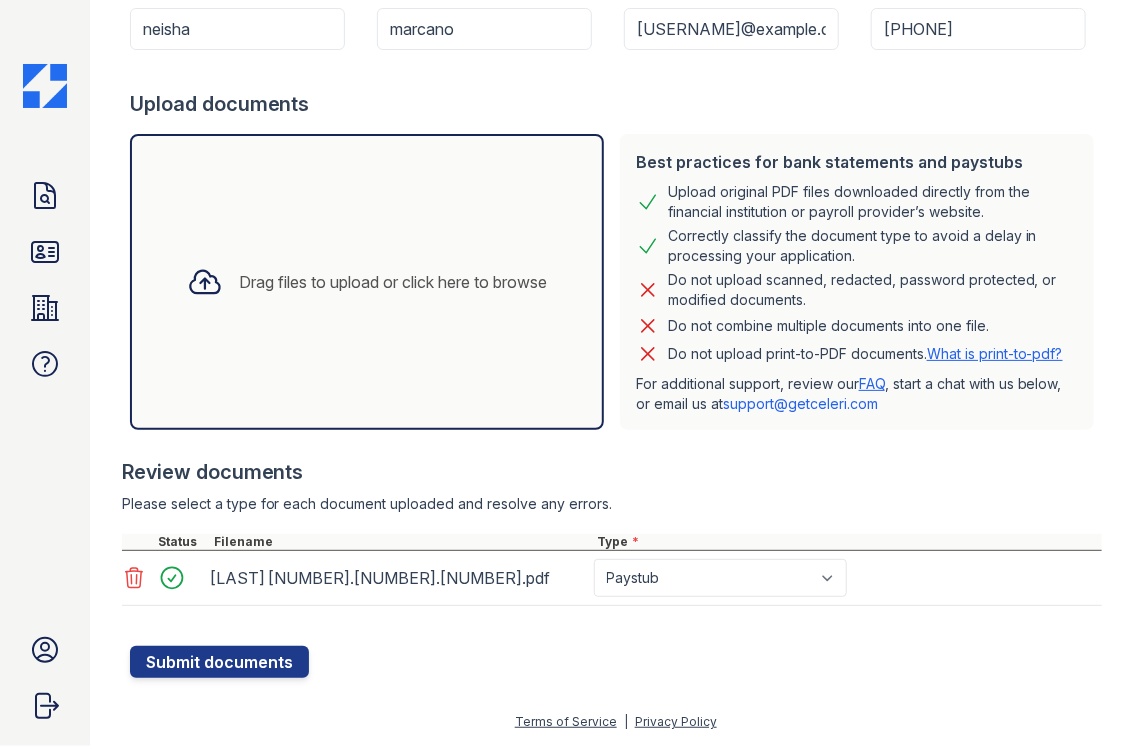 click on "Create a new Document Verification
Cancel
Application information
Property
*
Wray North Dallas
Unit number
*
2426
Target move in date
First name
*
neisha
Last name
*
marcano
Email
*
neishamarcano@hotmail.com
Phone
*
17873445013
Upload documents
Best practices for bank statements and paystubs
Upload original PDF files downloaded directly from the financial institution or payroll provider’s website.
Correctly classify the document type to avoid a delay in processing your application.
Do not upload scanned, redacted, password protected, or modified documents.
Do not combine multiple documents into one file.
Do not upload print-to-PDF documents.
What is print-to-pdf?
FAQ" at bounding box center (616, 373) 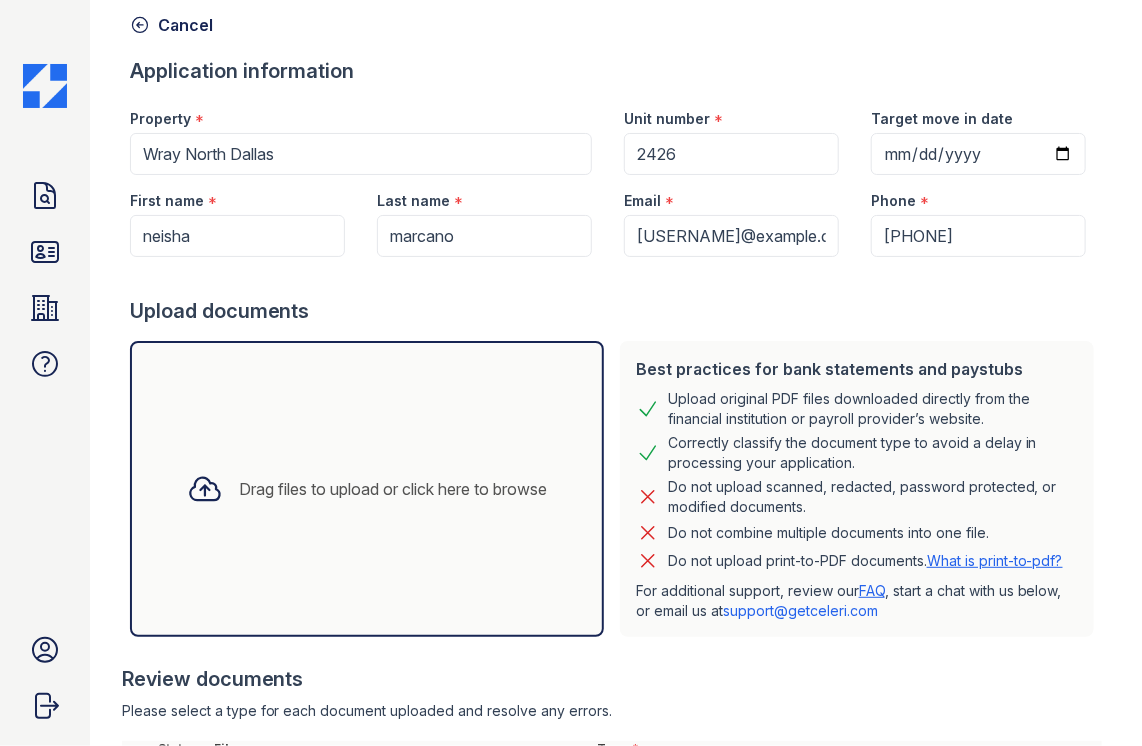 scroll, scrollTop: 0, scrollLeft: 0, axis: both 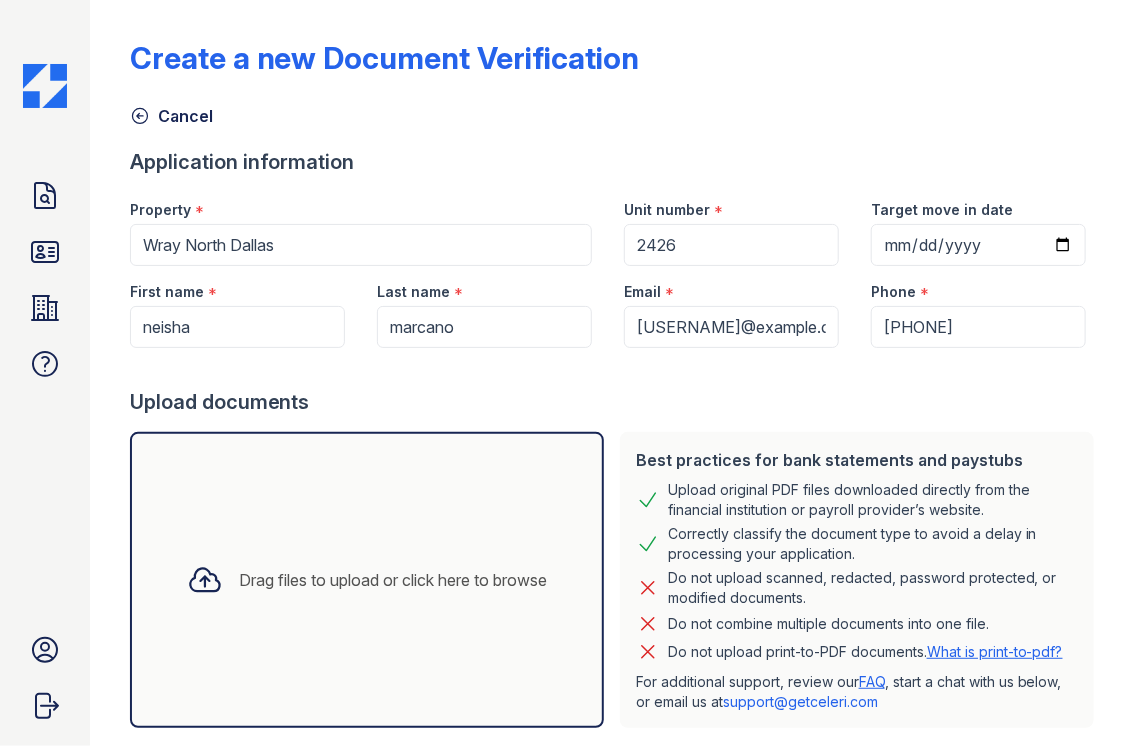 click 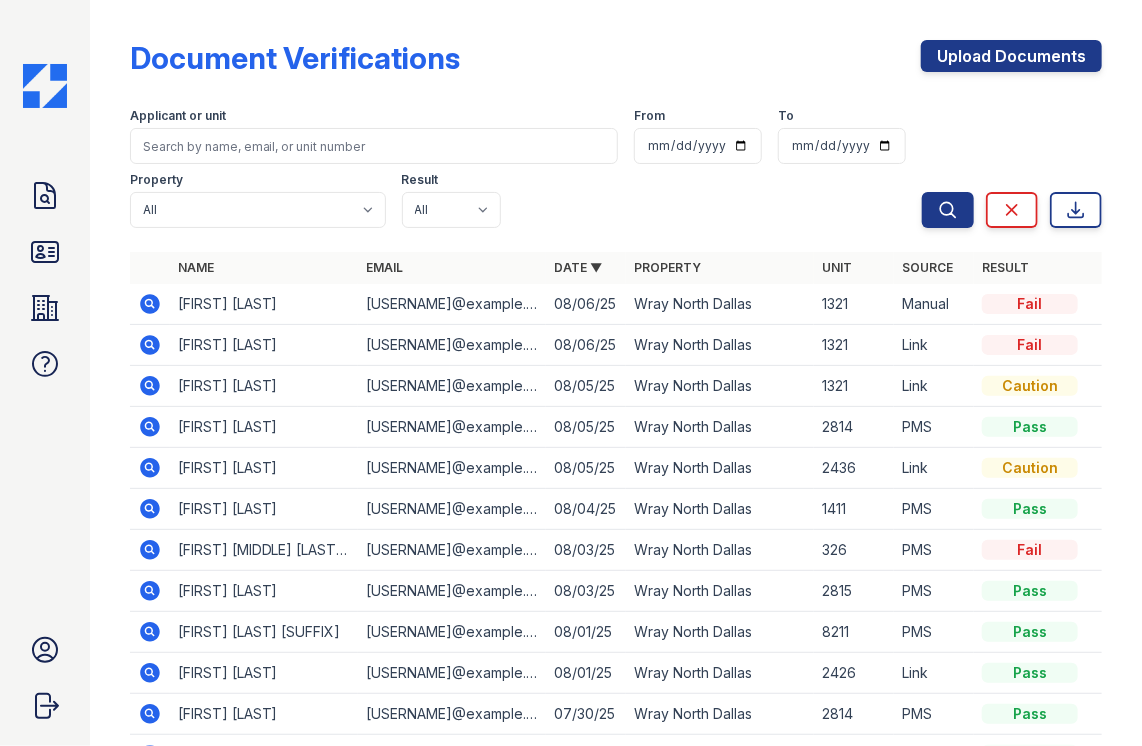 click 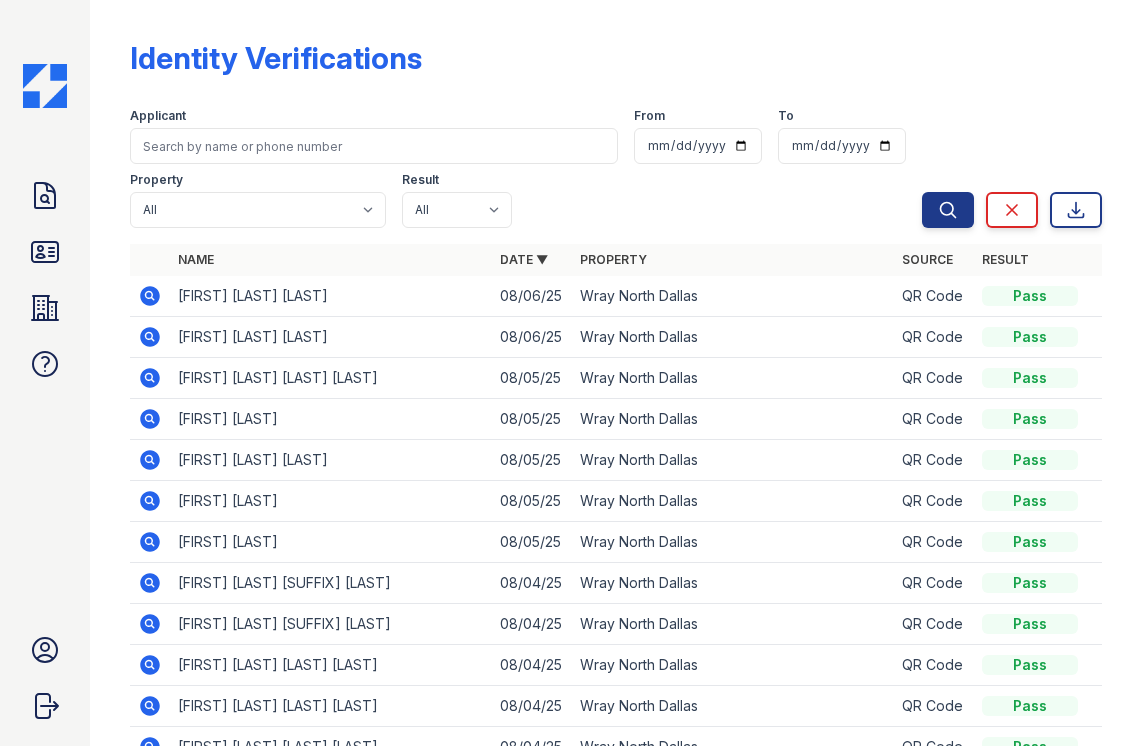 scroll, scrollTop: 0, scrollLeft: 0, axis: both 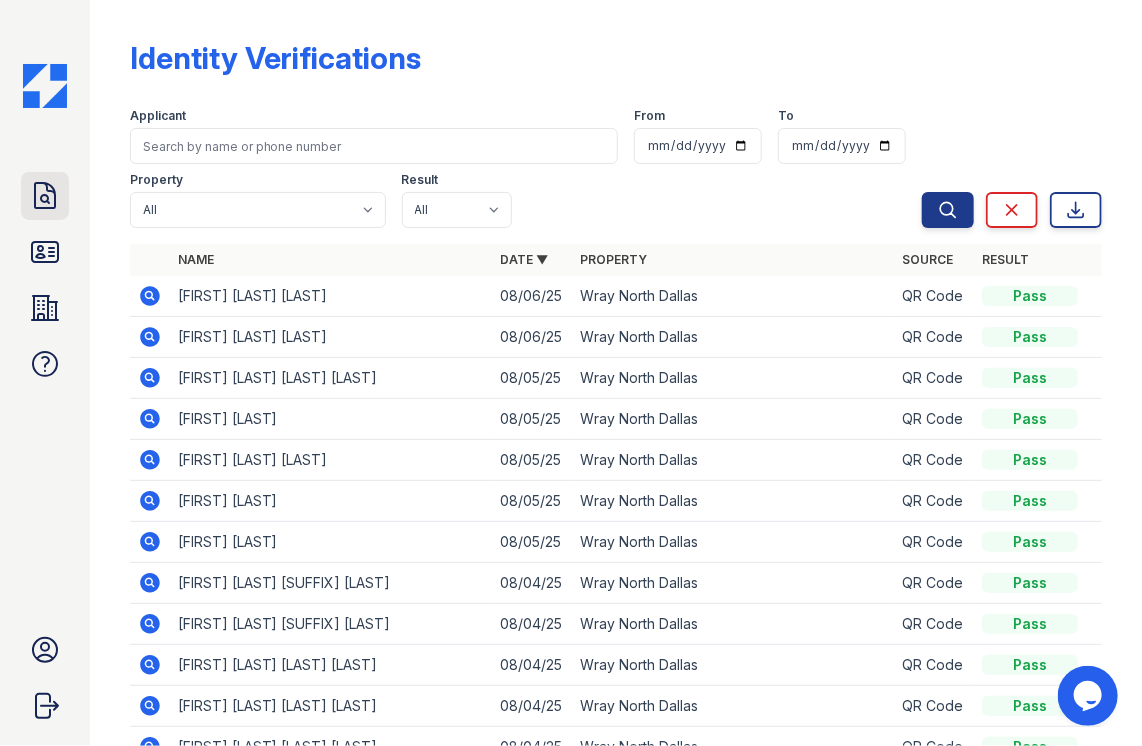click 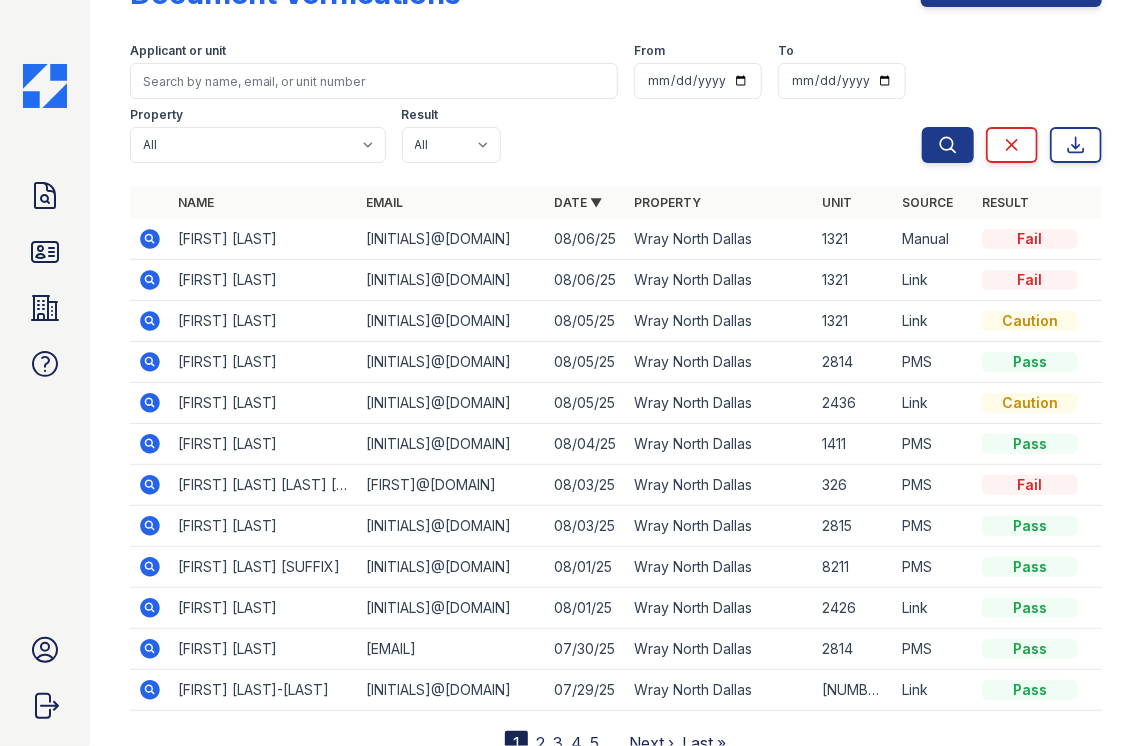 scroll, scrollTop: 100, scrollLeft: 0, axis: vertical 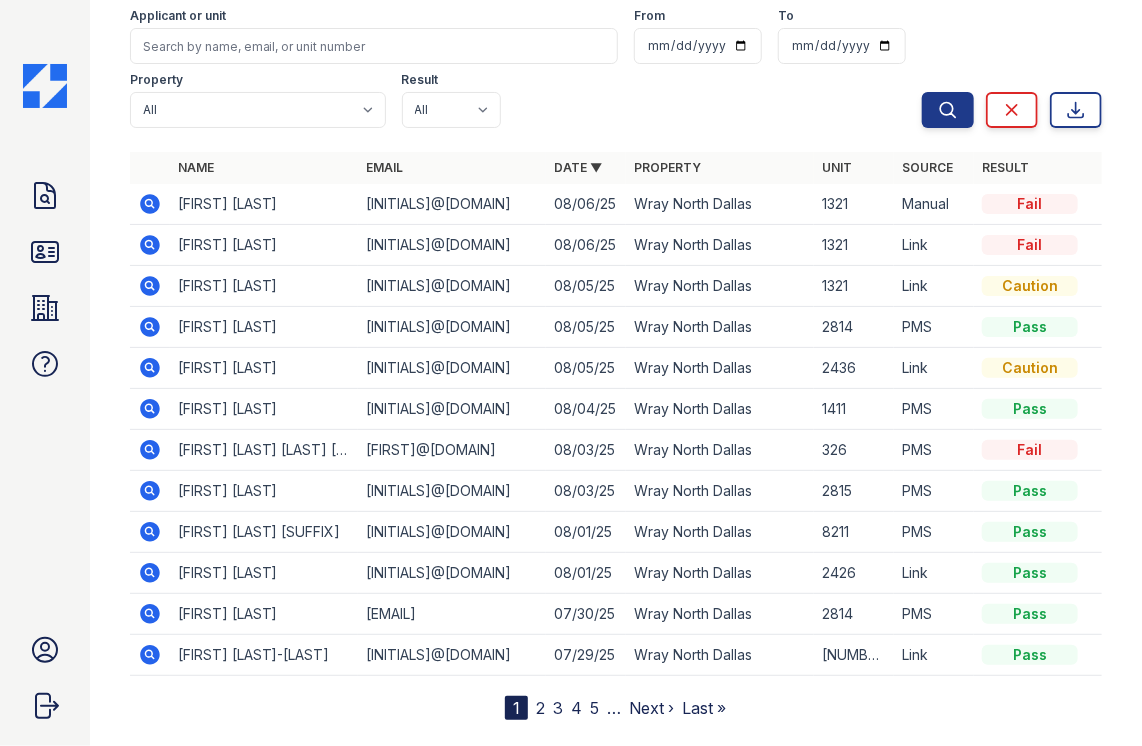 click 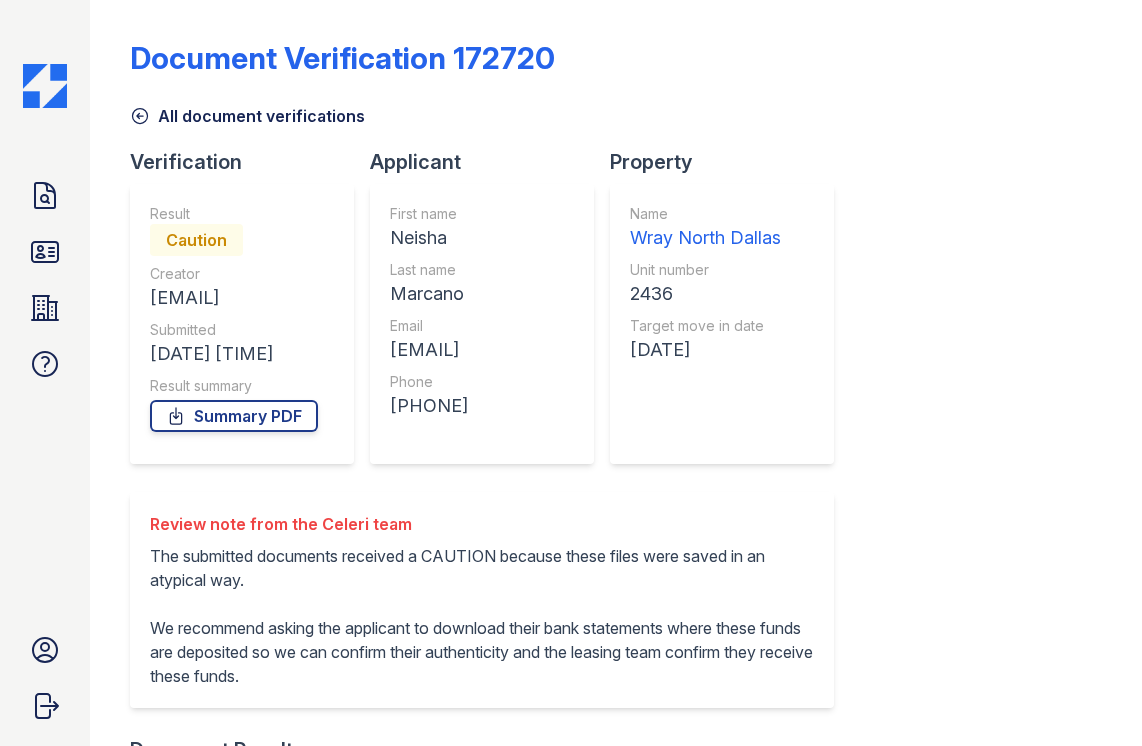 scroll, scrollTop: 0, scrollLeft: 0, axis: both 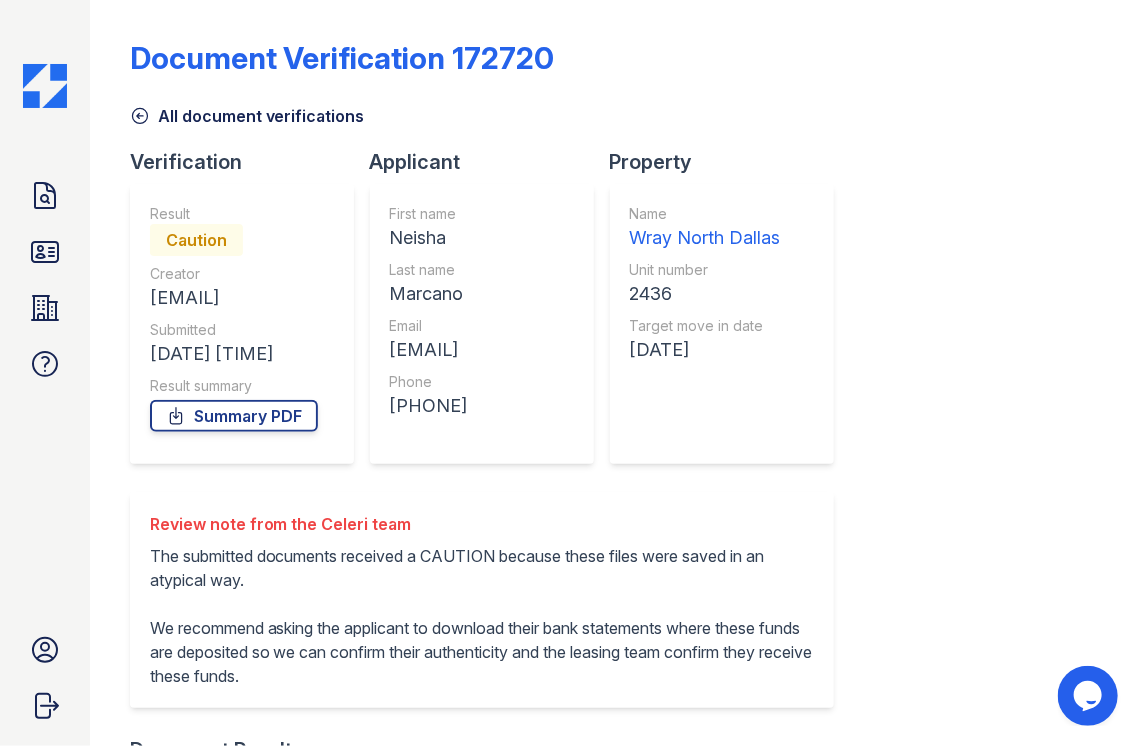 drag, startPoint x: 448, startPoint y: 350, endPoint x: 714, endPoint y: 353, distance: 266.0169 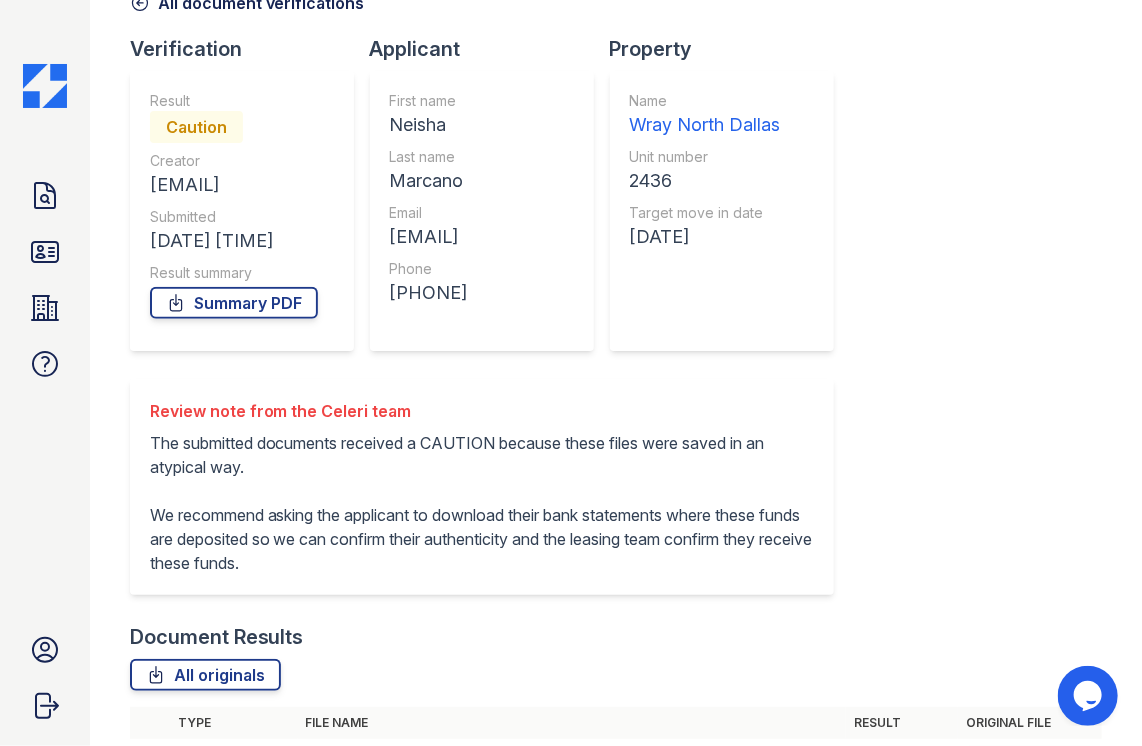 scroll, scrollTop: 340, scrollLeft: 0, axis: vertical 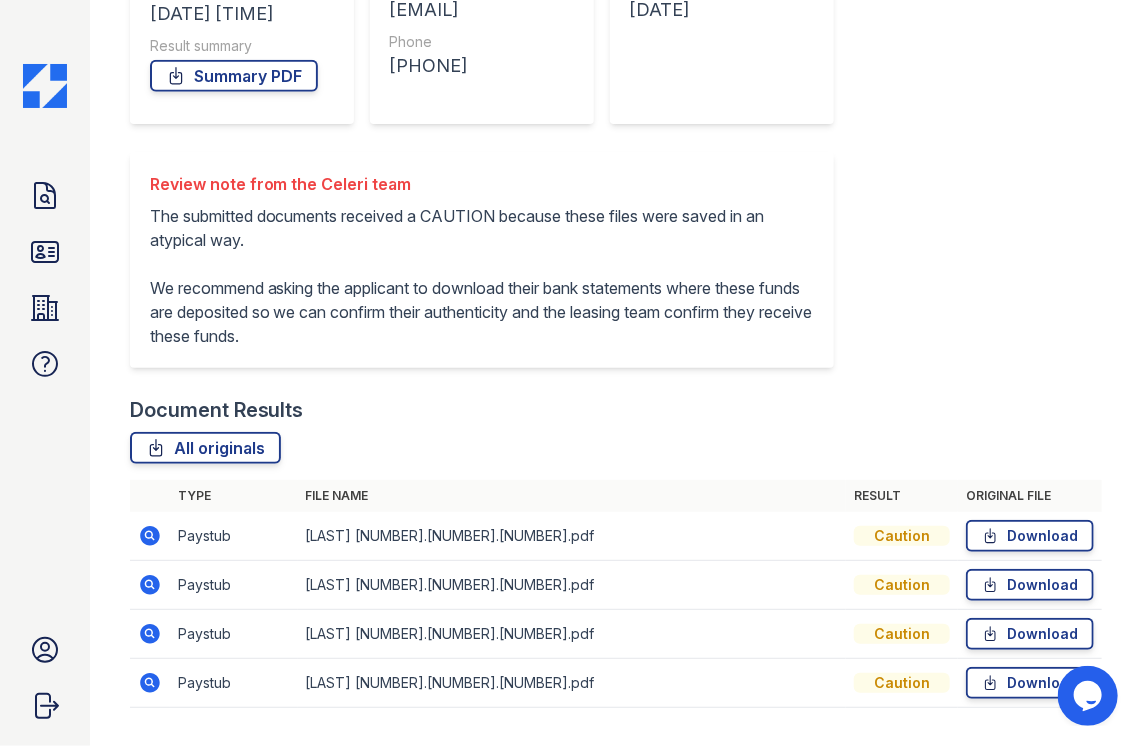 click on "All originals" at bounding box center (616, 448) 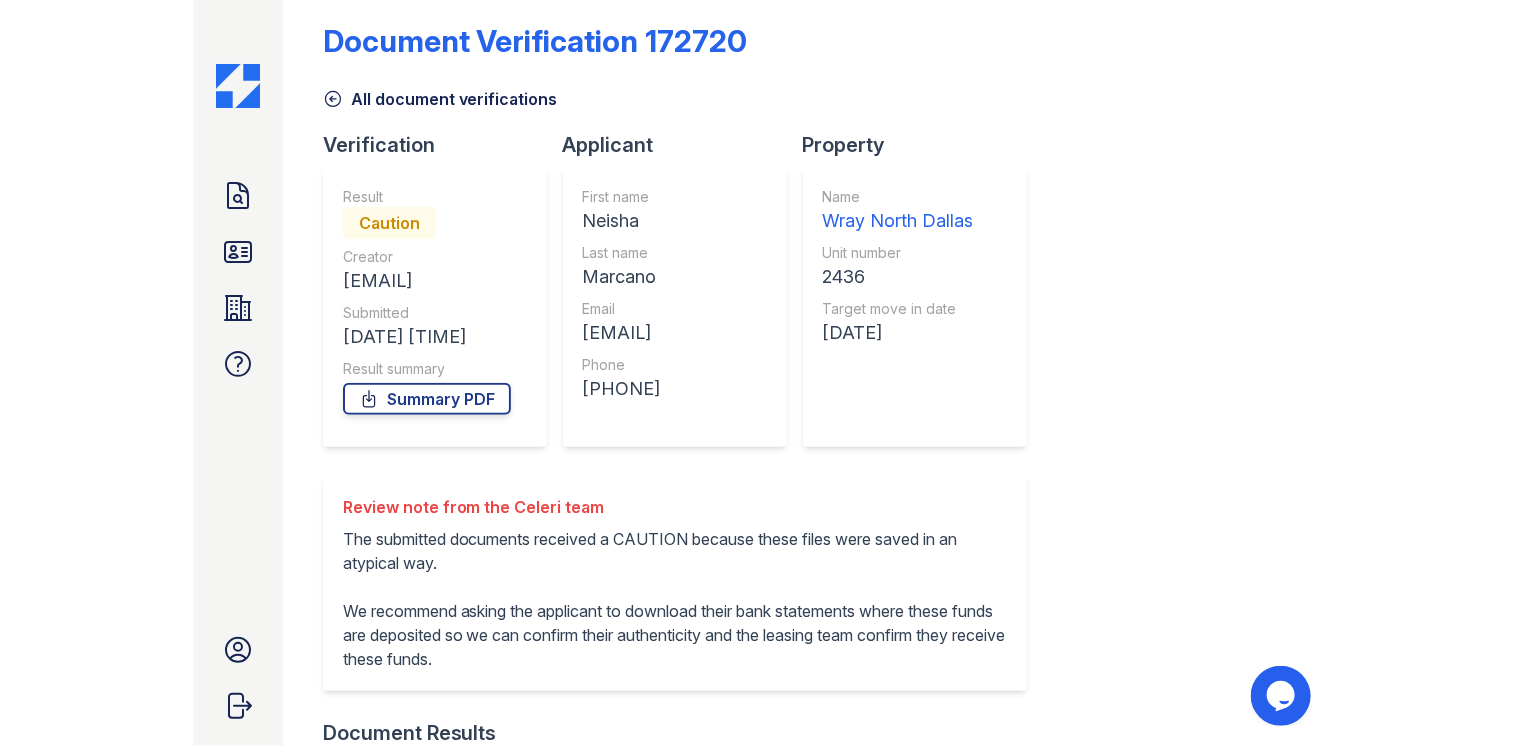 scroll, scrollTop: 0, scrollLeft: 0, axis: both 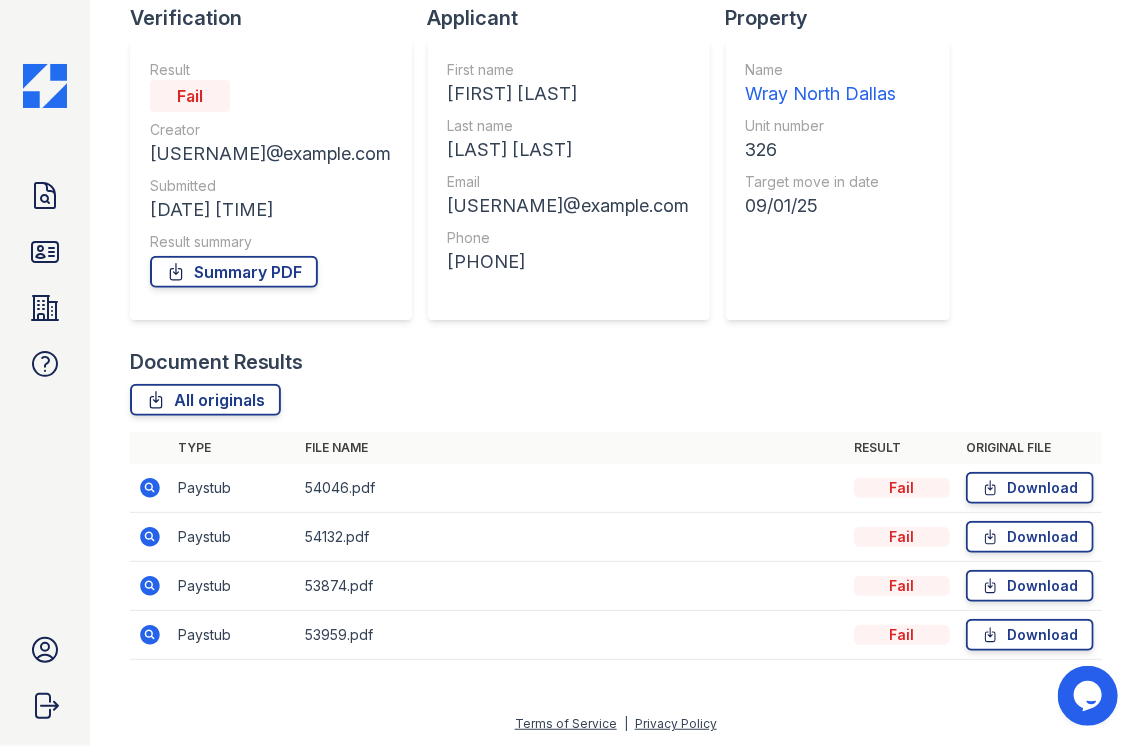 click 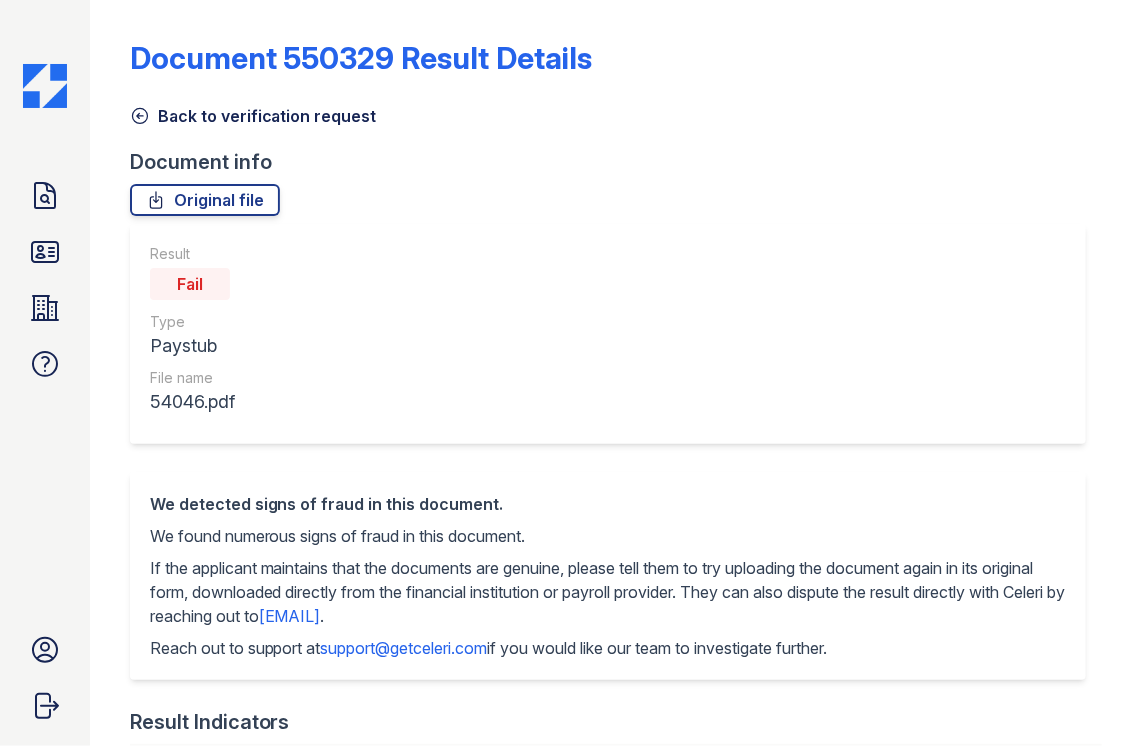 scroll, scrollTop: 0, scrollLeft: 0, axis: both 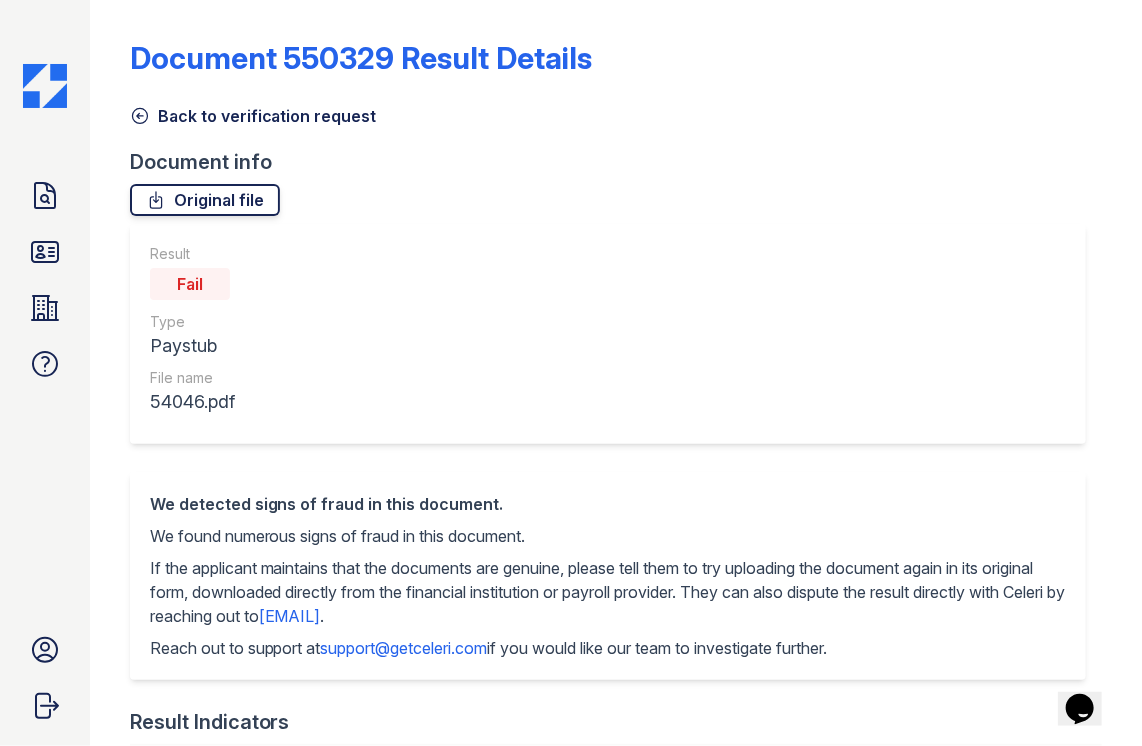 click on "Original file" at bounding box center (205, 200) 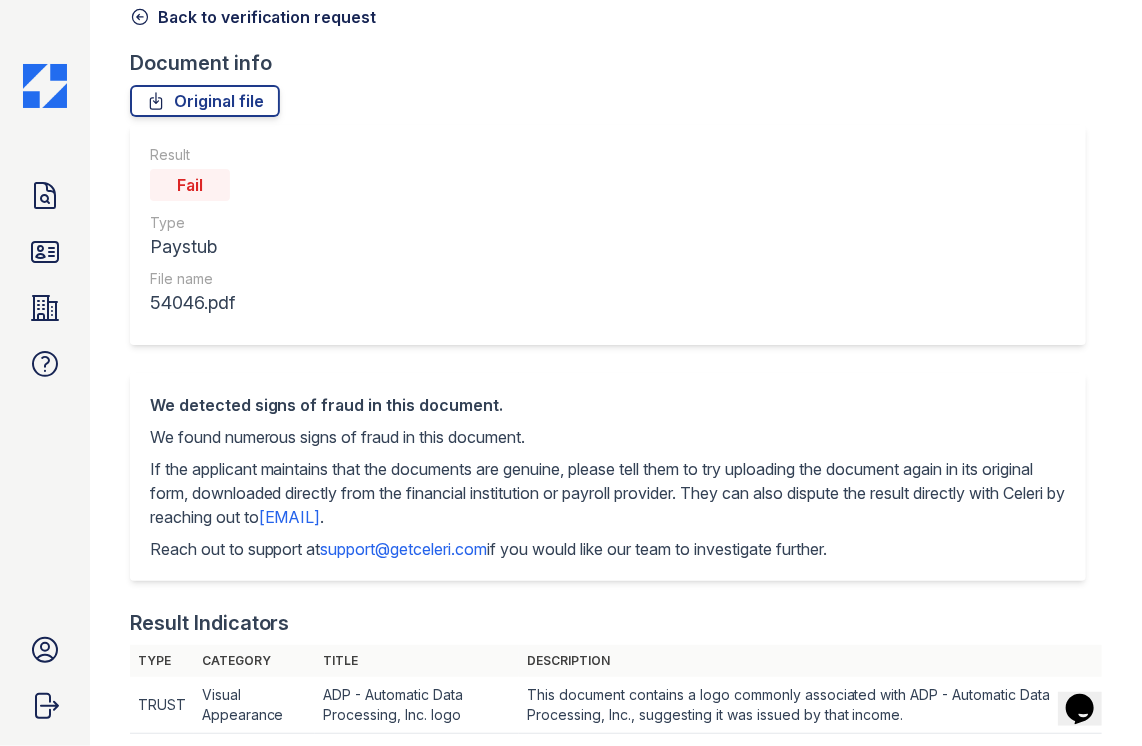 scroll, scrollTop: 0, scrollLeft: 0, axis: both 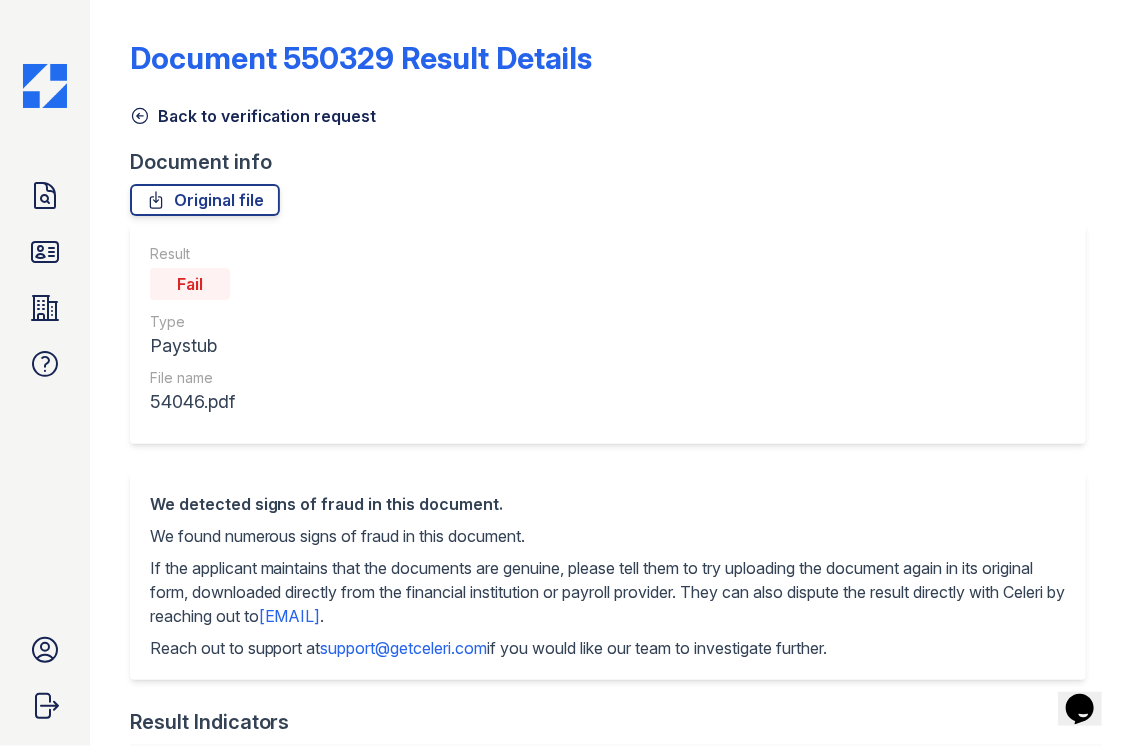 click 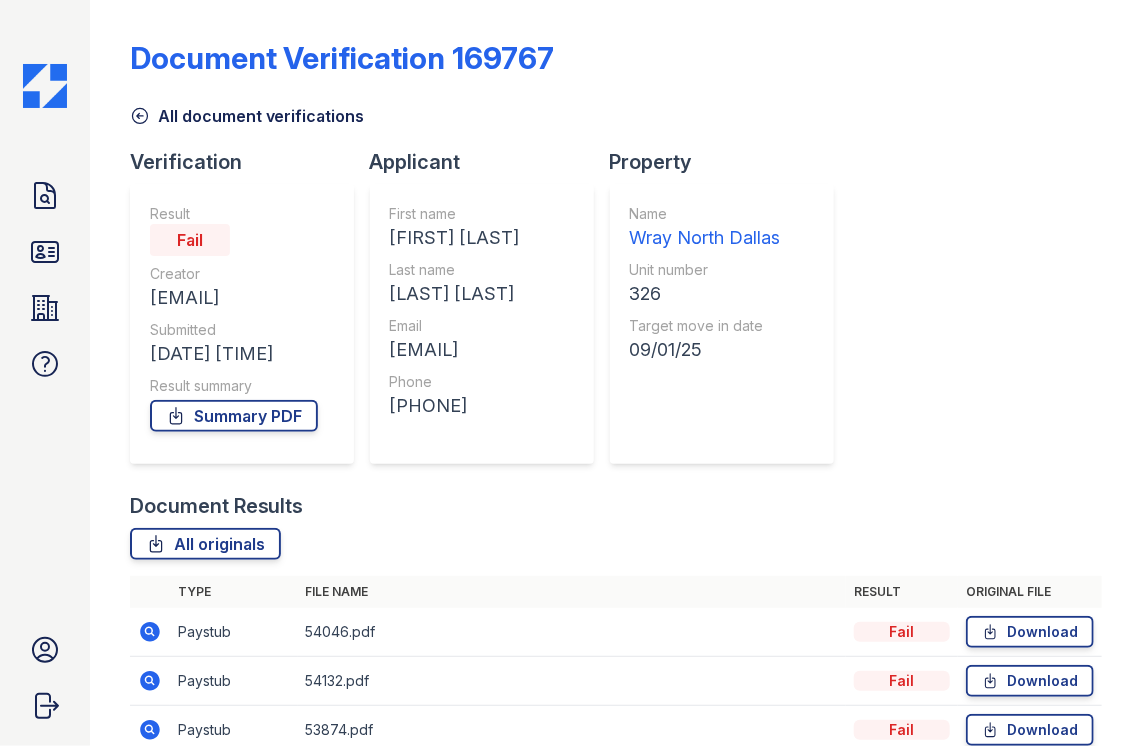 click 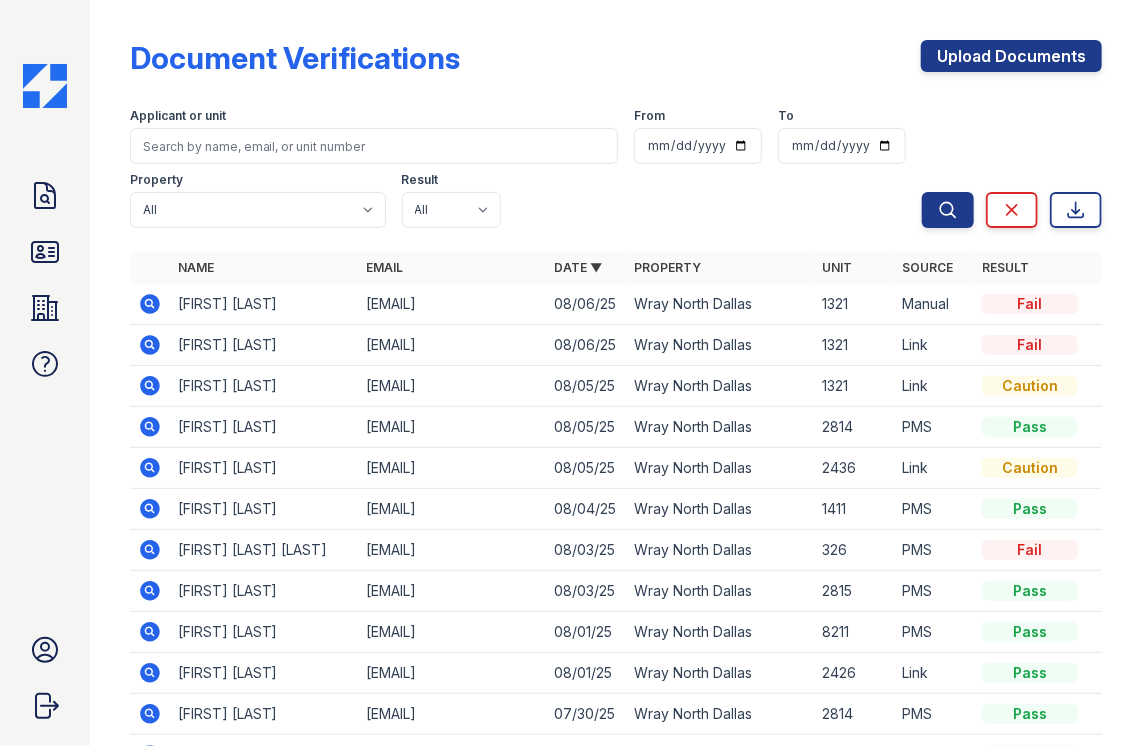 click 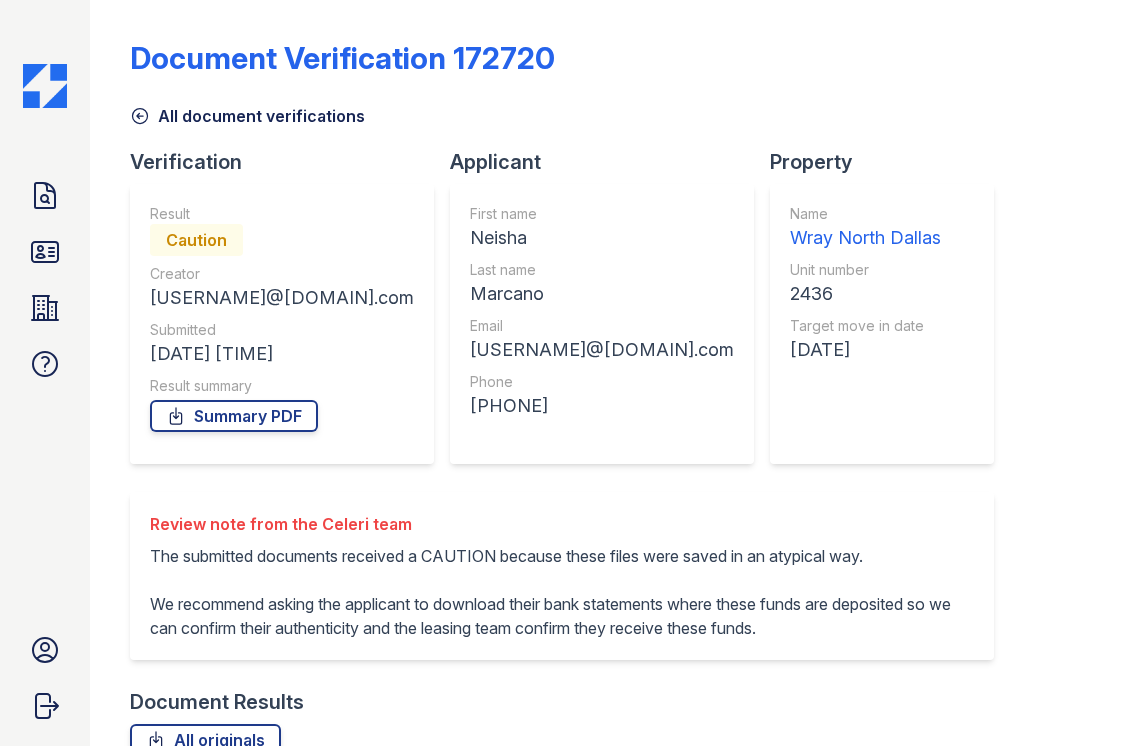 scroll, scrollTop: 0, scrollLeft: 0, axis: both 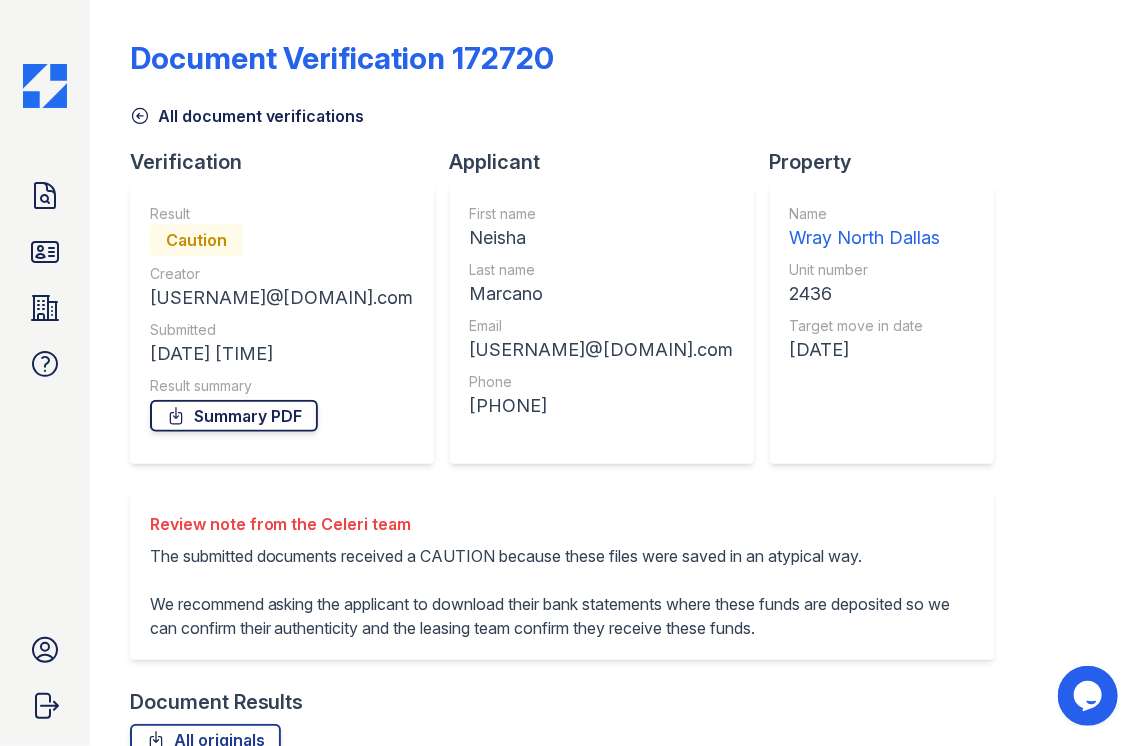 click on "Summary PDF" at bounding box center [234, 416] 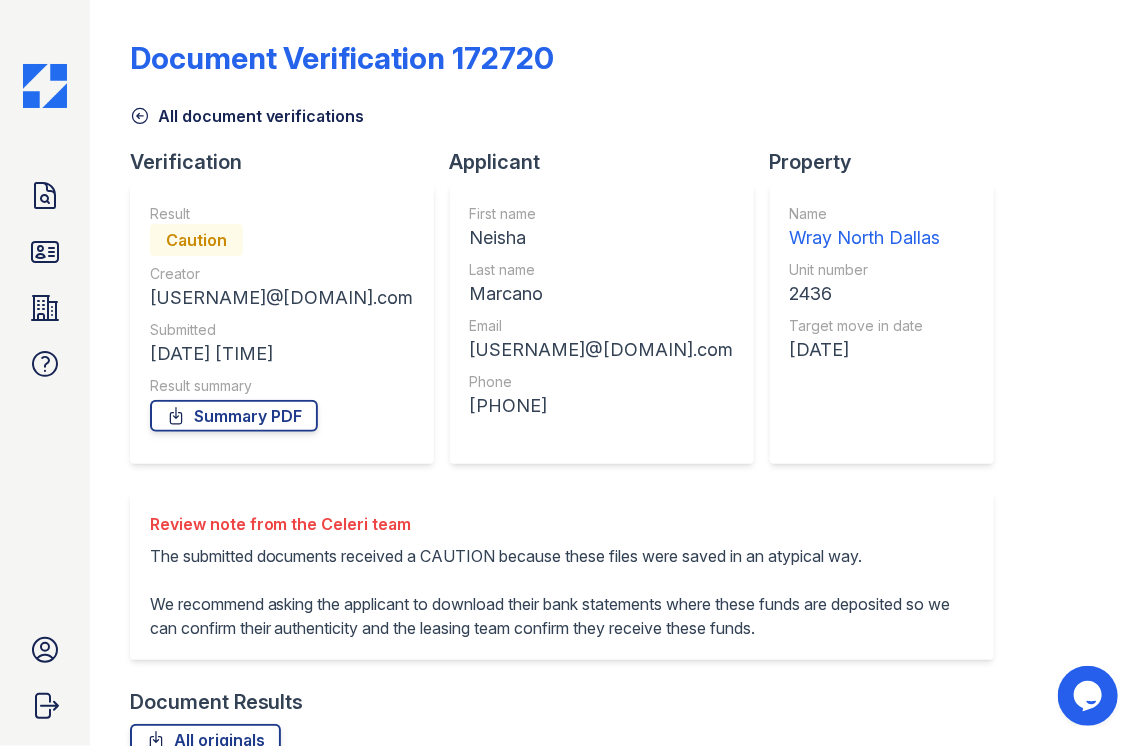 click on "All document verifications" at bounding box center [616, 110] 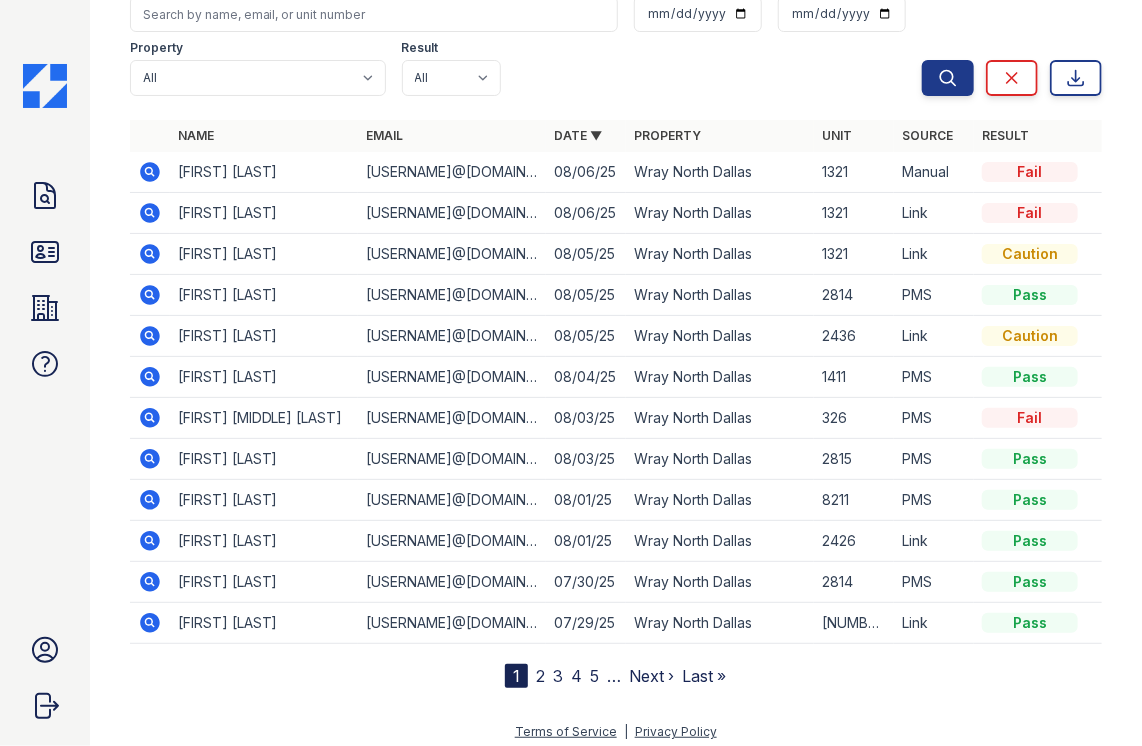 scroll, scrollTop: 139, scrollLeft: 0, axis: vertical 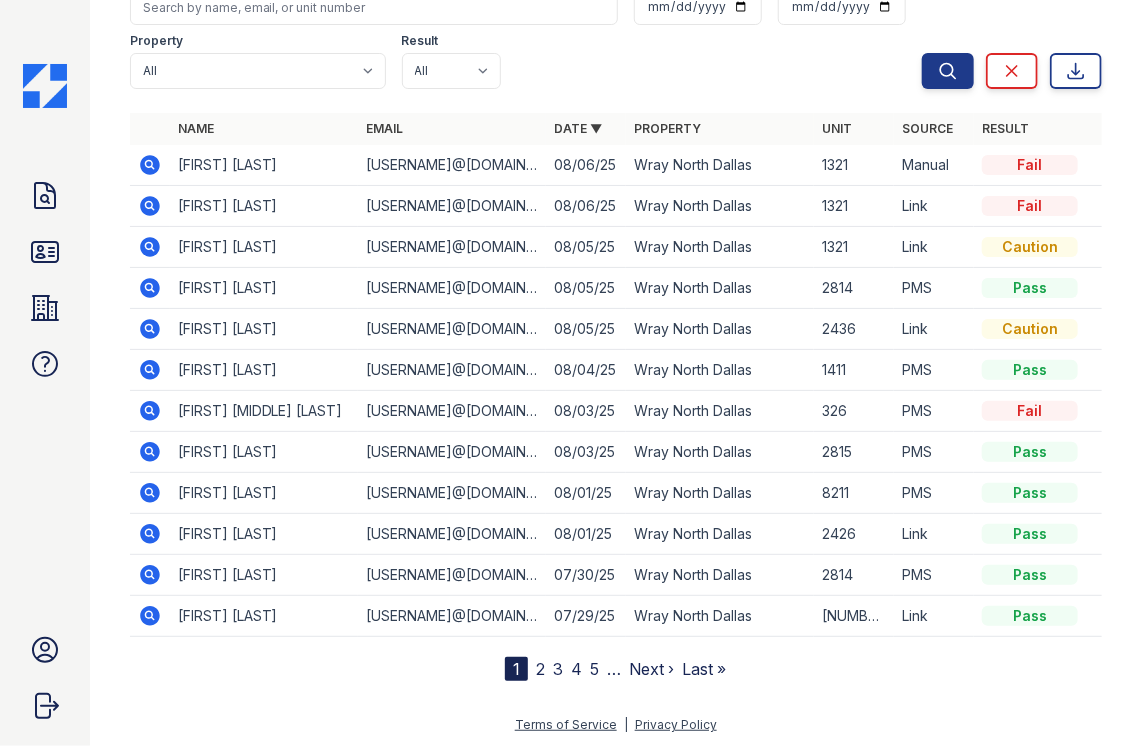 click 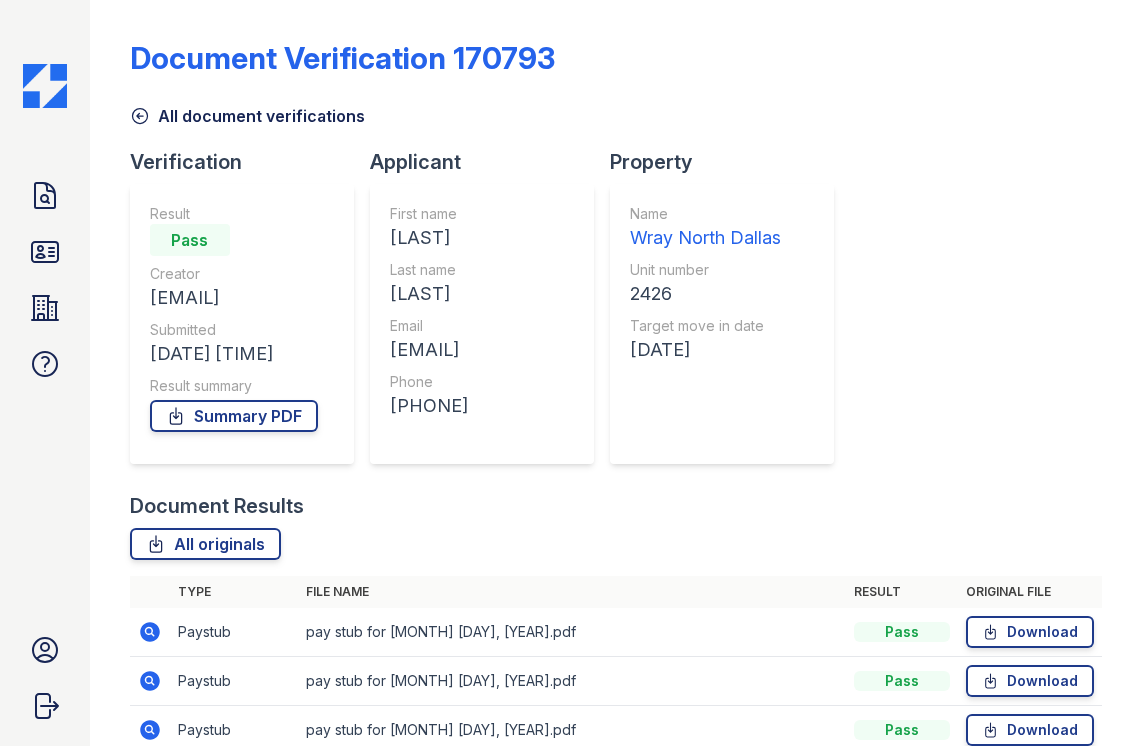 scroll, scrollTop: 0, scrollLeft: 0, axis: both 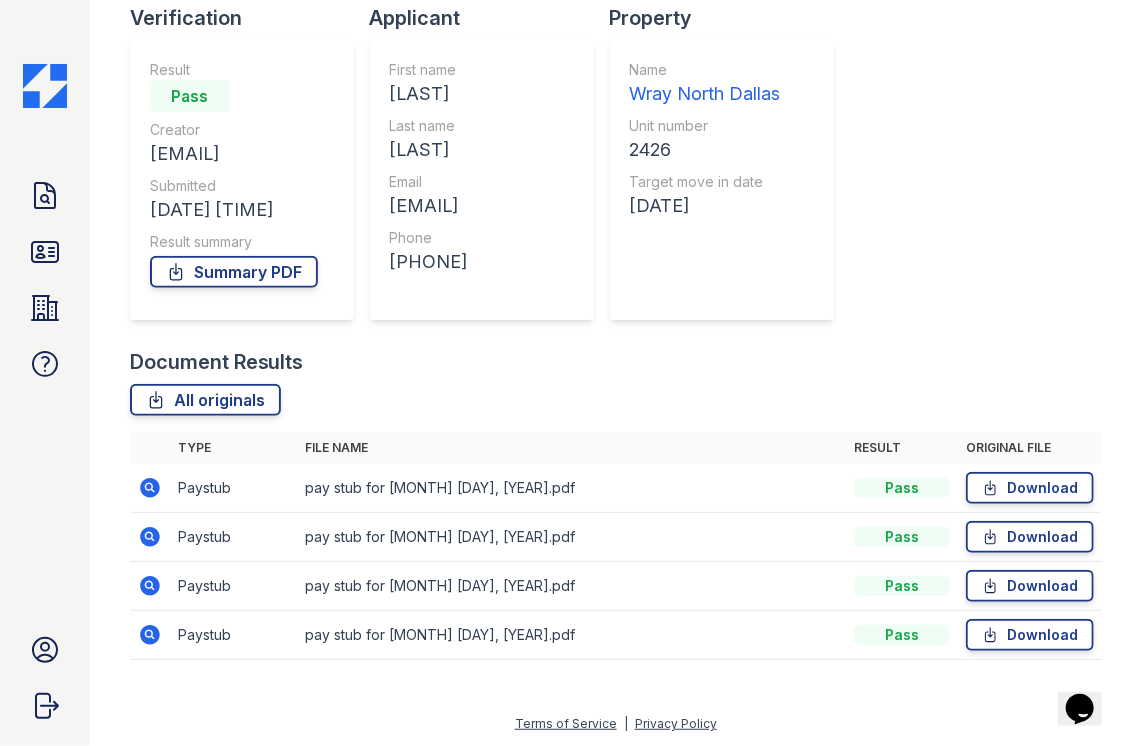 click 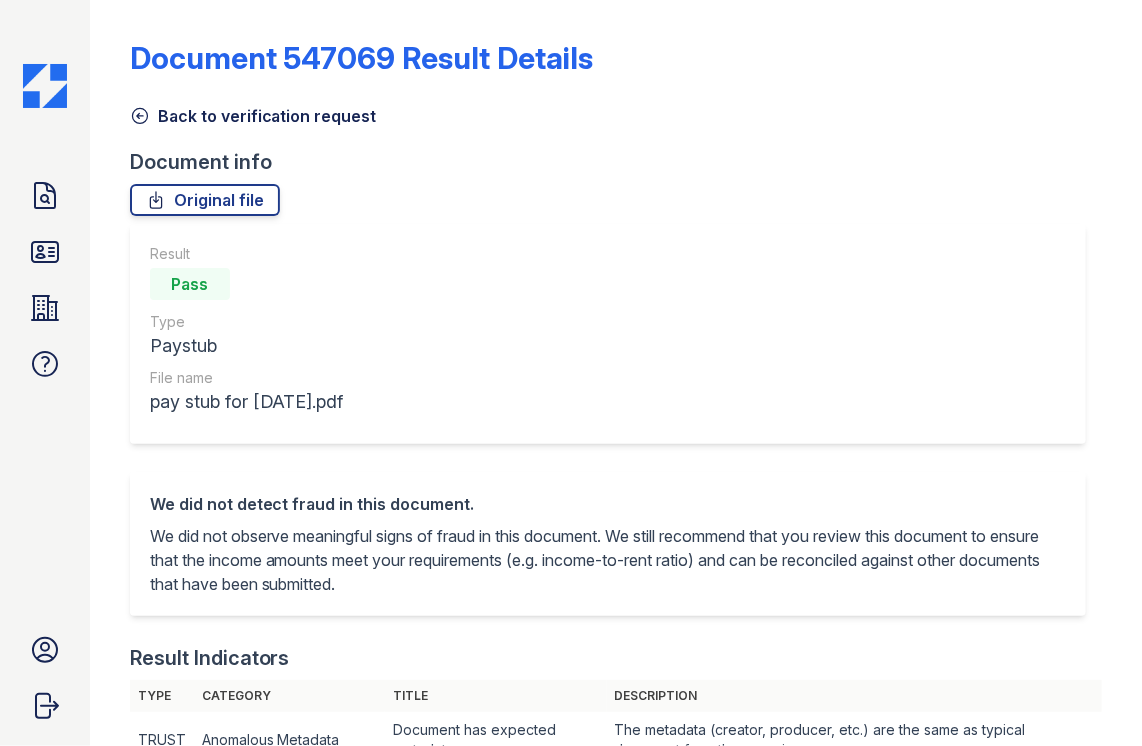 scroll, scrollTop: 0, scrollLeft: 0, axis: both 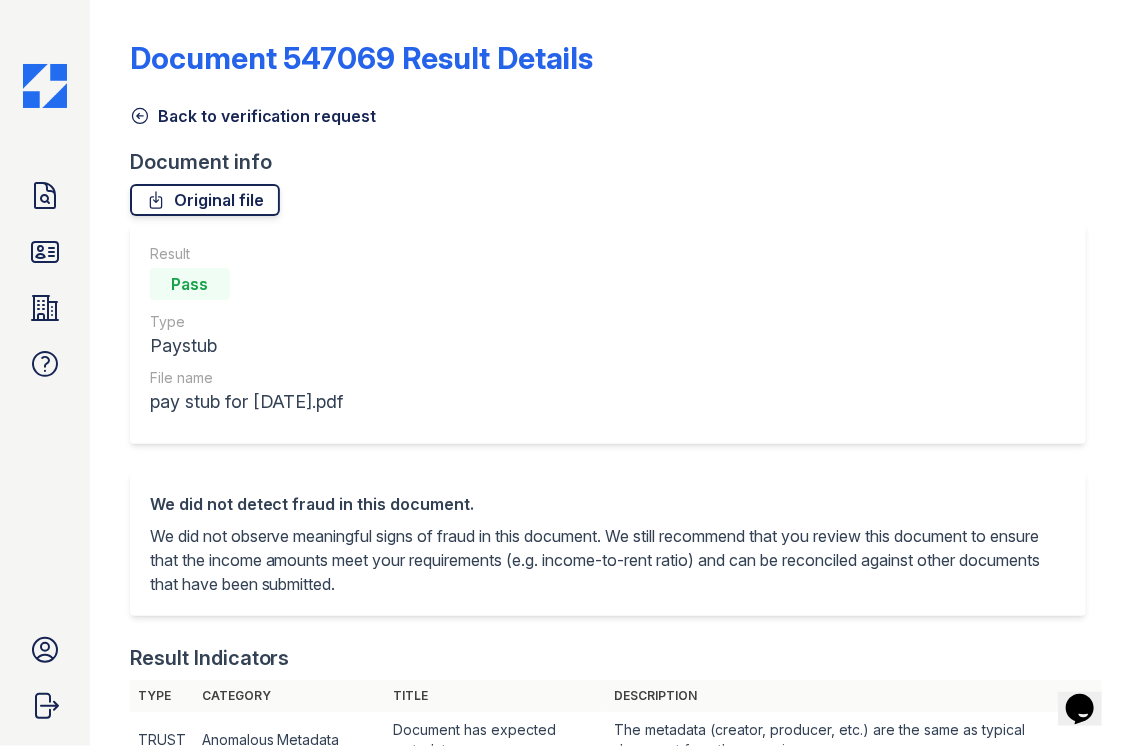 click on "Original file" at bounding box center [205, 200] 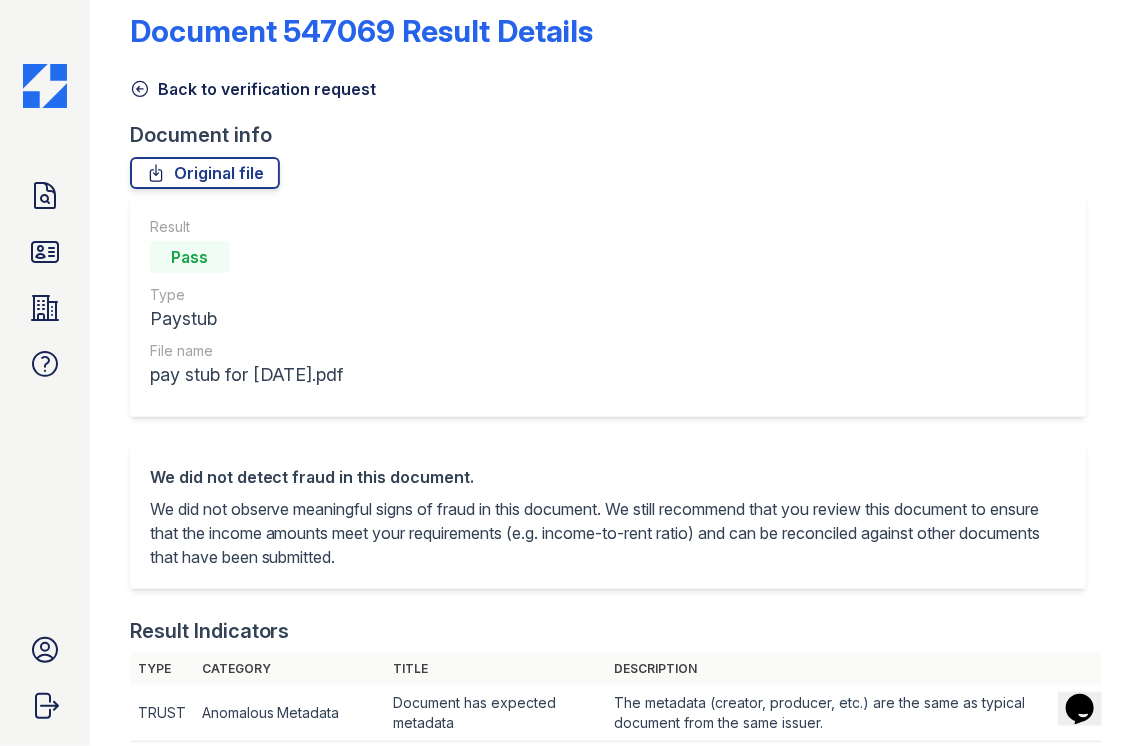 scroll, scrollTop: 0, scrollLeft: 0, axis: both 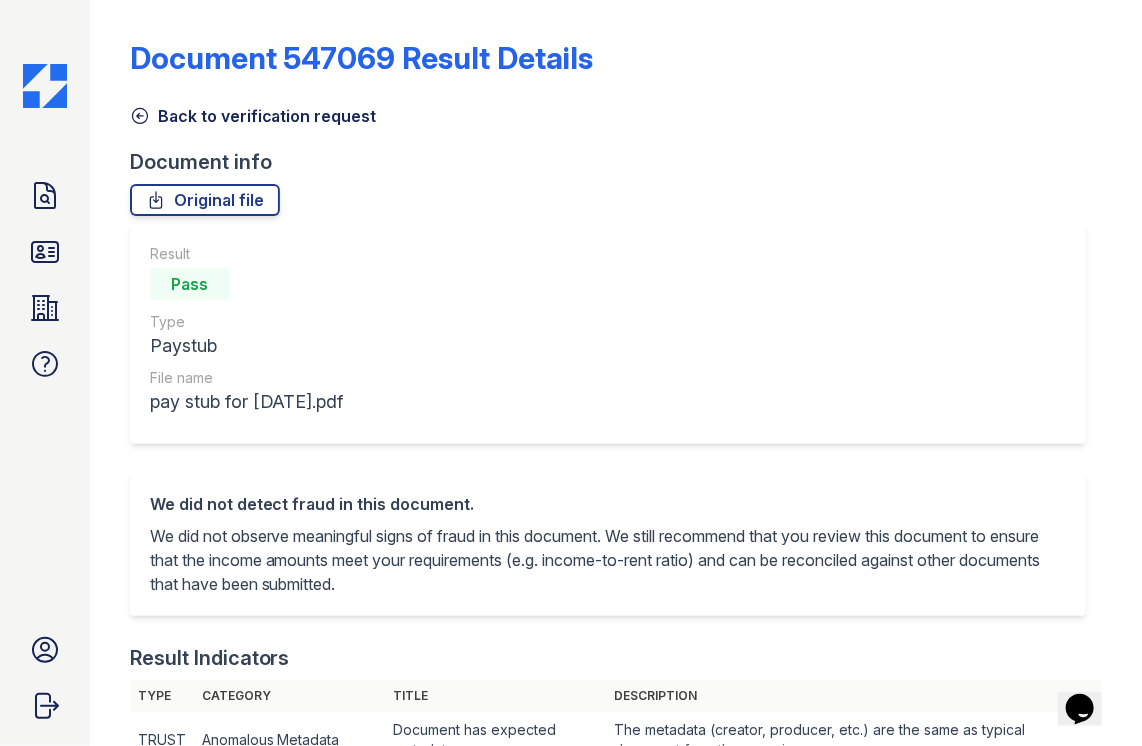 click 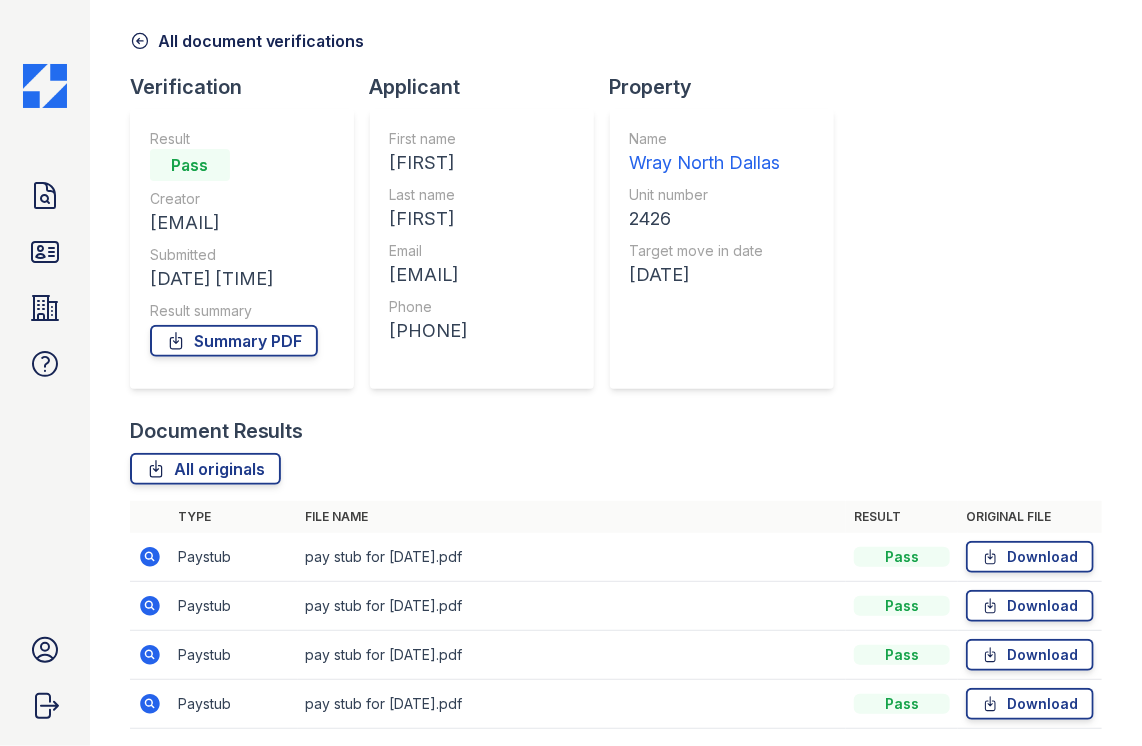 scroll, scrollTop: 144, scrollLeft: 0, axis: vertical 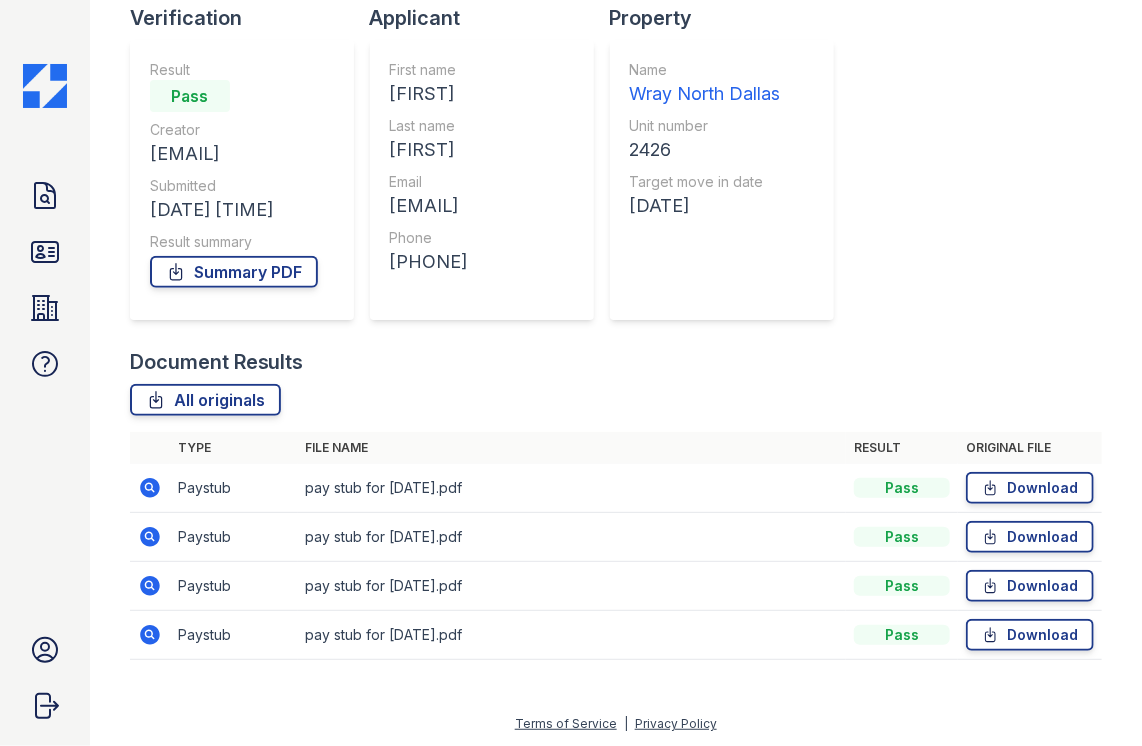 click 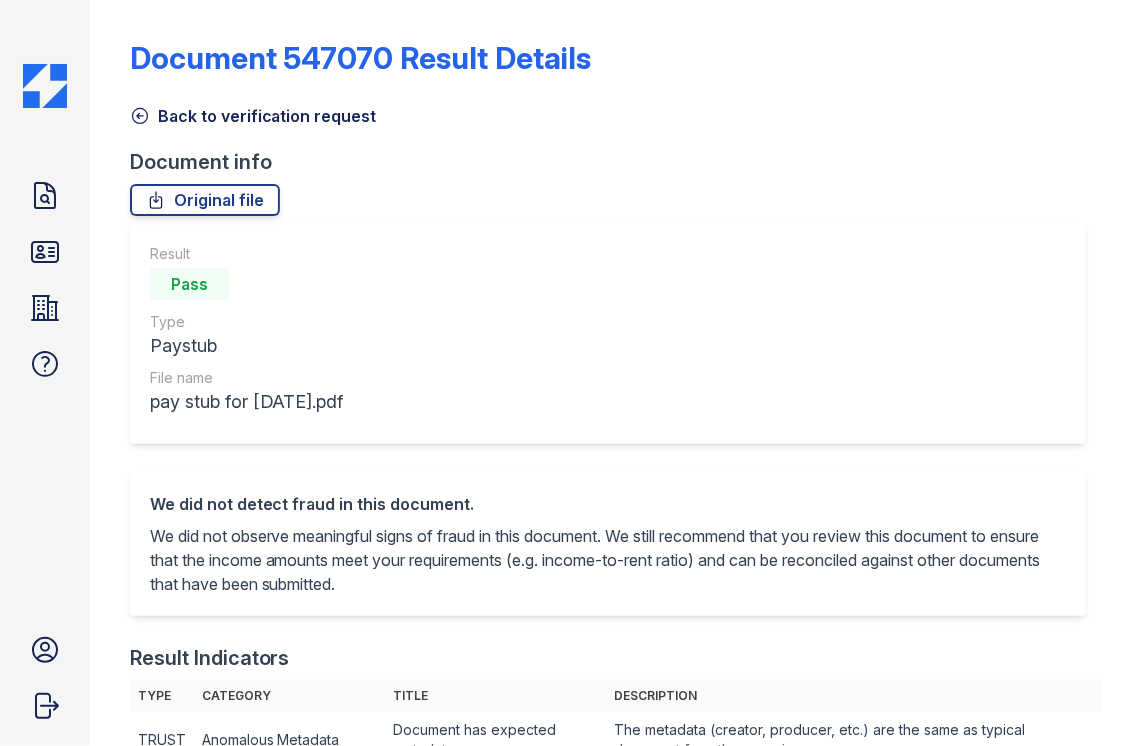 scroll, scrollTop: 0, scrollLeft: 0, axis: both 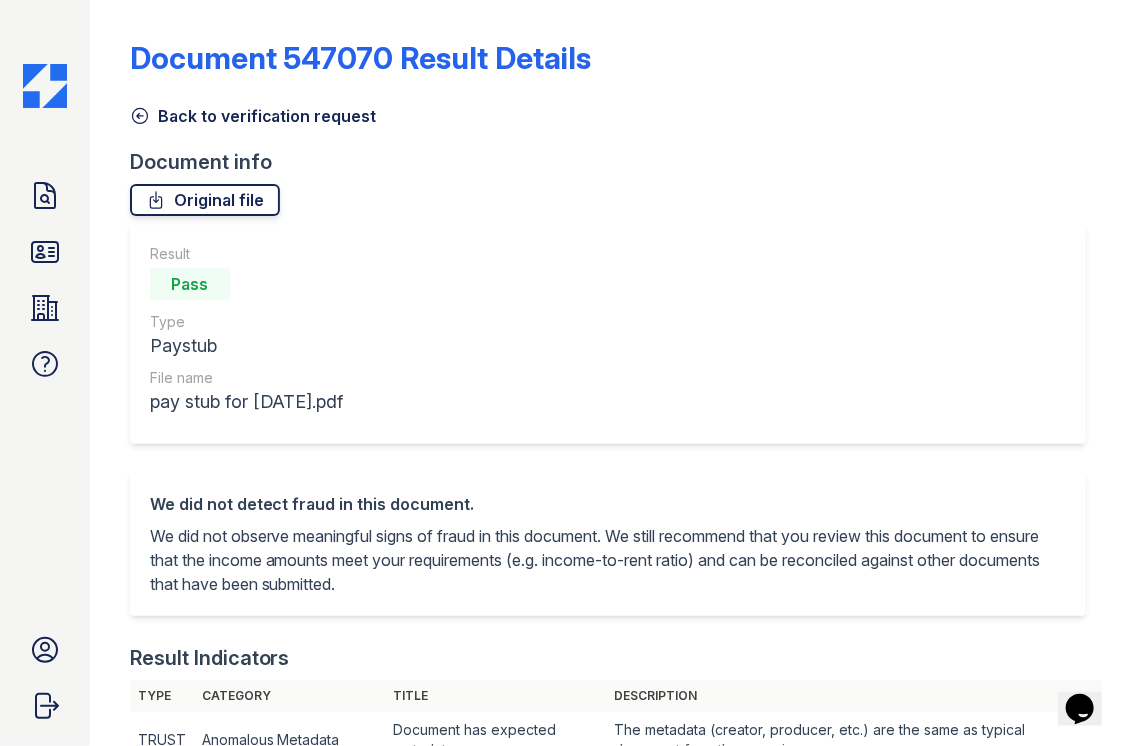 click on "Original file" at bounding box center [205, 200] 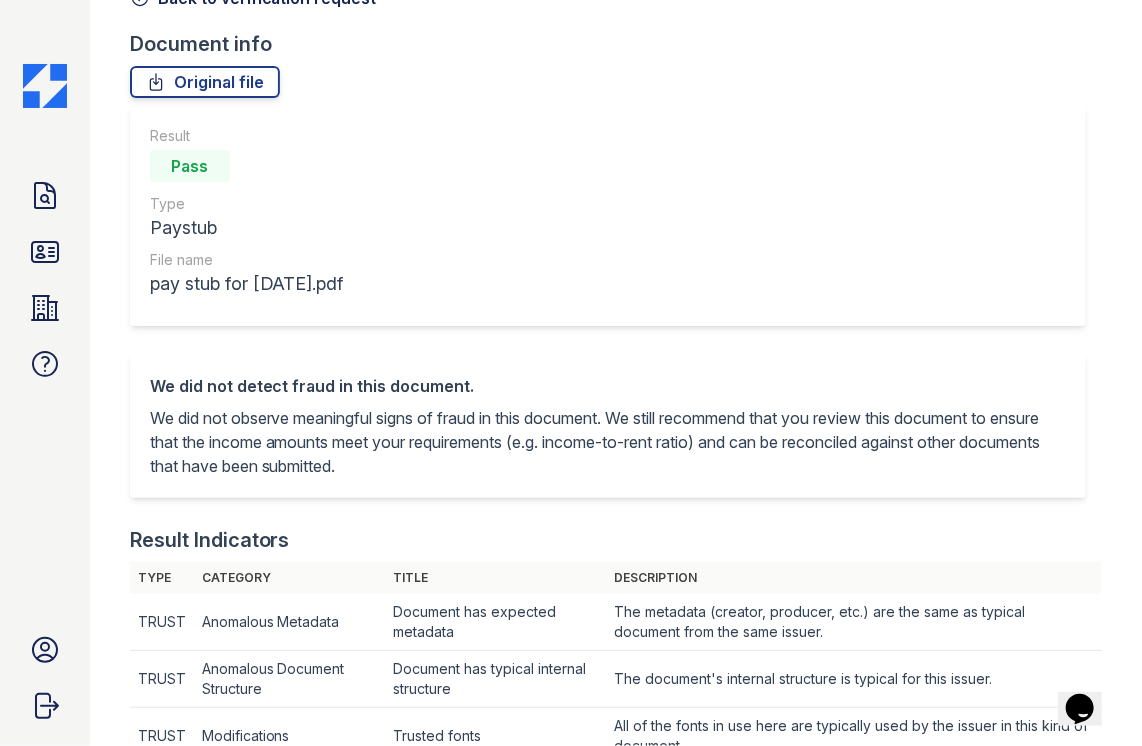 scroll, scrollTop: 0, scrollLeft: 0, axis: both 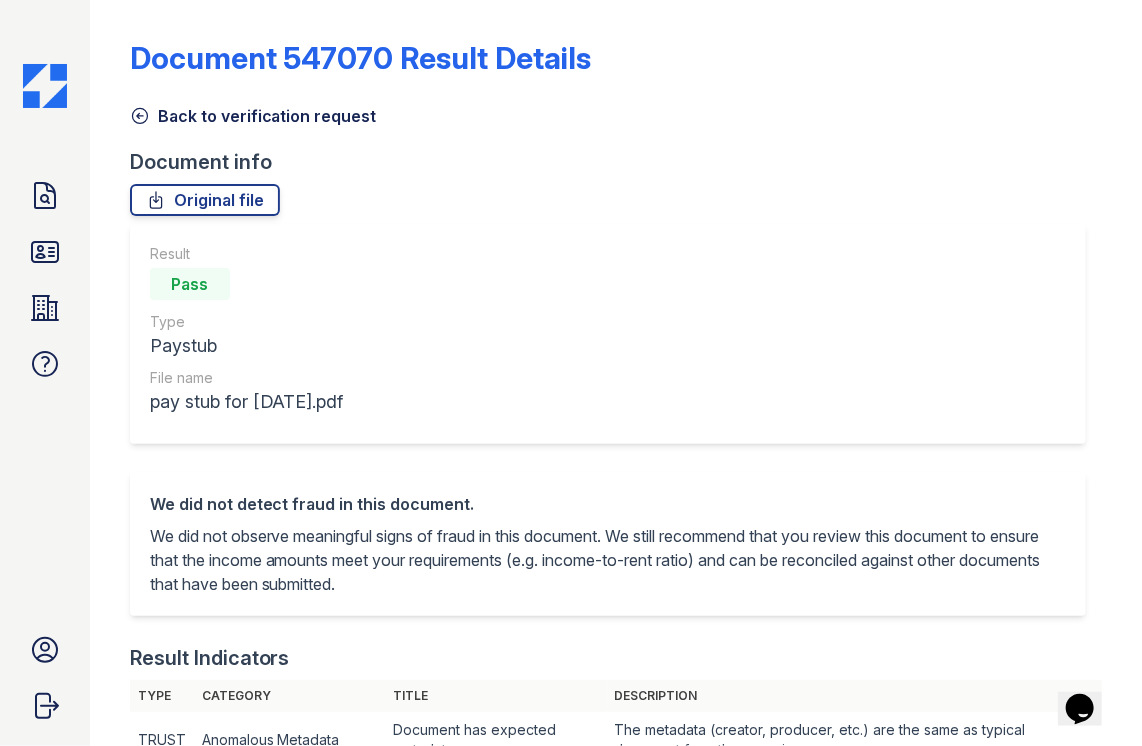 drag, startPoint x: 140, startPoint y: 119, endPoint x: 157, endPoint y: 135, distance: 23.345236 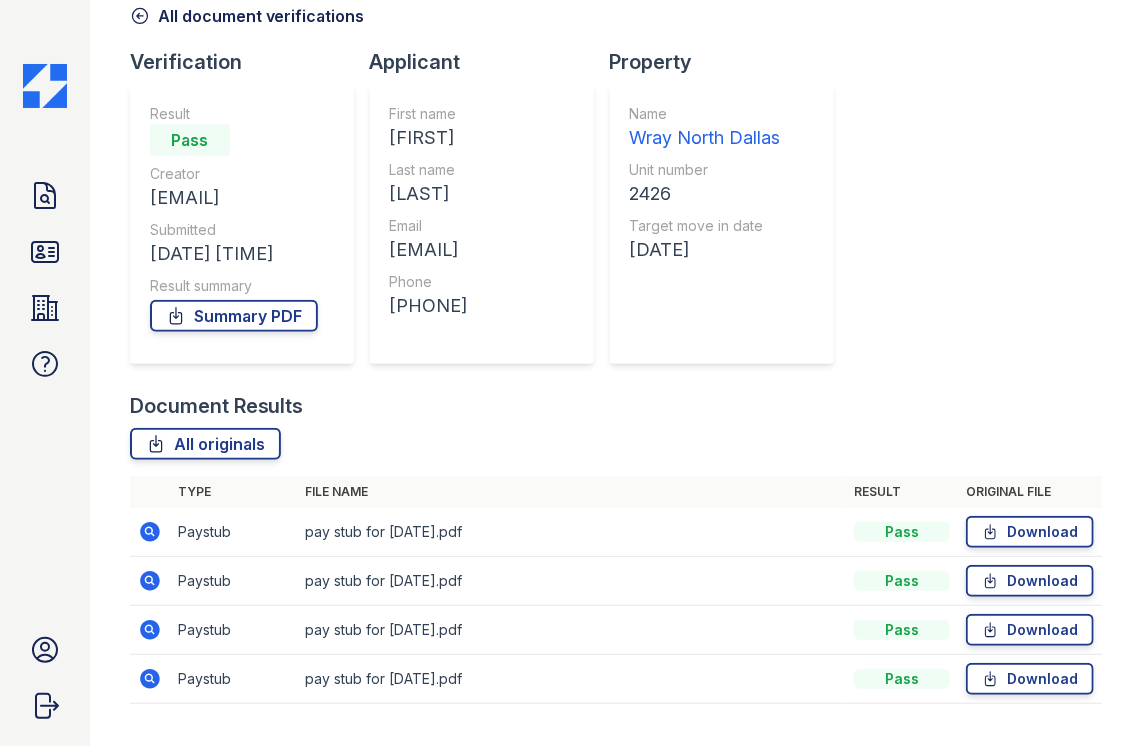 scroll, scrollTop: 144, scrollLeft: 0, axis: vertical 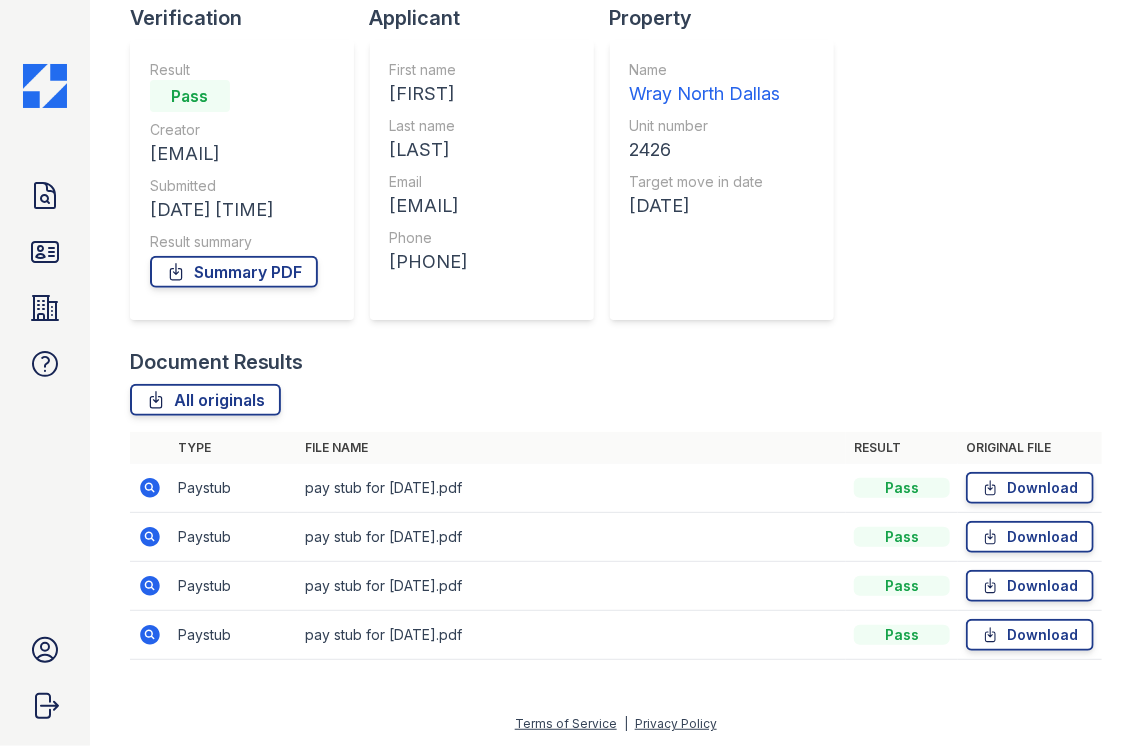 click 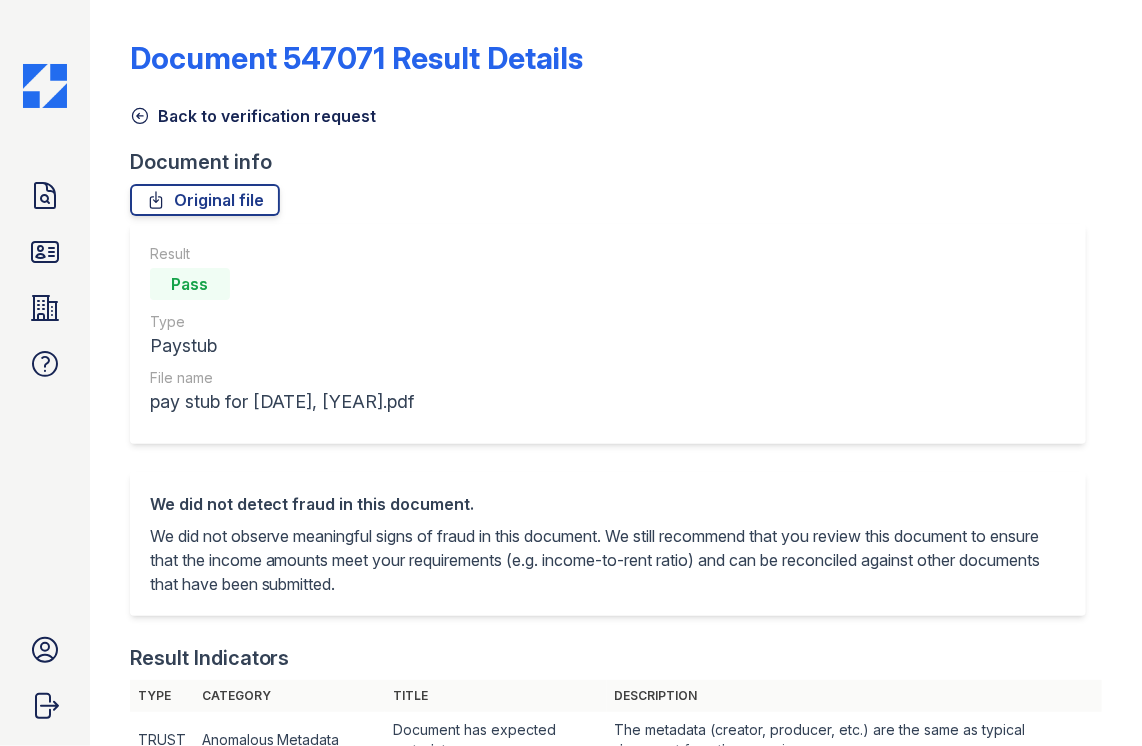 scroll, scrollTop: 0, scrollLeft: 0, axis: both 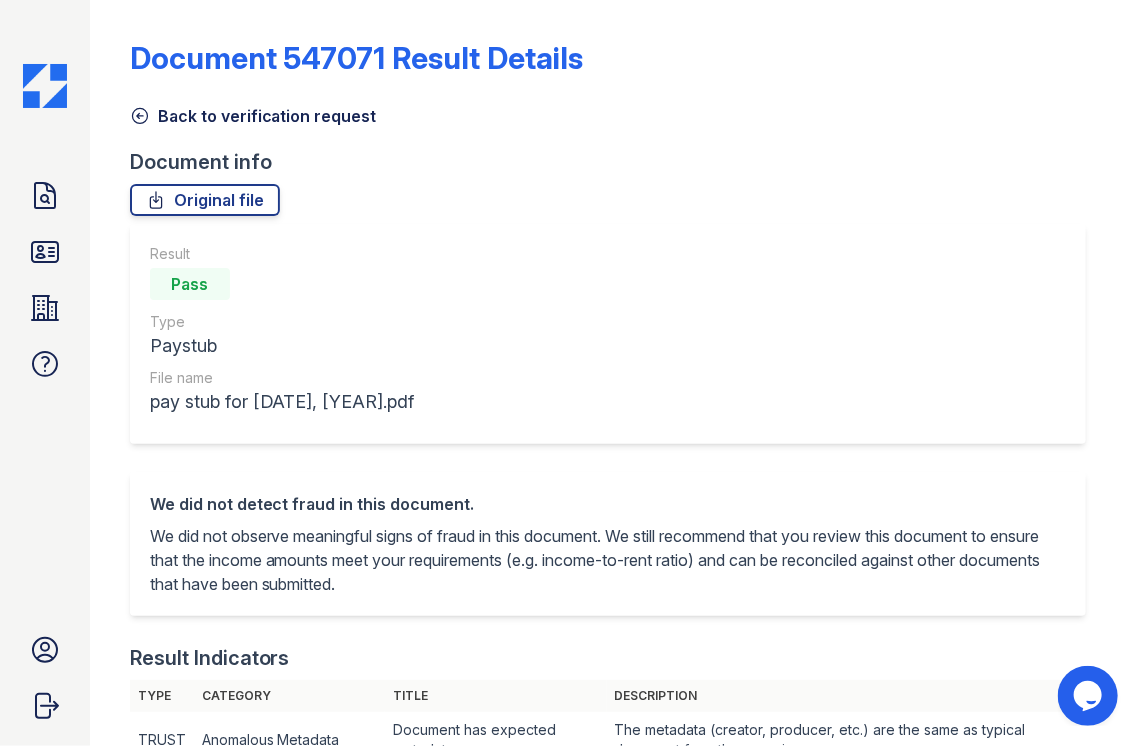 click on "Original file" at bounding box center [205, 200] 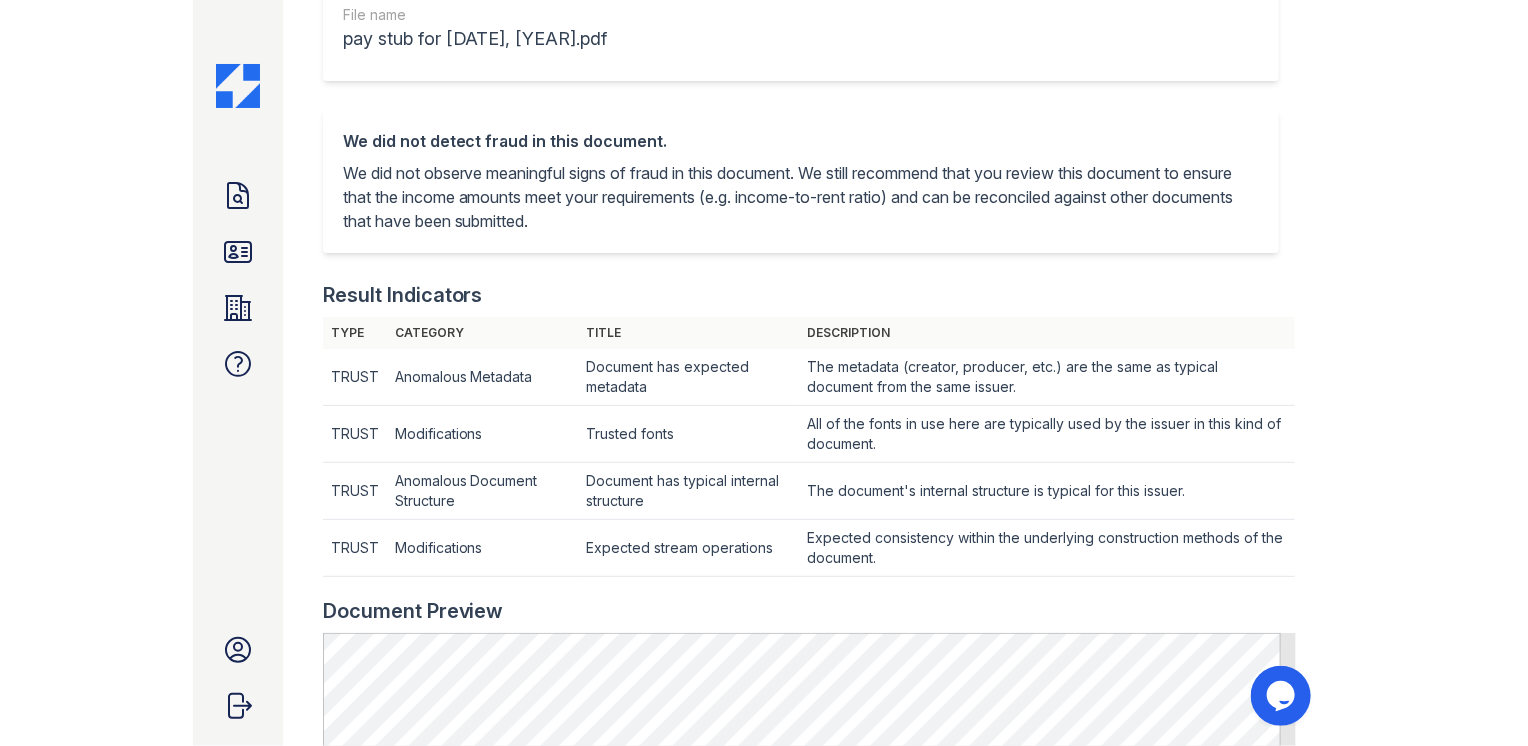 scroll, scrollTop: 0, scrollLeft: 0, axis: both 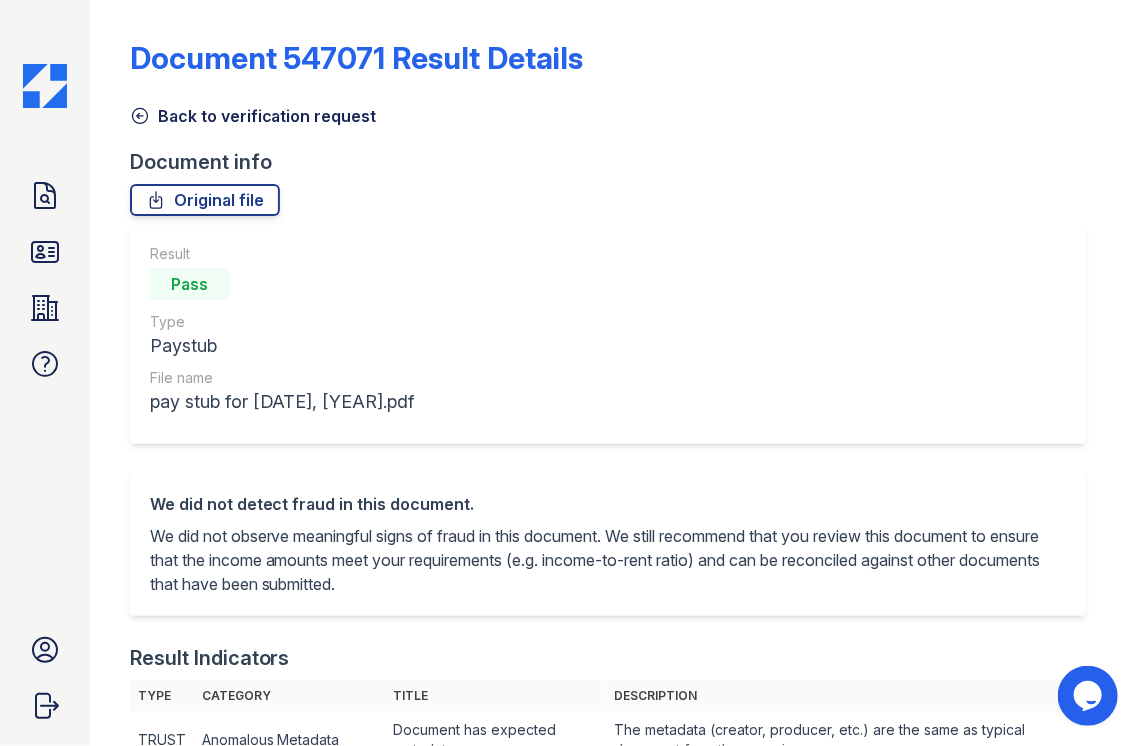 click on "Result
Pass
Type
Paystub
File name
pay stub for [DATE], [YEAR].pdf" at bounding box center (616, 348) 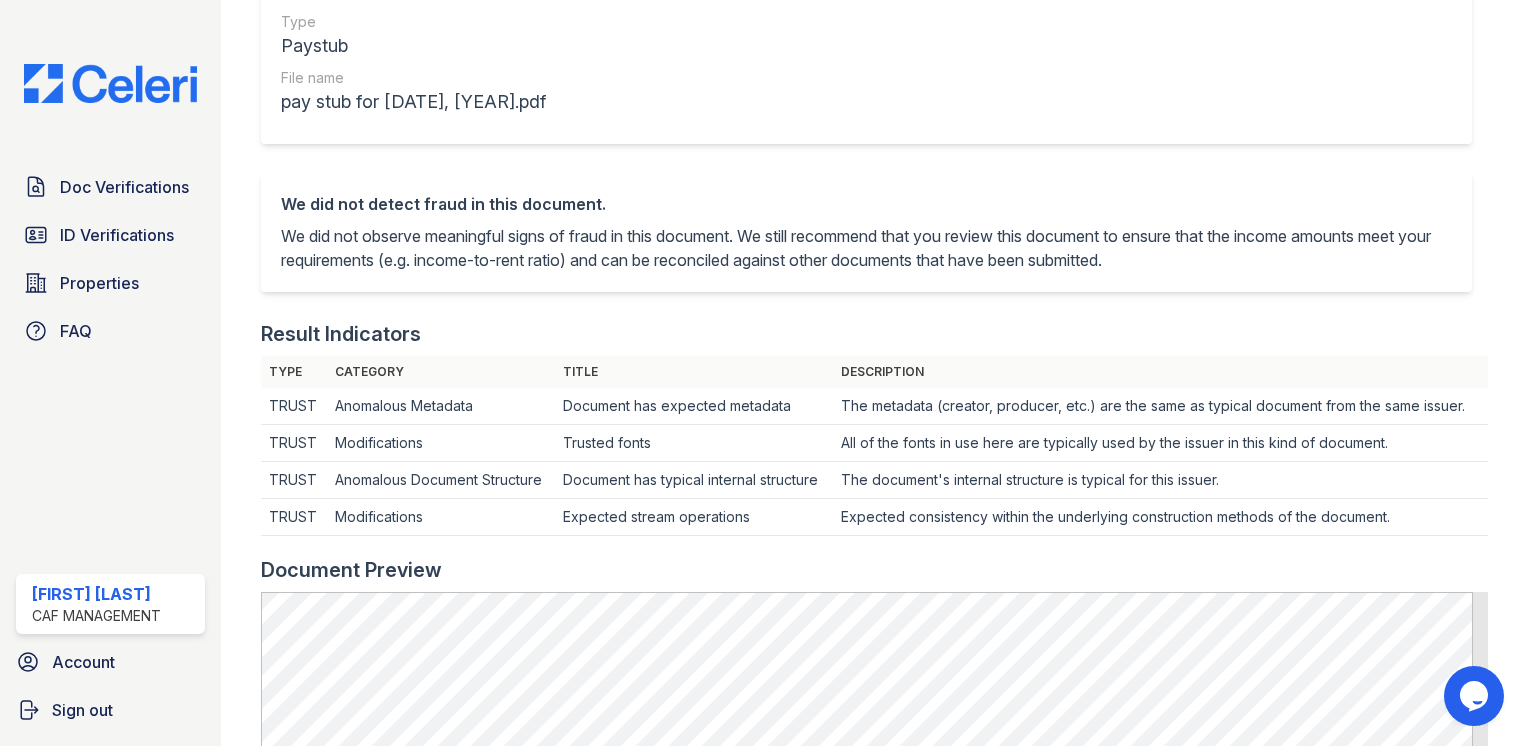 scroll, scrollTop: 0, scrollLeft: 0, axis: both 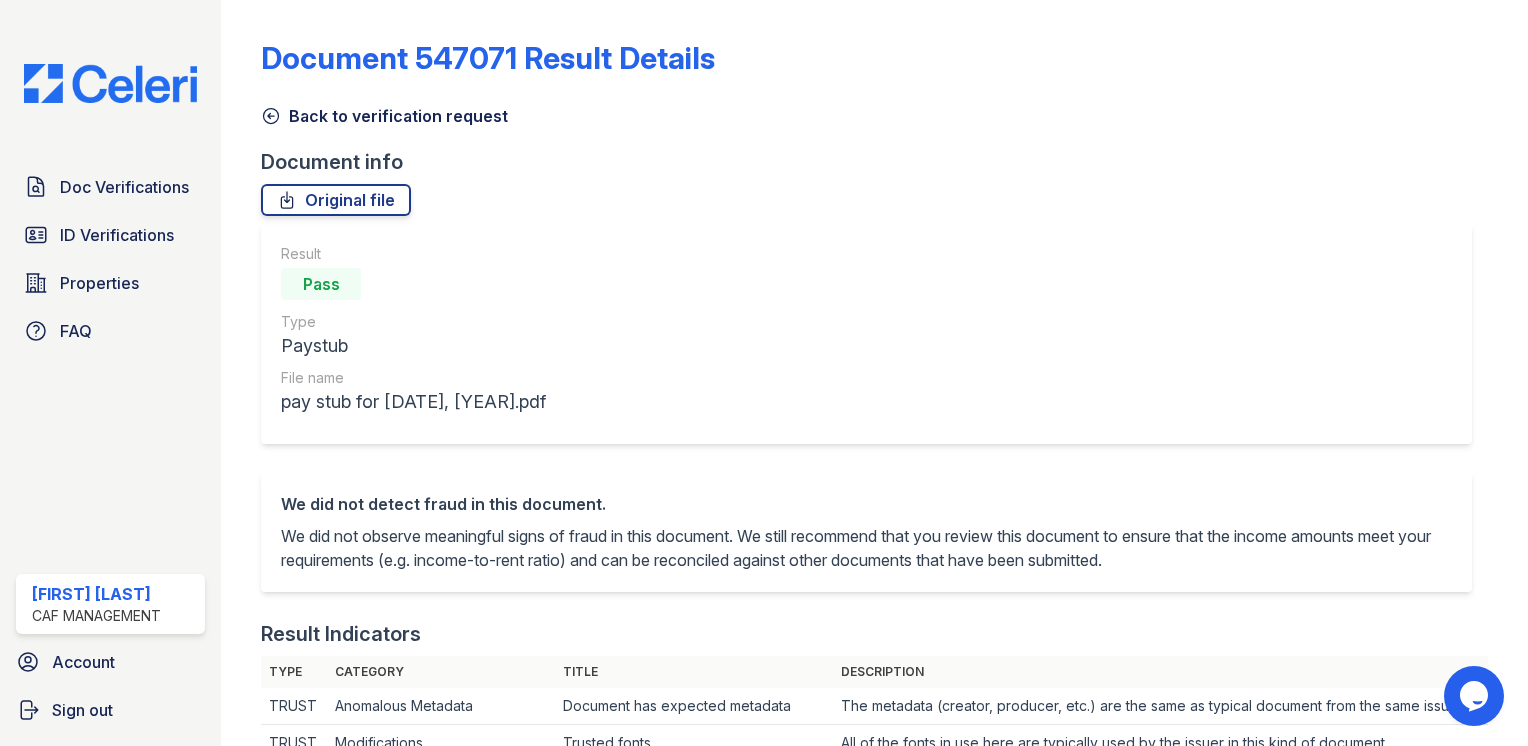click 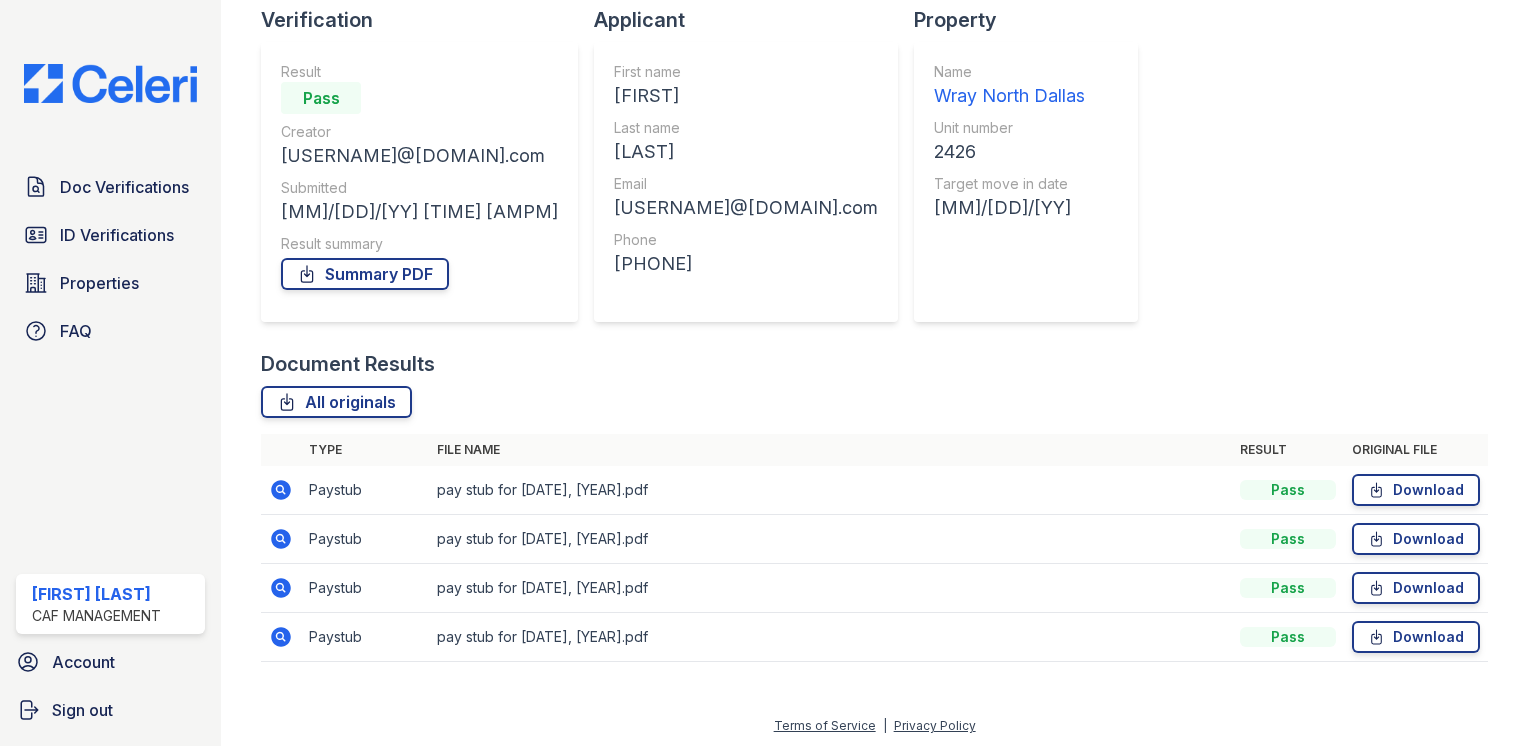scroll, scrollTop: 144, scrollLeft: 0, axis: vertical 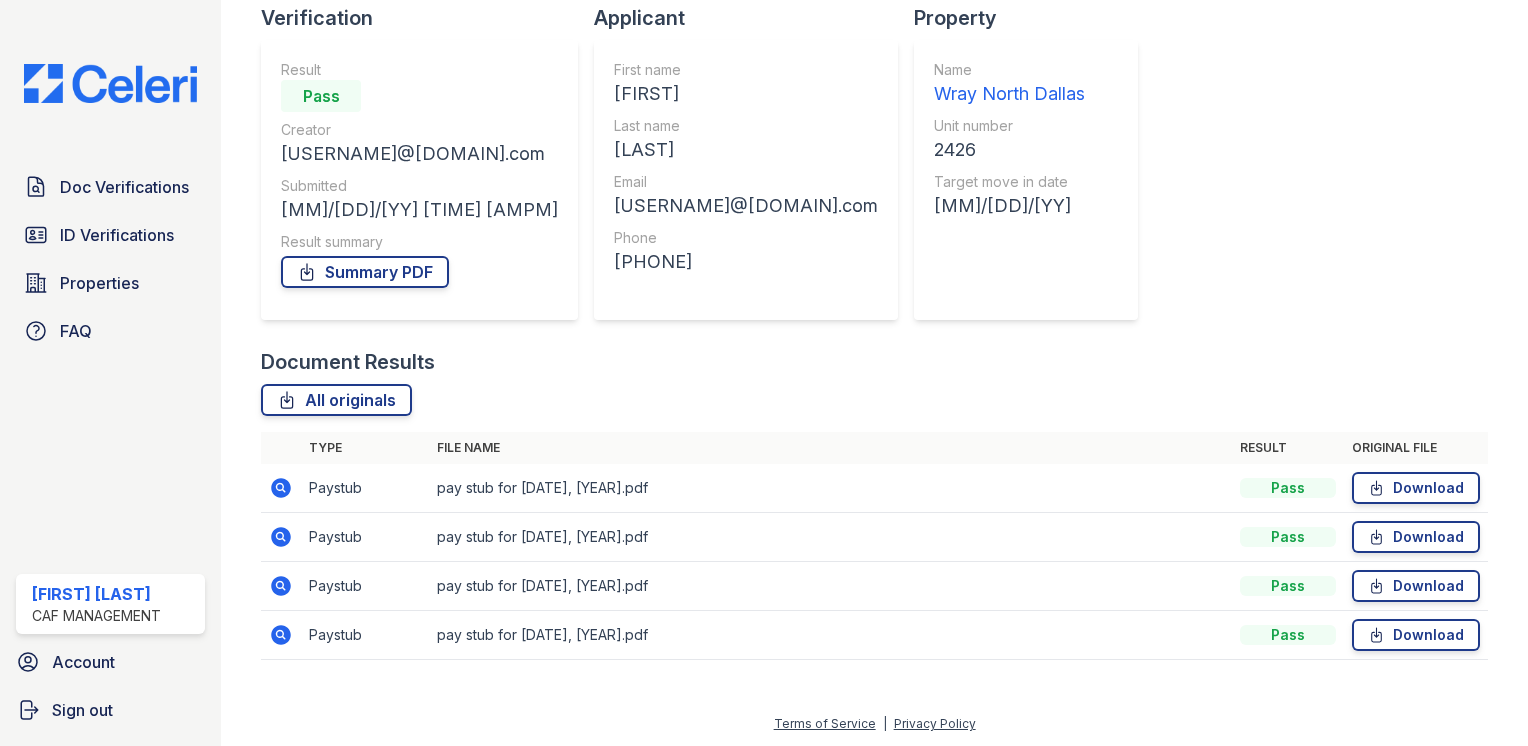 click 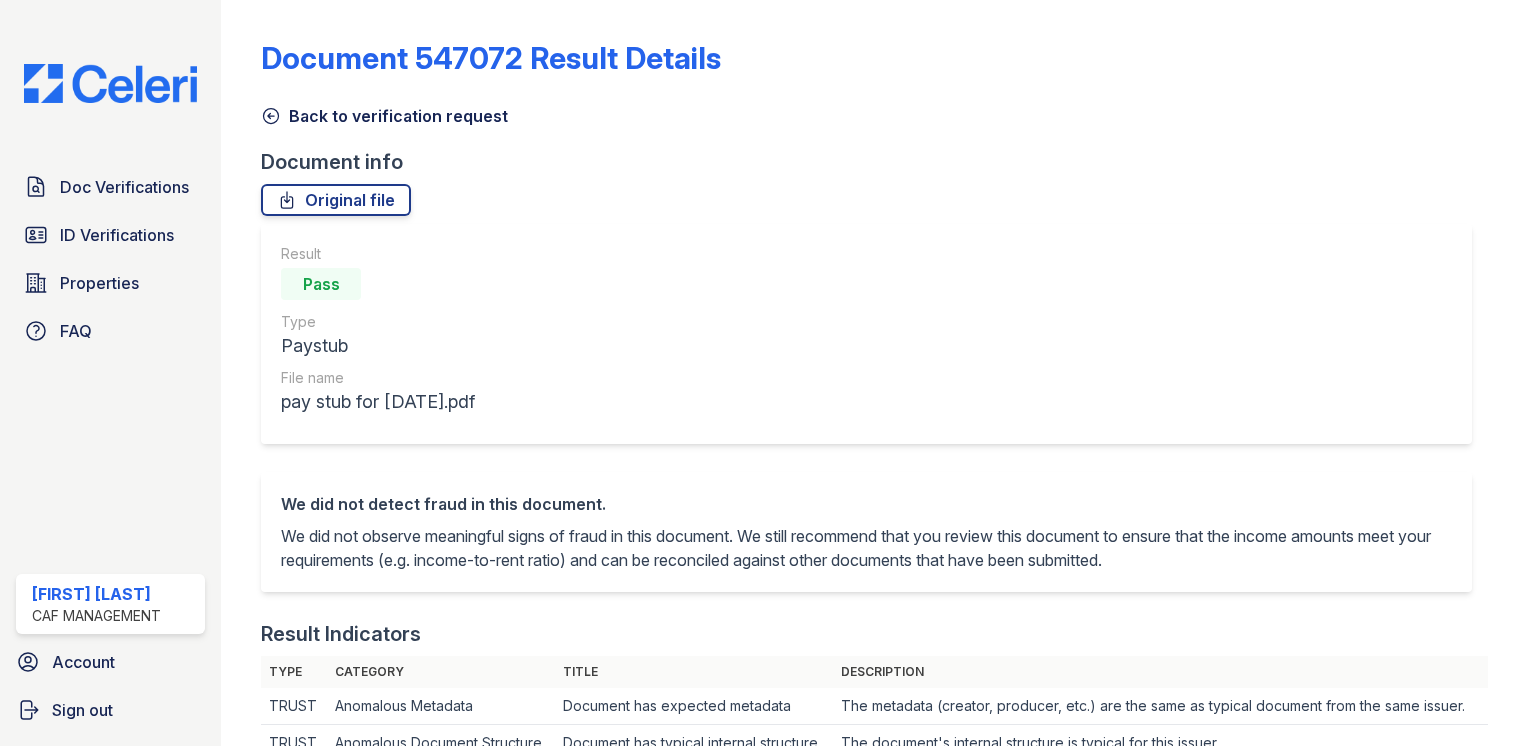 scroll, scrollTop: 0, scrollLeft: 0, axis: both 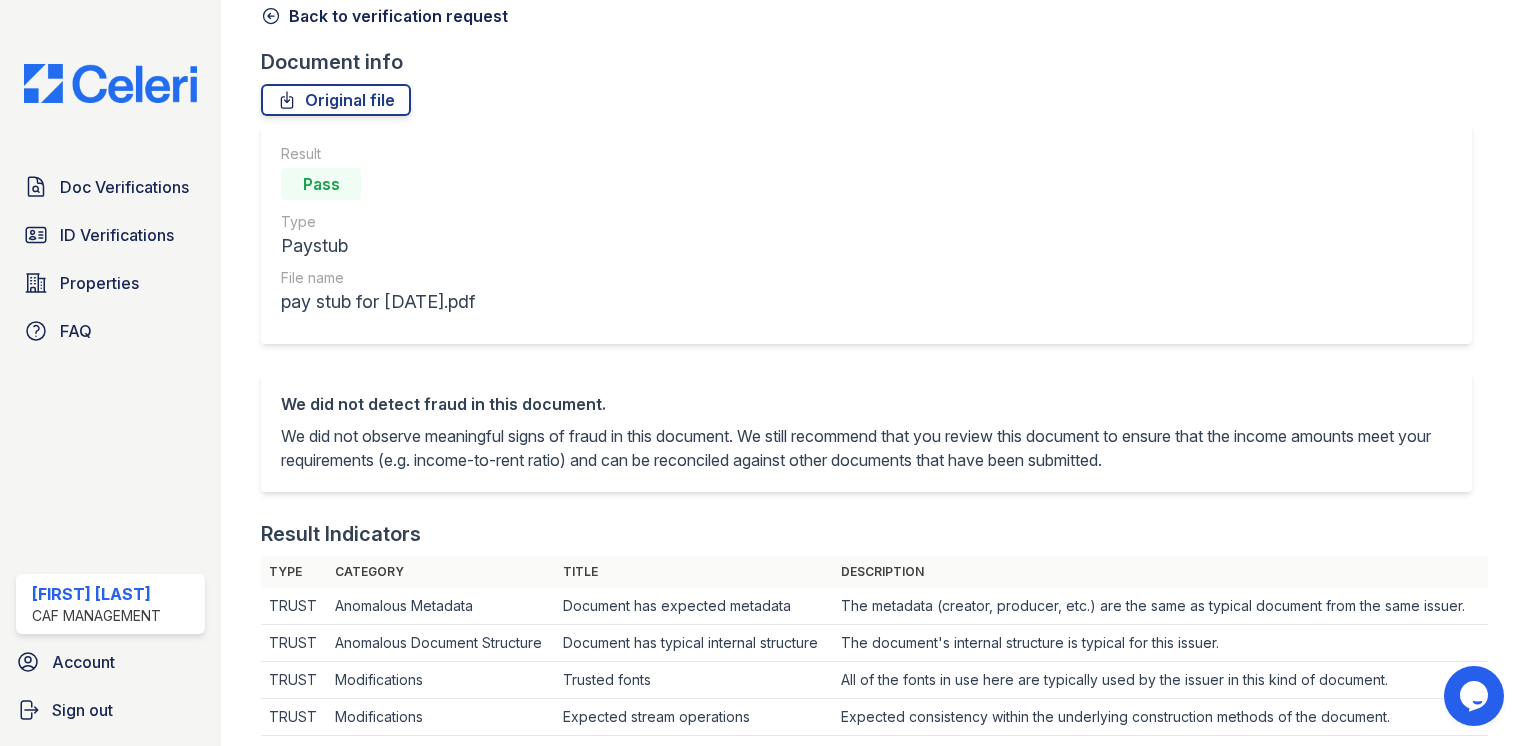 drag, startPoint x: 369, startPoint y: 106, endPoint x: 236, endPoint y: 119, distance: 133.63383 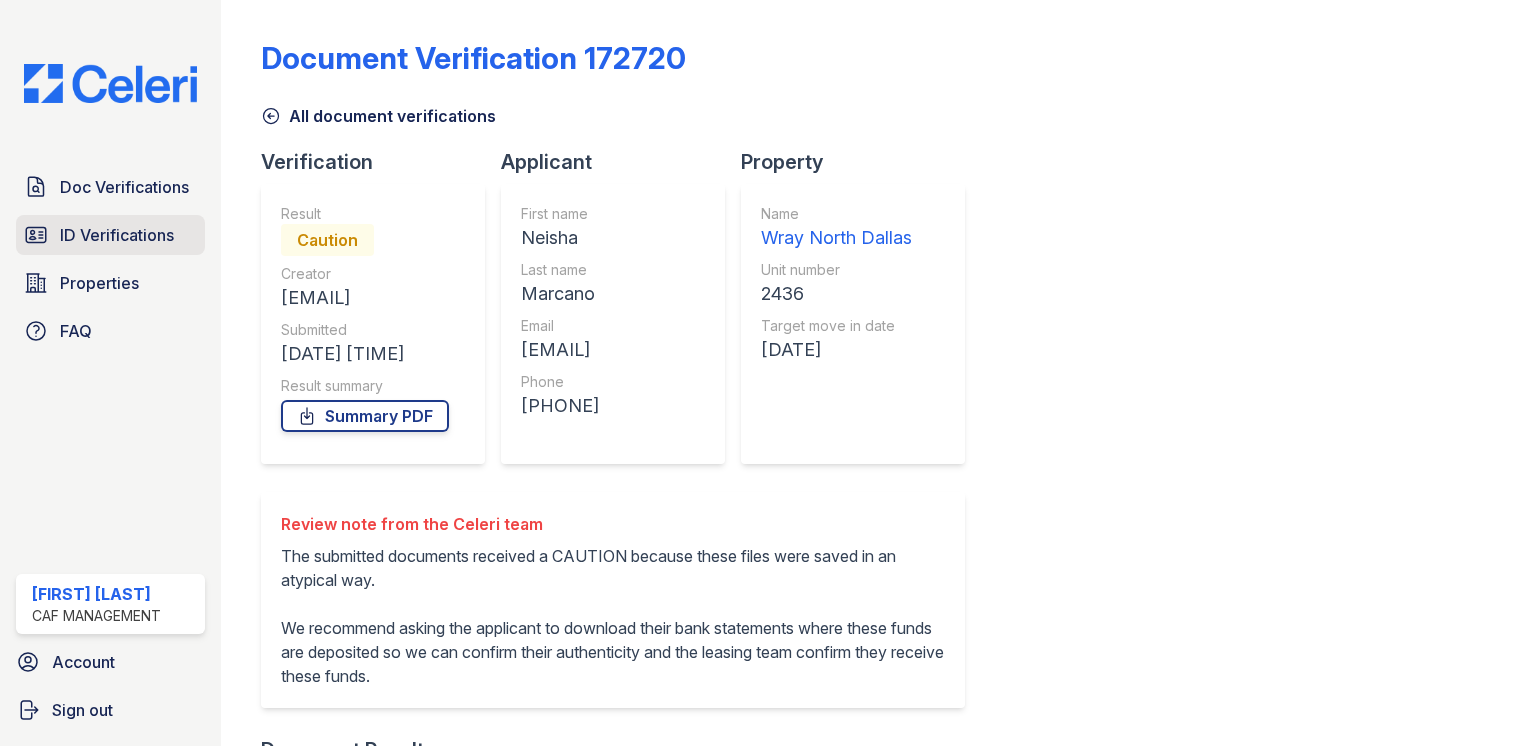scroll, scrollTop: 0, scrollLeft: 0, axis: both 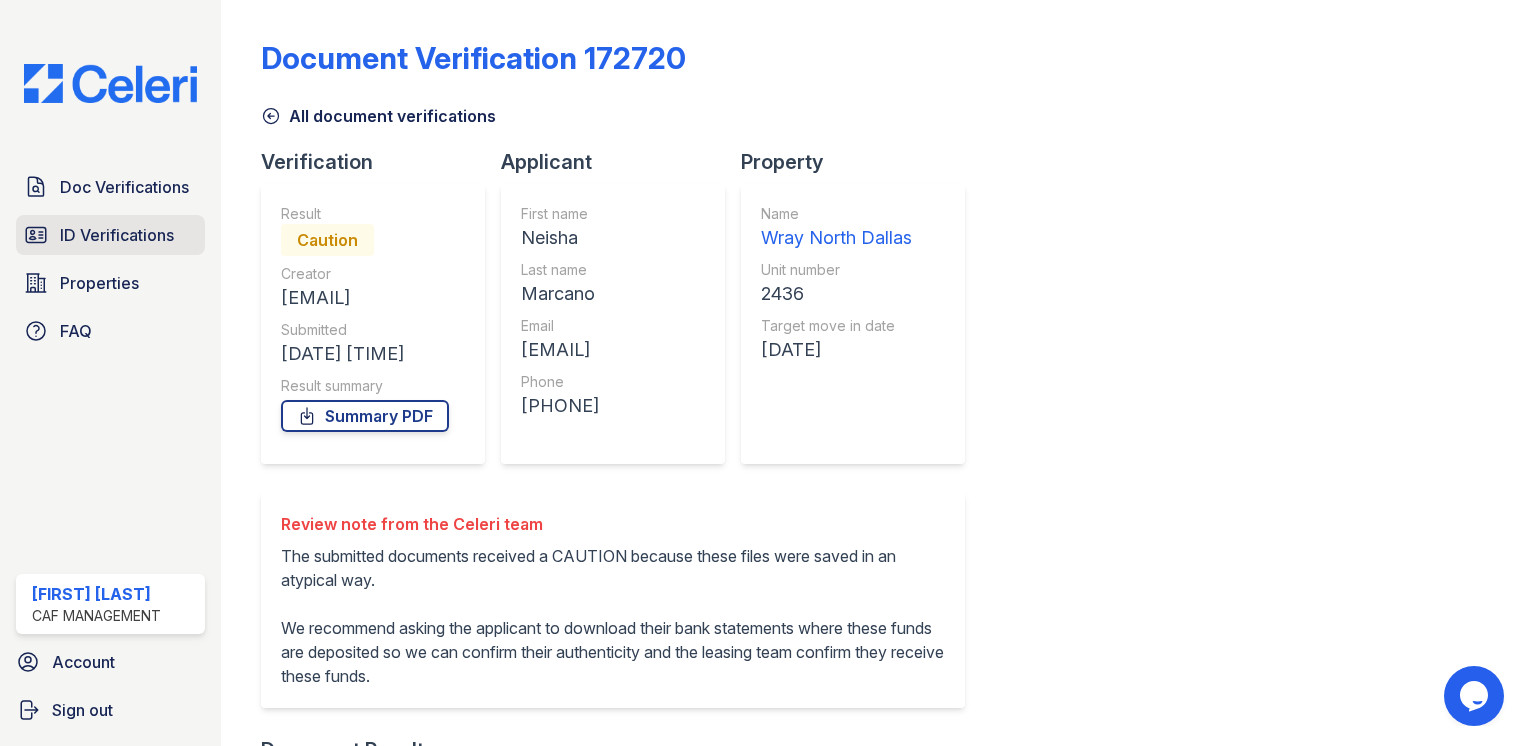 click on "ID Verifications" at bounding box center (117, 235) 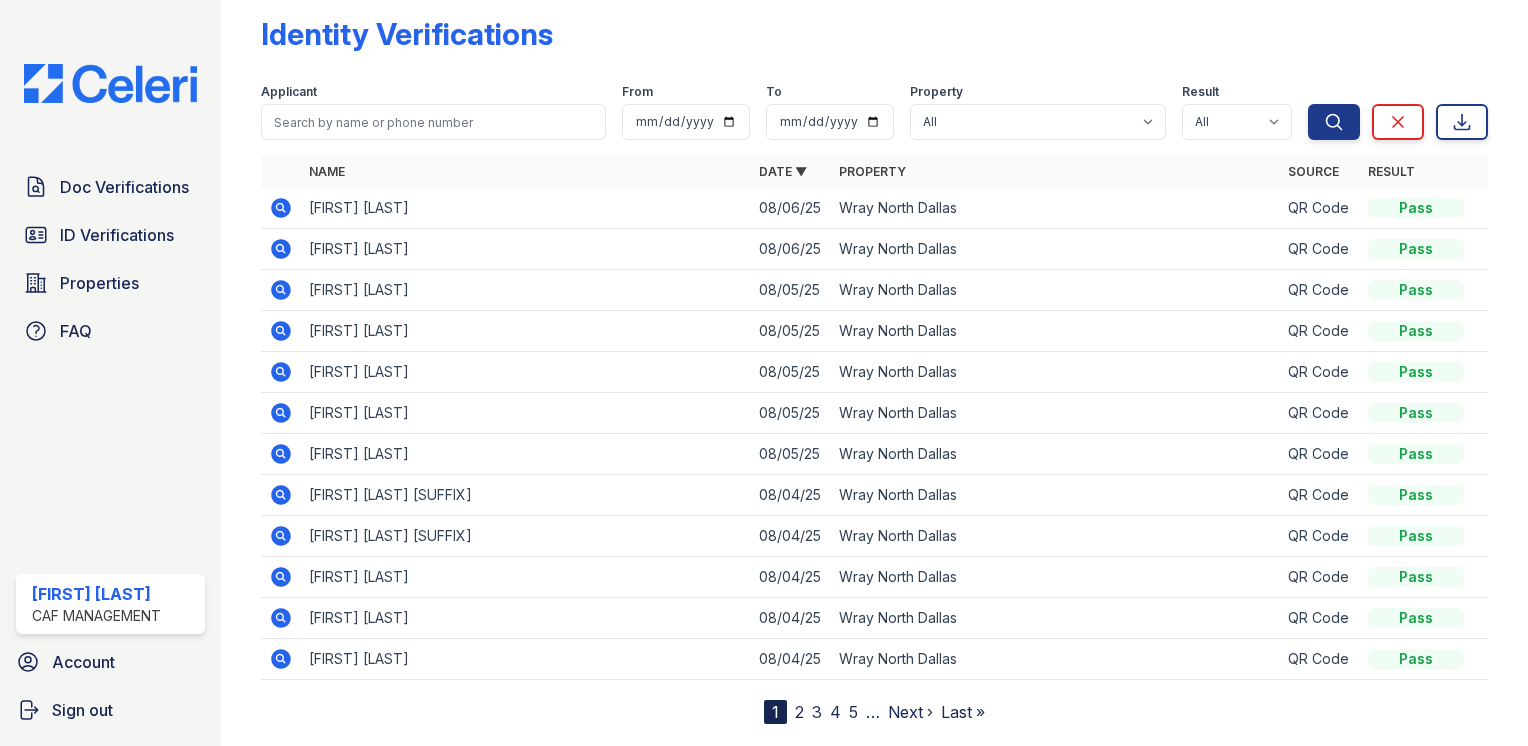 scroll, scrollTop: 0, scrollLeft: 0, axis: both 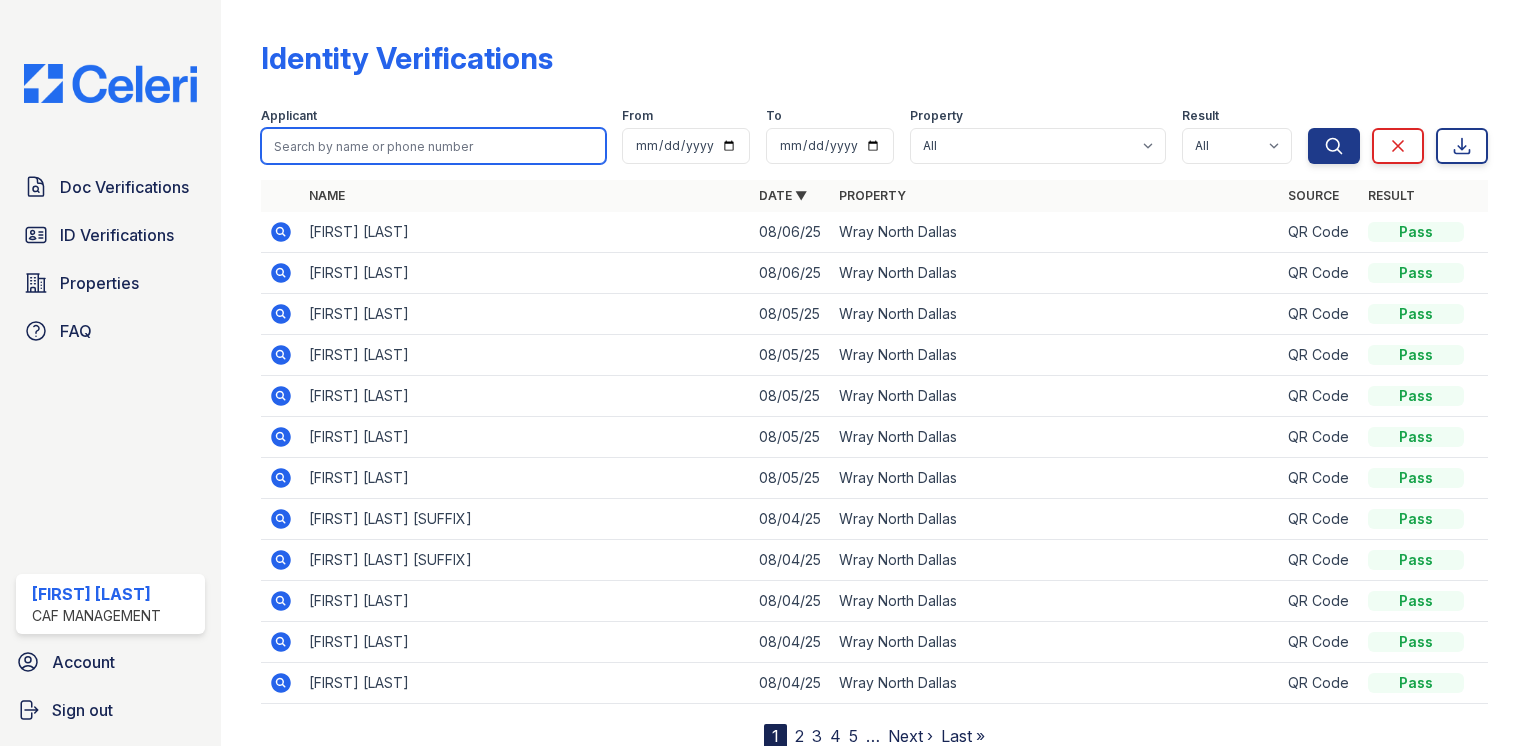 click at bounding box center (433, 146) 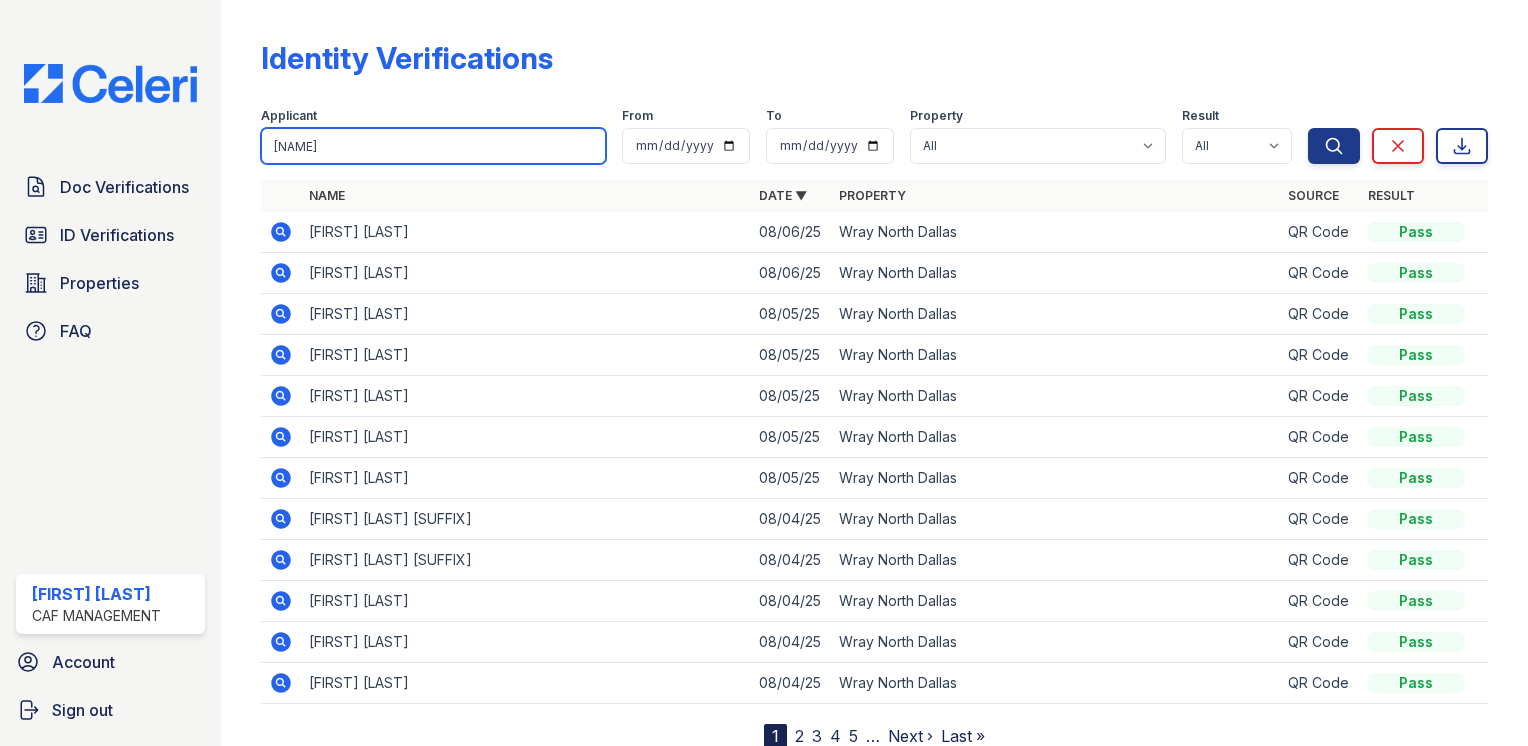 type on "[NAME]" 